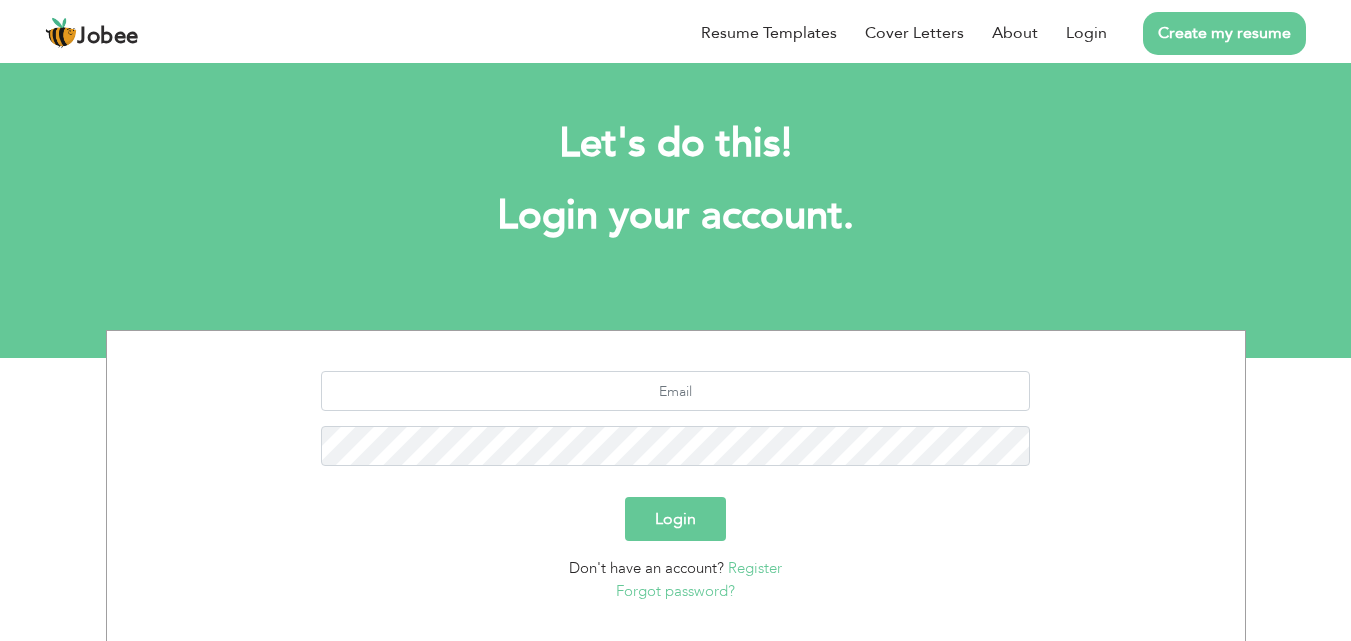 scroll, scrollTop: 0, scrollLeft: 0, axis: both 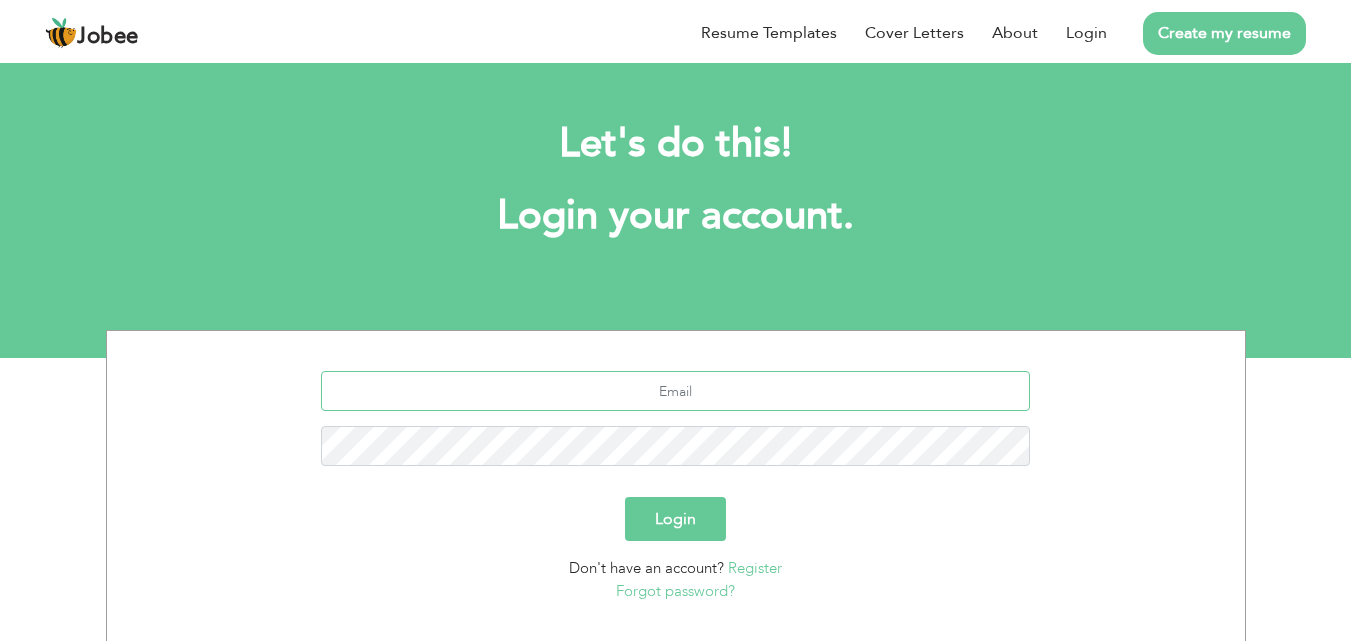 click at bounding box center [675, 391] 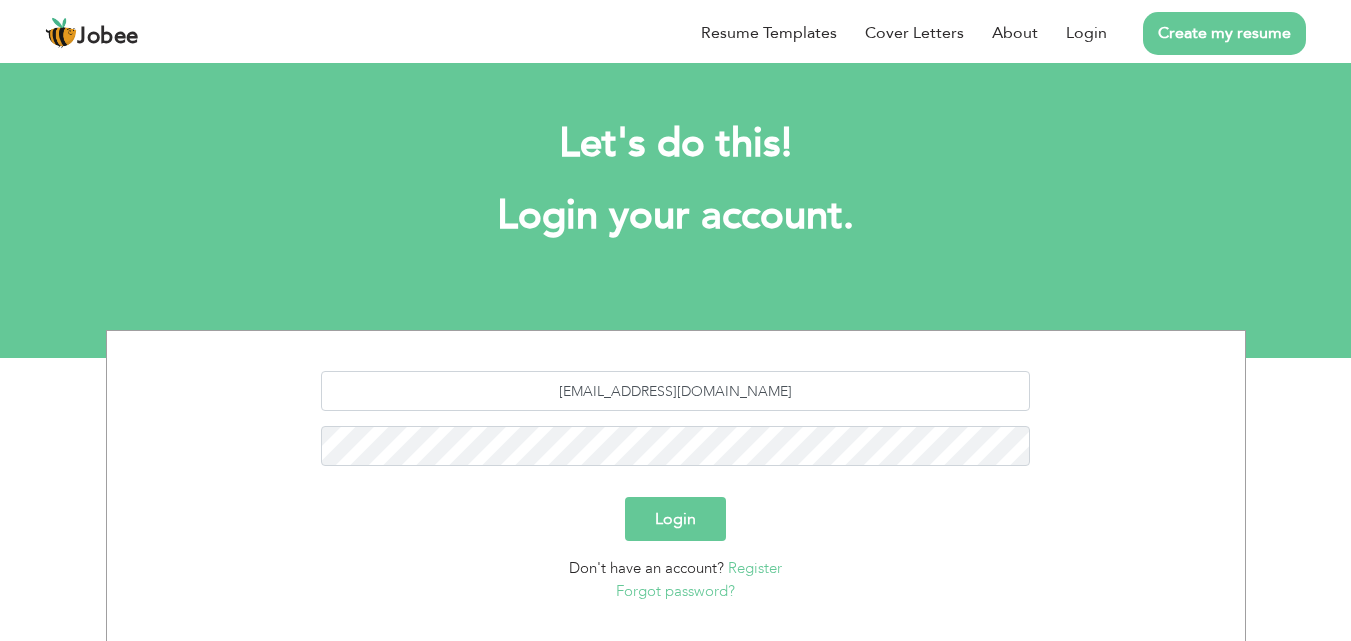 click on "Login" at bounding box center [675, 519] 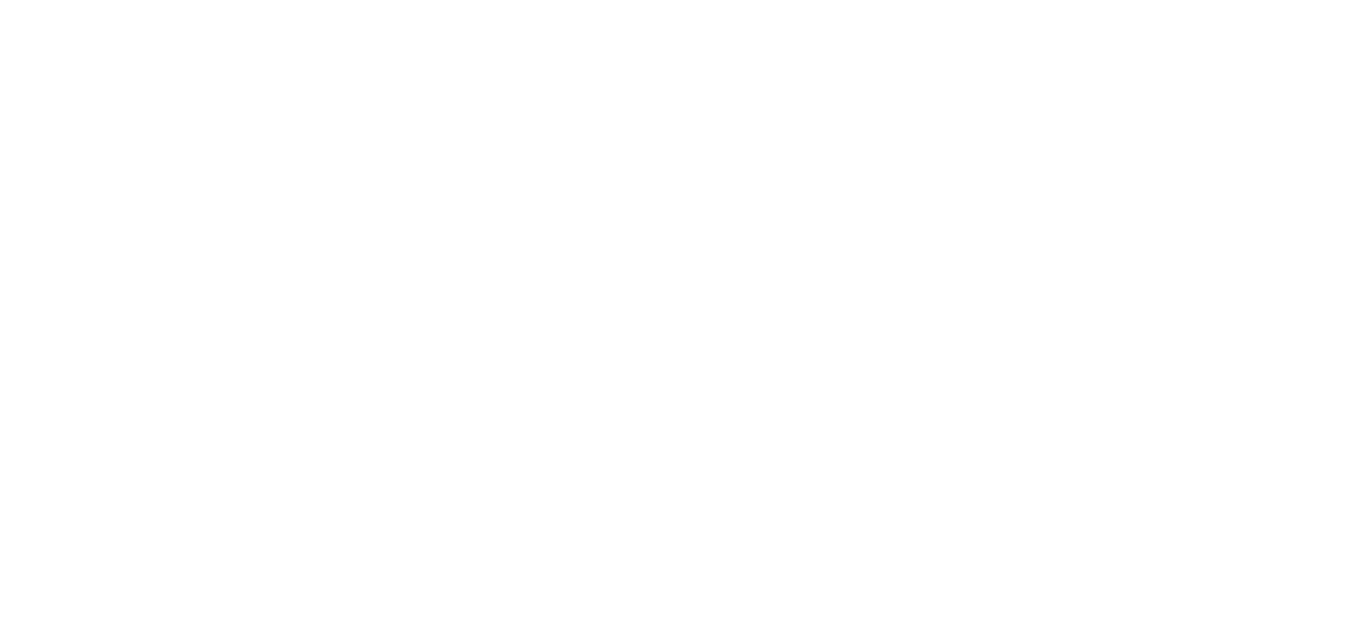 scroll, scrollTop: 0, scrollLeft: 0, axis: both 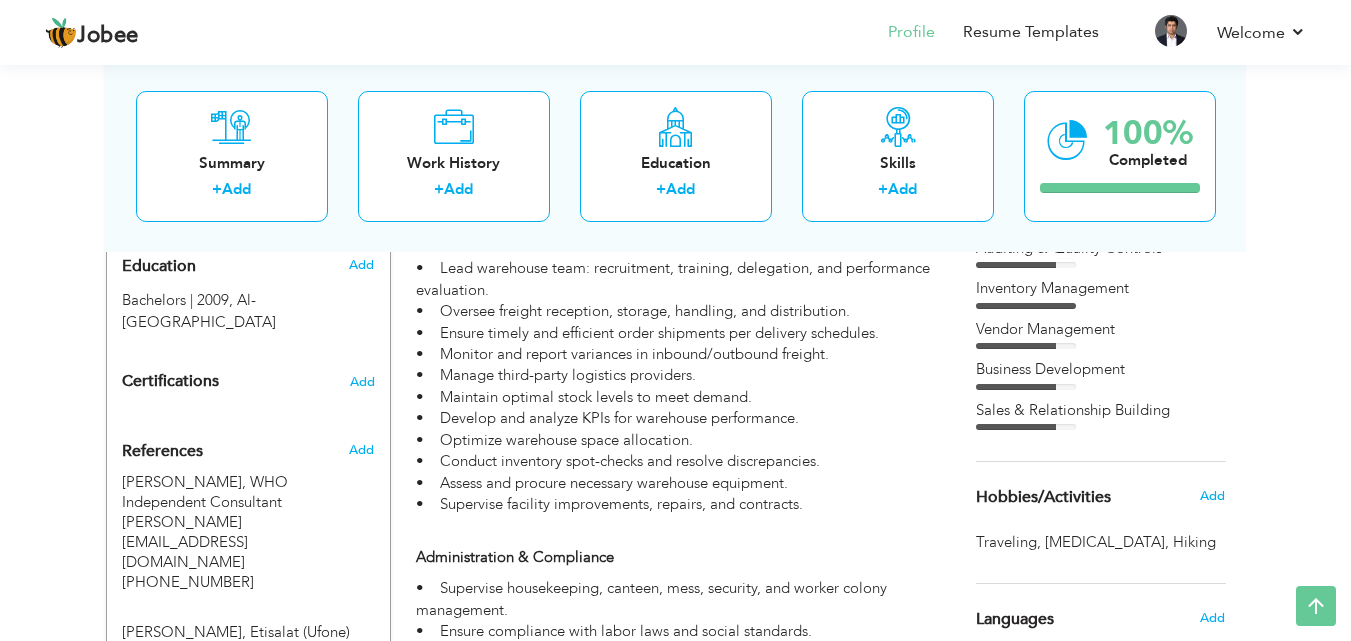 click on "Fleet & Operations Management
•    Oversee company fleet, pool vehicles, and worker transport.
•    Ensure efficient and cost-effective labor transportation.
•    Monitor fuel consumption, logbooks, generators, and electricity usage.
•    Plan and coordinate material deliveries.
•    Lead warehouse team: recruitment, training, delegation, and performance evaluation.
•    Oversee freight reception, storage, handling, and distribution.
•    Ensure timely and efficient order shipments per delivery schedules.
•    Monitor and report variances in inbound/outbound freight.
•    Manage third-party logistics providers.
•    Maintain optimal stock levels to meet demand.
•    Develop and analyze KPIs for warehouse performance.
•    Optimize warehouse space allocation.
•    Conduct inventory spot-checks and resolve discrepancies.
•    Assess and procure necessary warehouse equipment." at bounding box center (675, 333) 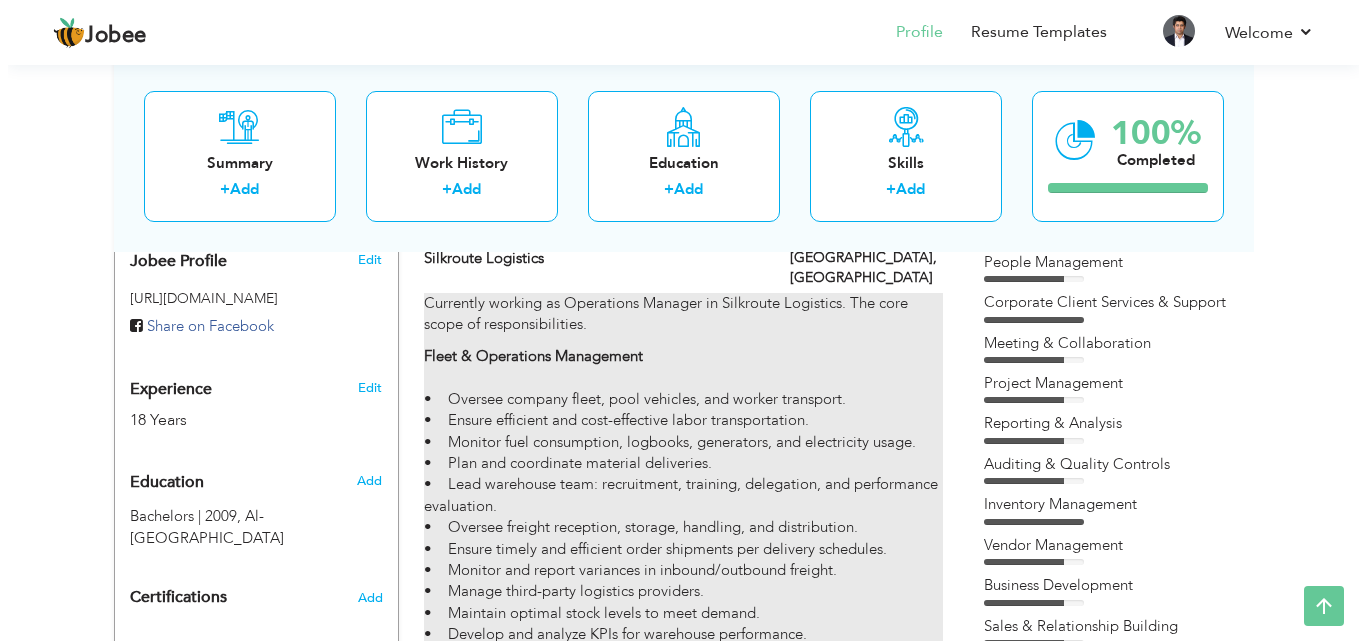 scroll, scrollTop: 600, scrollLeft: 0, axis: vertical 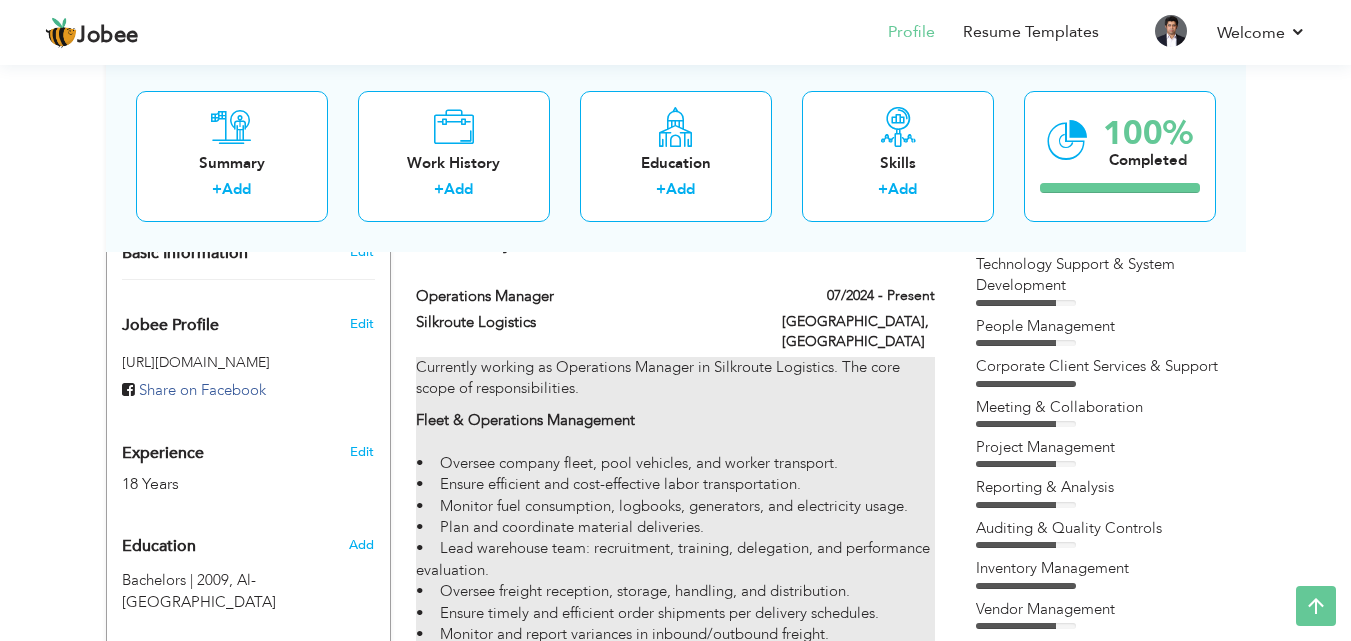 click on "Currently working as Operations Manager in Silkroute Logistics. The core scope of responsibilities.
Fleet & Operations Management
•    Oversee company fleet, pool vehicles, and worker transport.
•    Ensure efficient and cost-effective labor transportation.
•    Monitor fuel consumption, logbooks, generators, and electricity usage.
•    Plan and coordinate material deliveries.
•    Lead warehouse team: recruitment, training, delegation, and performance evaluation.
•    Oversee freight reception, storage, handling, and distribution.
•    Ensure timely and efficient order shipments per delivery schedules.
•    Monitor and report variances in inbound/outbound freight.
•    Manage third-party logistics providers.
•    Maintain optimal stock levels to meet demand.
•    Develop and analyze KPIs for warehouse performance.
•    Optimize warehouse space allocation.
•    Conduct inventory spot-checks and resolve discrepancies." at bounding box center (675, 693) 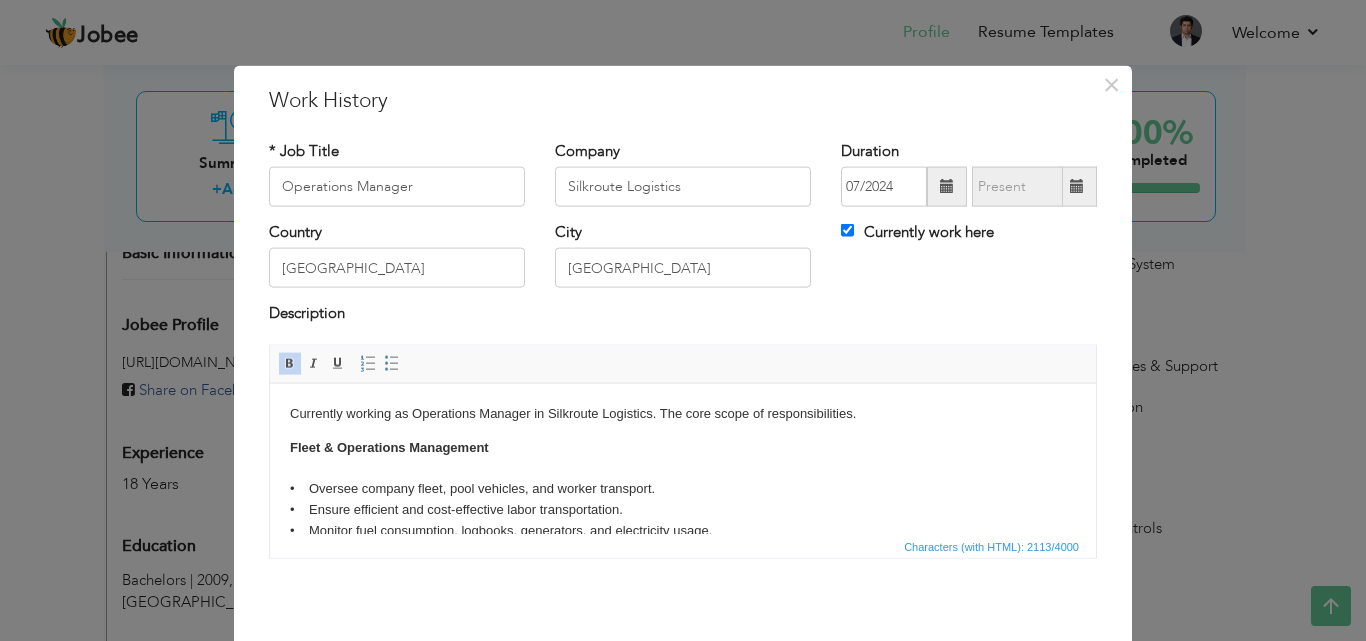 click on "Currently working as Operations Manager in Silkroute Logistics. The core scope of responsibilities. Fleet & Operations Management •    Oversee company fleet, pool vehicles, and worker transport. •    Ensure efficient and cost-effective labor transportation. •    Monitor fuel consumption, logbooks, generators, and electricity usage. •    Plan and coordinate material deliveries. •    Lead warehouse team: recruitment, training, delegation, and performance evaluation. •    Oversee freight reception, storage, handling, and distribution. •    Ensure timely and efficient order shipments per delivery schedules. •    Monitor and report variances in inbound/outbound freight. •    Manage third-party logistics providers. •    Maintain optimal stock levels to meet demand. •    Develop and analyze KPIs for warehouse performance. •    Optimize warehouse space allocation. •    Conduct inventory spot-checks and resolve discrepancies. Administration & Compliance" at bounding box center [683, 703] 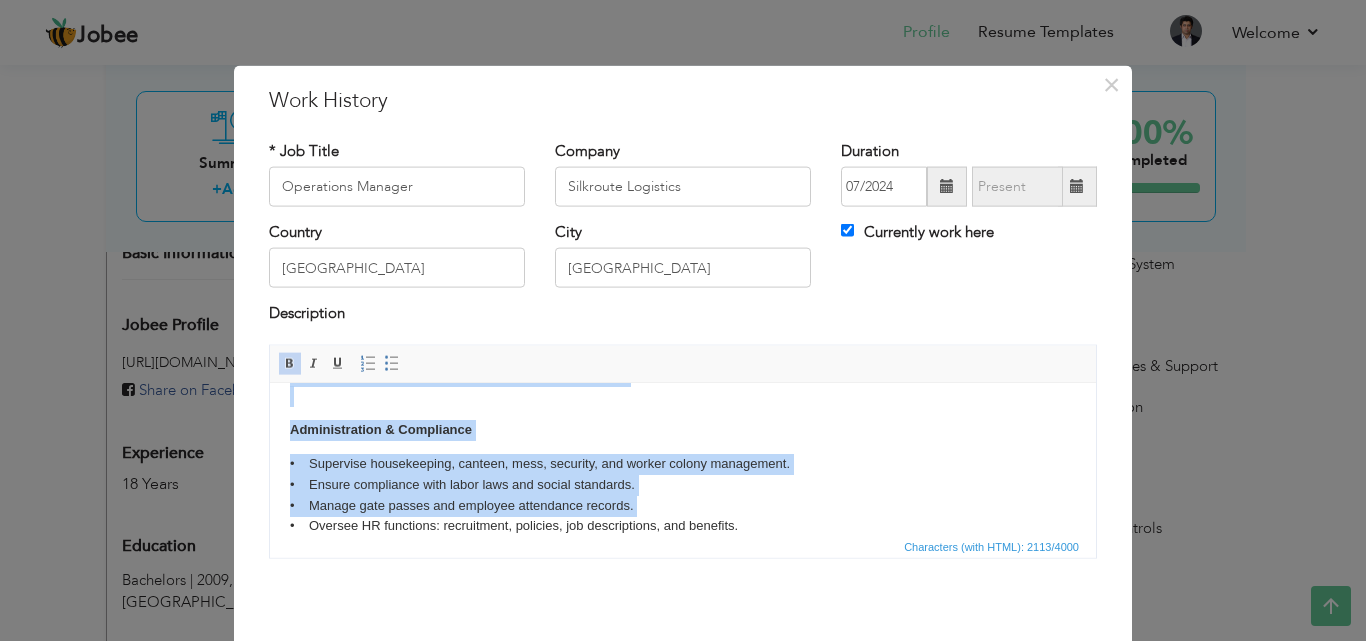 scroll, scrollTop: 467, scrollLeft: 0, axis: vertical 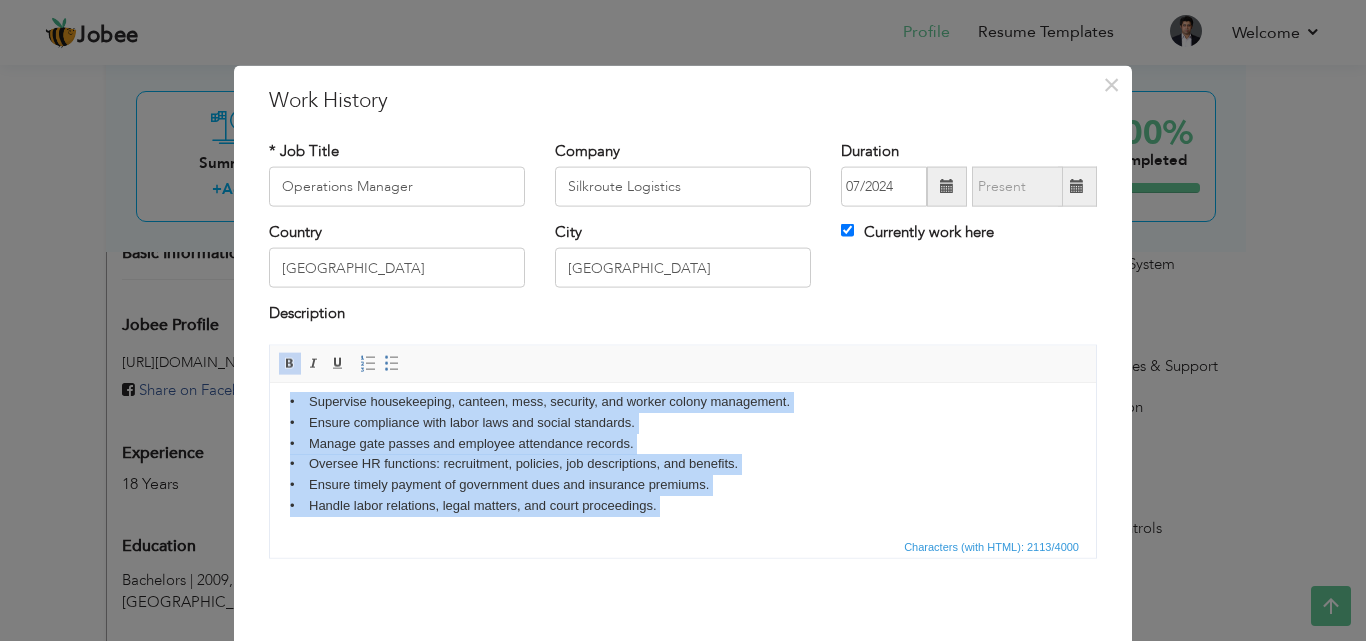 copy on "Fleet & Operations Management •    Oversee company fleet, pool vehicles, and worker transport. •    Ensure efficient and cost-effective labor transportation. •    Monitor fuel consumption, logbooks, generators, and electricity usage. •    Plan and coordinate material deliveries. •    Lead warehouse team: recruitment, training, delegation, and performance evaluation. •    Oversee freight reception, storage, handling, and distribution. •    Ensure timely and efficient order shipments per delivery schedules. •    Monitor and report variances in inbound/outbound freight. •    Manage third-party logistics providers. •    Maintain optimal stock levels to meet demand. •    Develop and analyze KPIs for warehouse performance. •    Optimize warehouse space allocation. •    Conduct inventory spot-checks and resolve discrepancies. •    Assess and procure necessary warehouse equipment. •    Supervise facility improvements, repairs, and contracts. Administration & Compliance •    Supervise housekeeping, canteen, mess, s..." 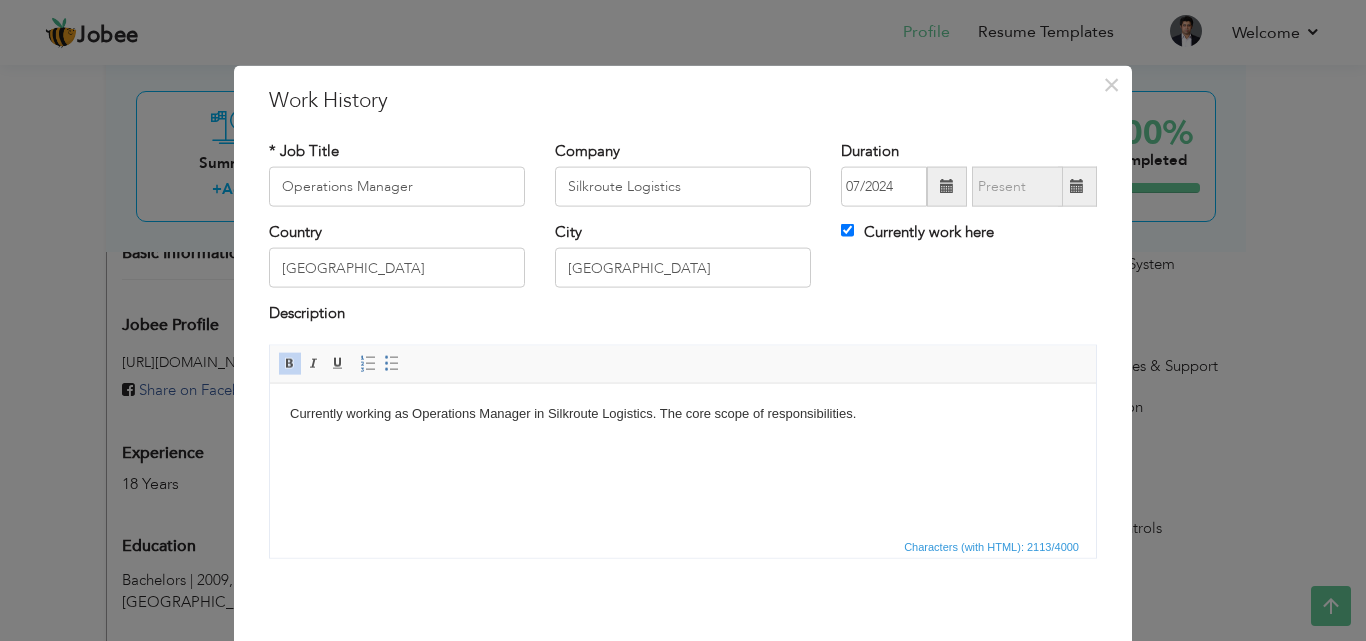 scroll, scrollTop: 0, scrollLeft: 0, axis: both 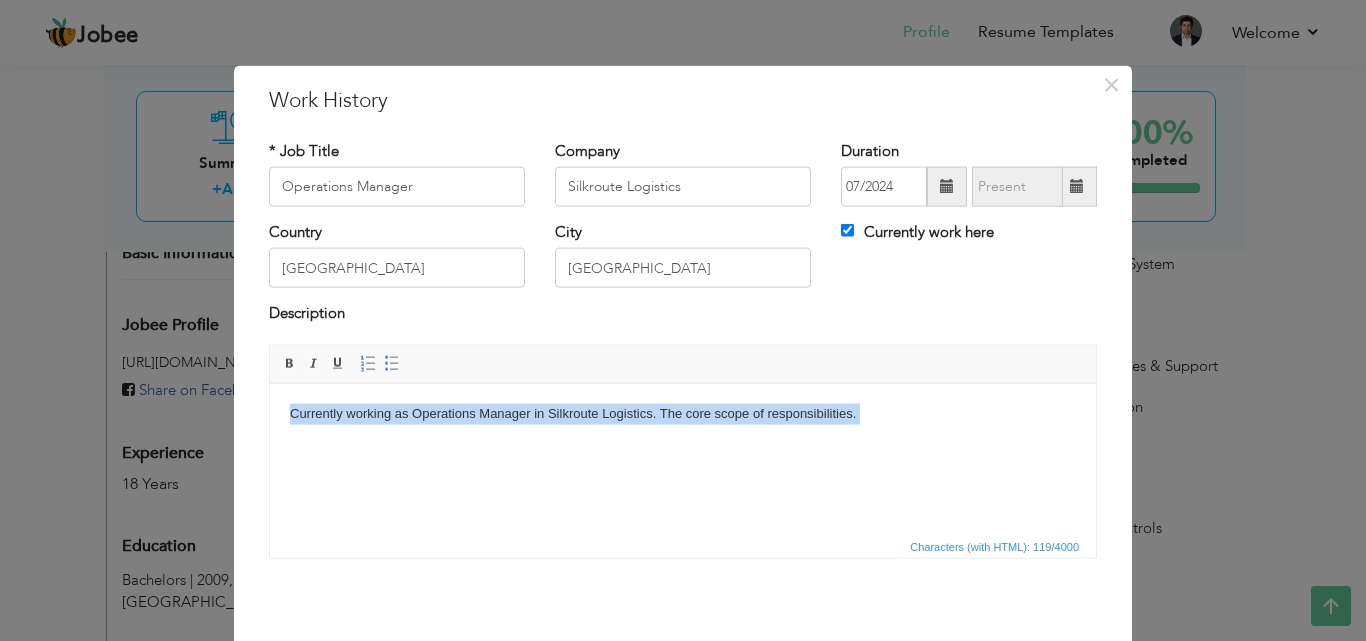 click on "Currently working as Operations Manager in Silkroute Logistics. The core scope of responsibilities." at bounding box center [683, 430] 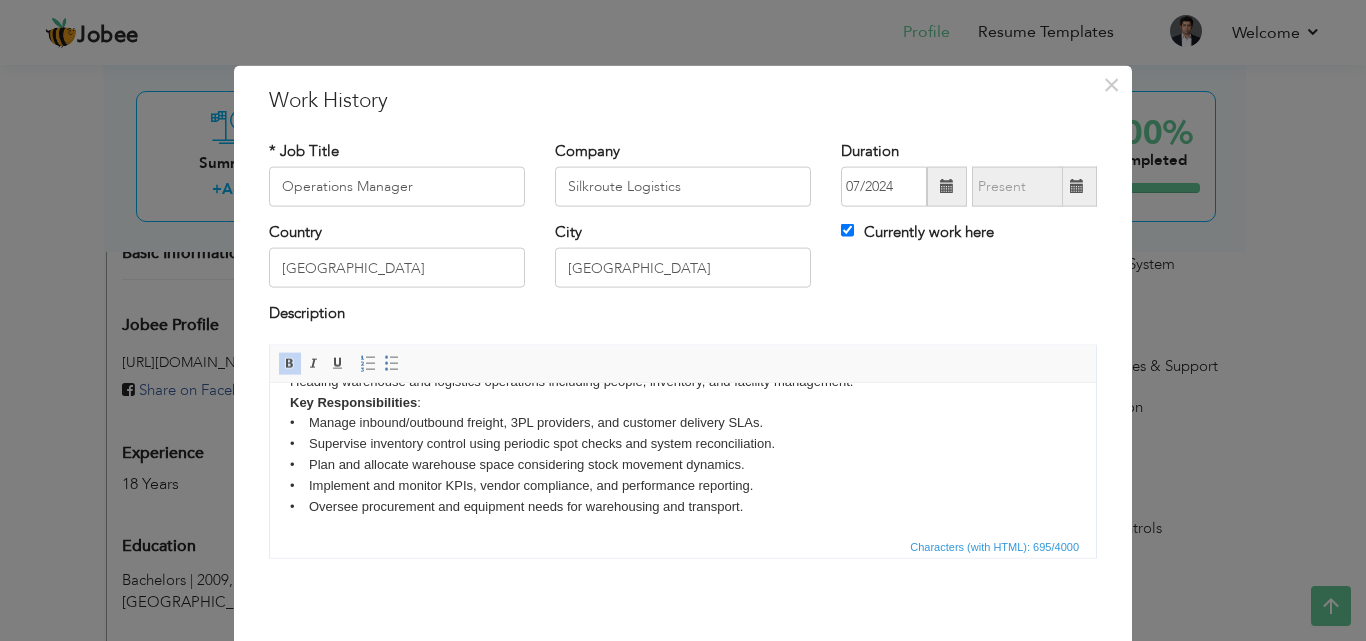 scroll, scrollTop: 42, scrollLeft: 0, axis: vertical 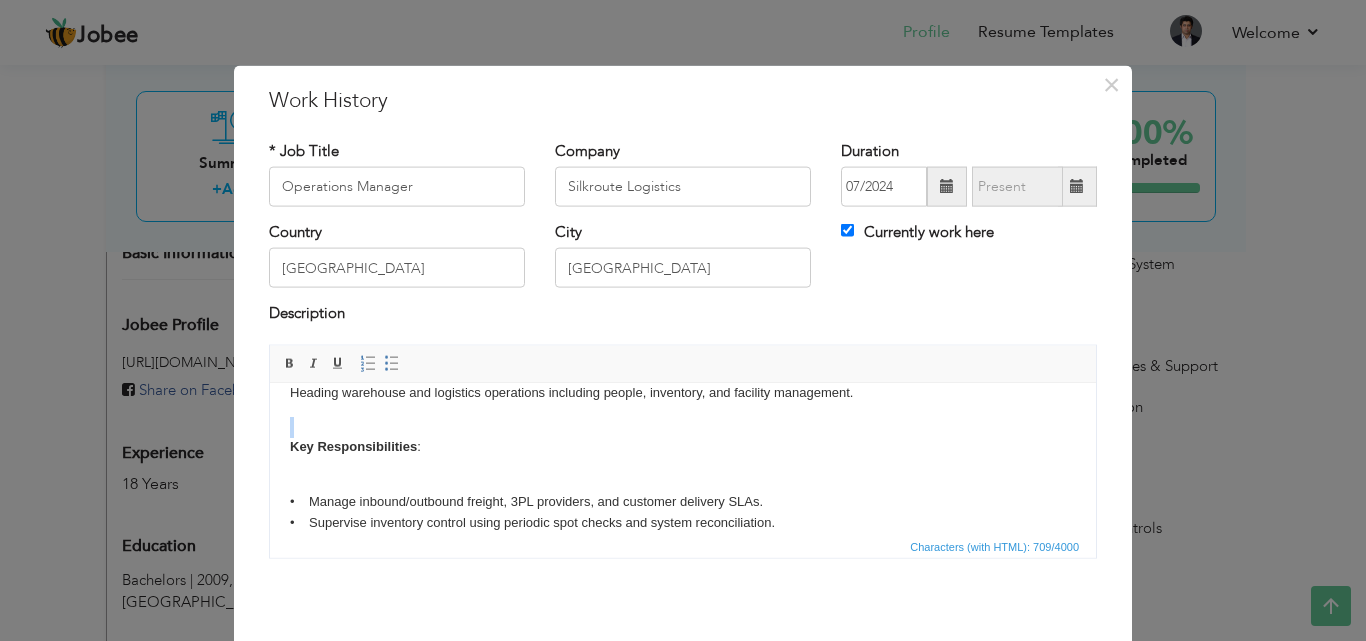 type 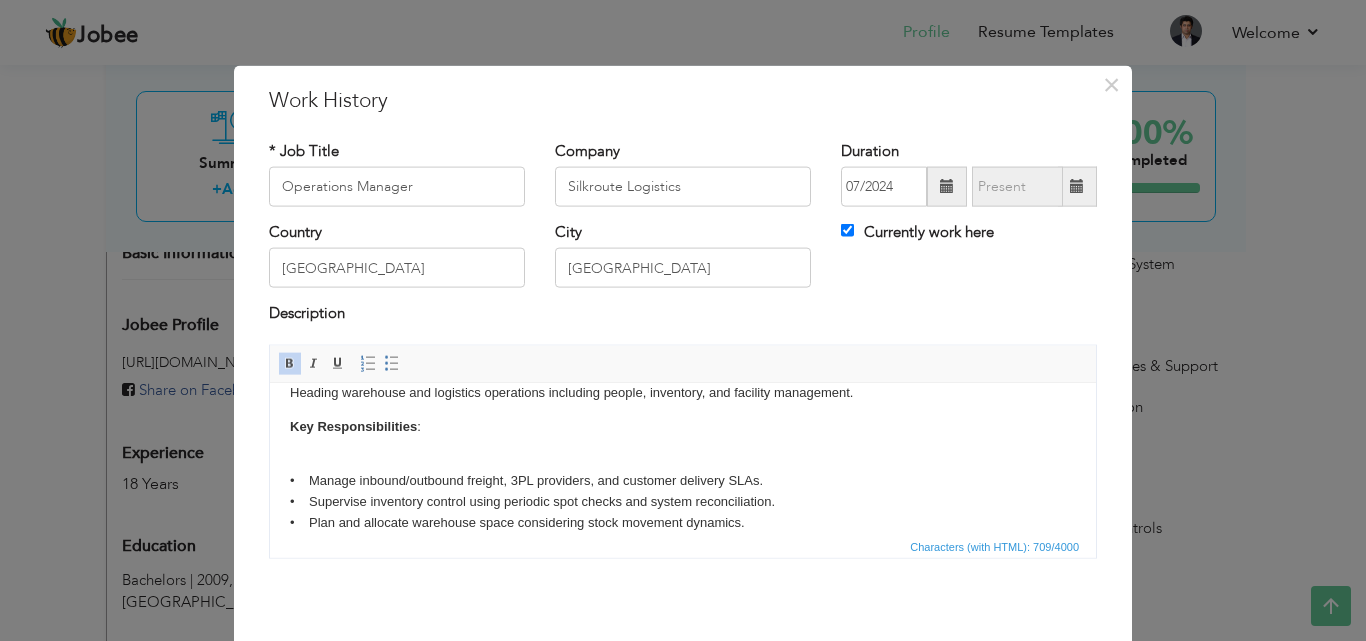 scroll, scrollTop: 6, scrollLeft: 0, axis: vertical 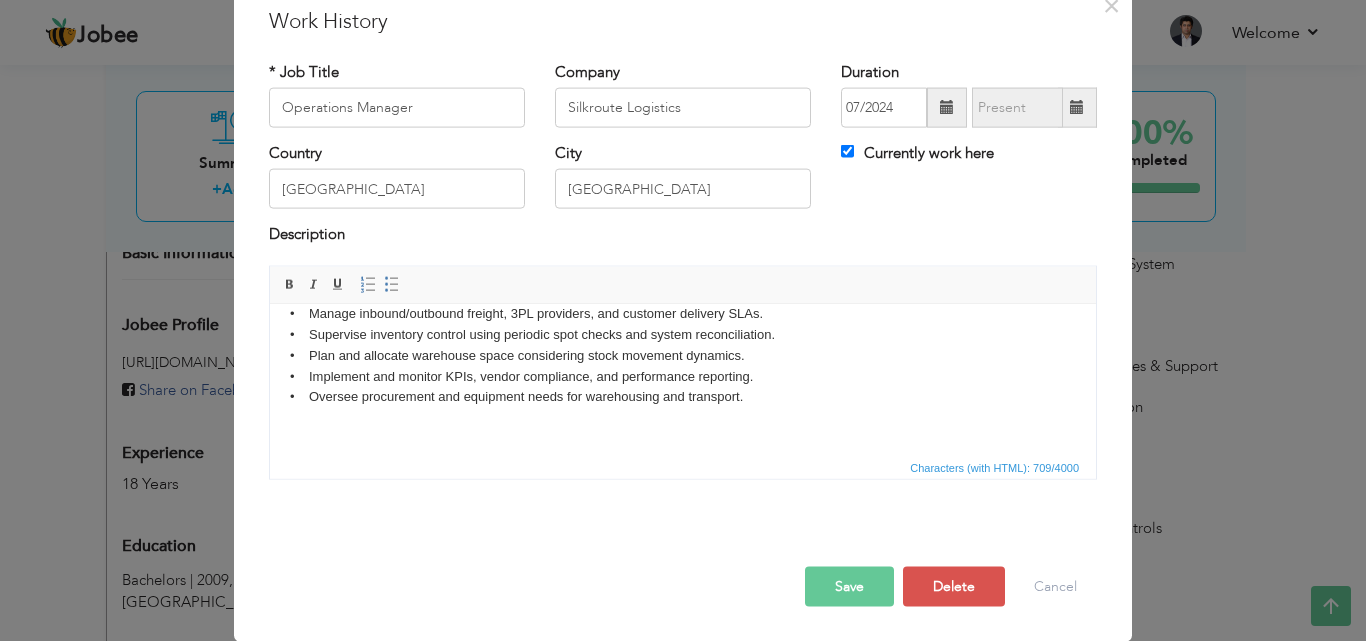 click on "Save" at bounding box center [849, 586] 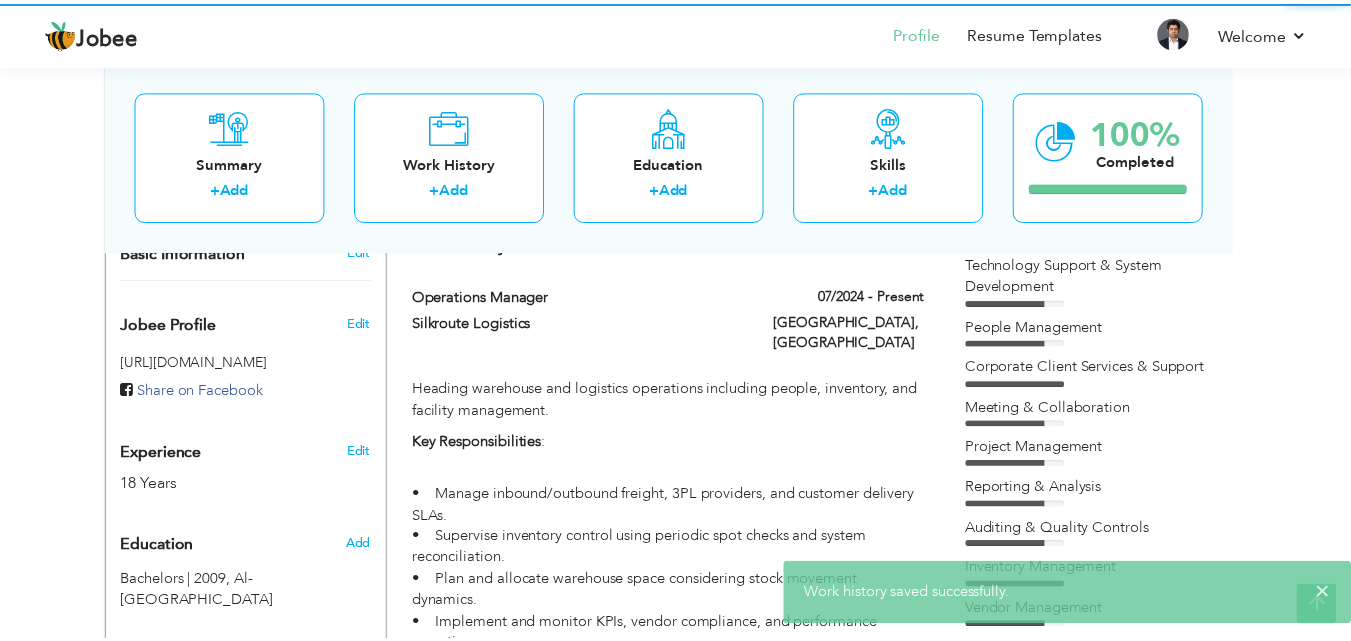 scroll, scrollTop: 0, scrollLeft: 0, axis: both 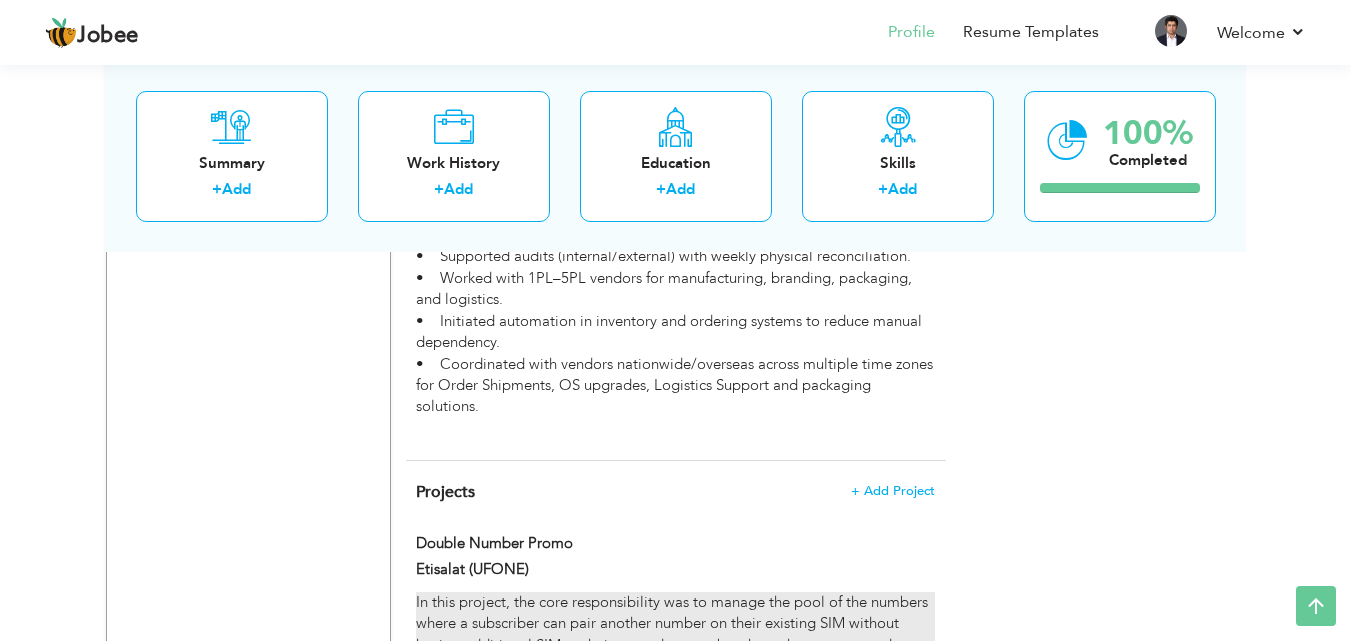 click on "In this project, the core responsibility was to manage the pool of the numbers where a subscriber can pair another number on their existing SIM without having additional SIM as their secondary number through an automated process by dialing USSD Command." at bounding box center [675, 635] 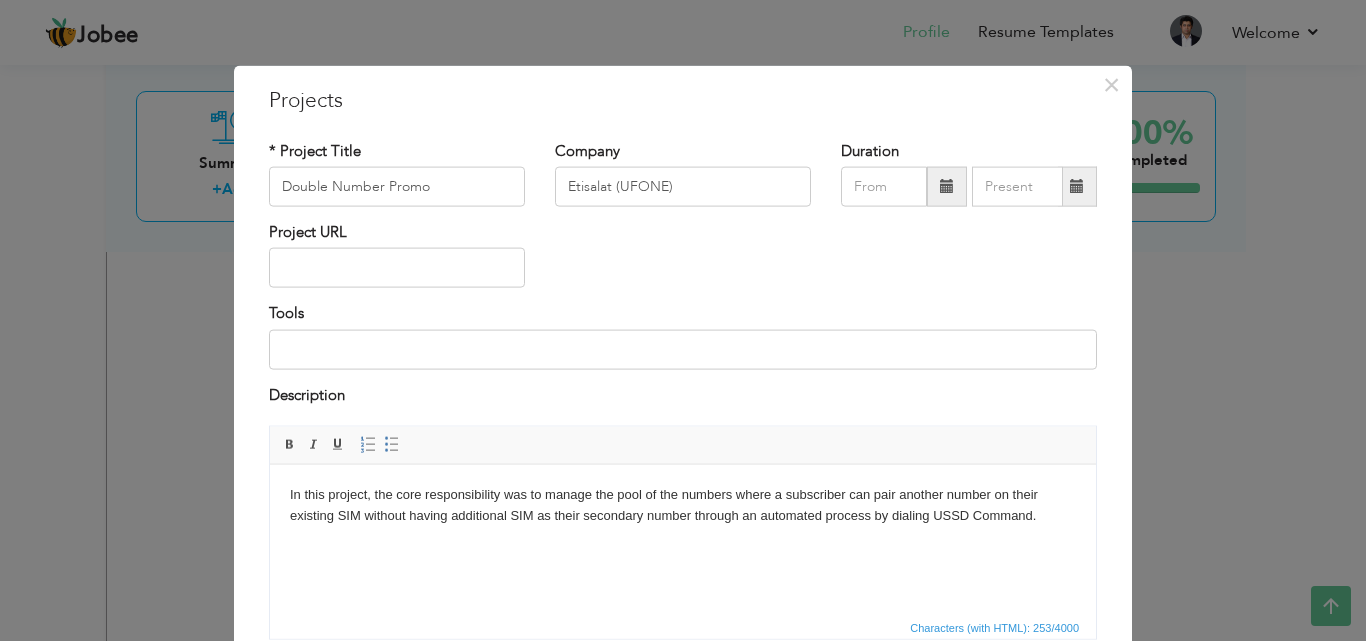click on "In this project, the core responsibility was to manage the pool of the numbers where a subscriber can pair another number on their existing SIM without having additional SIM as their secondary number through an automated process by dialing USSD Command." at bounding box center (683, 505) 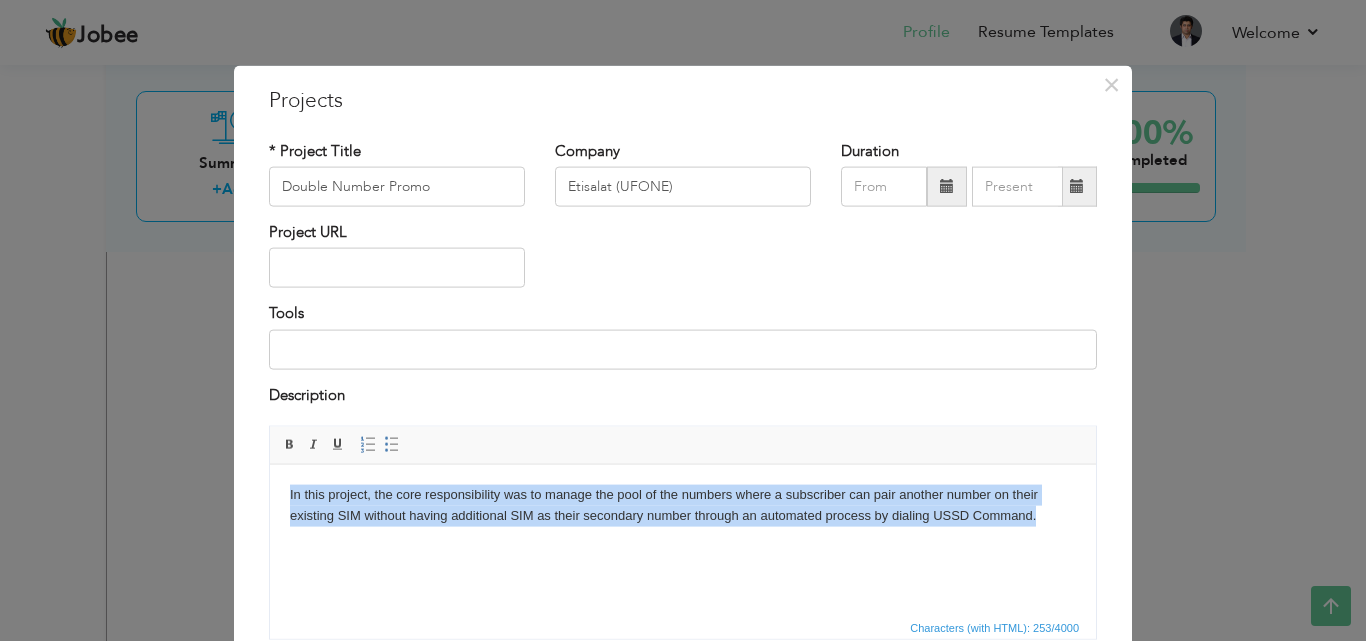 type 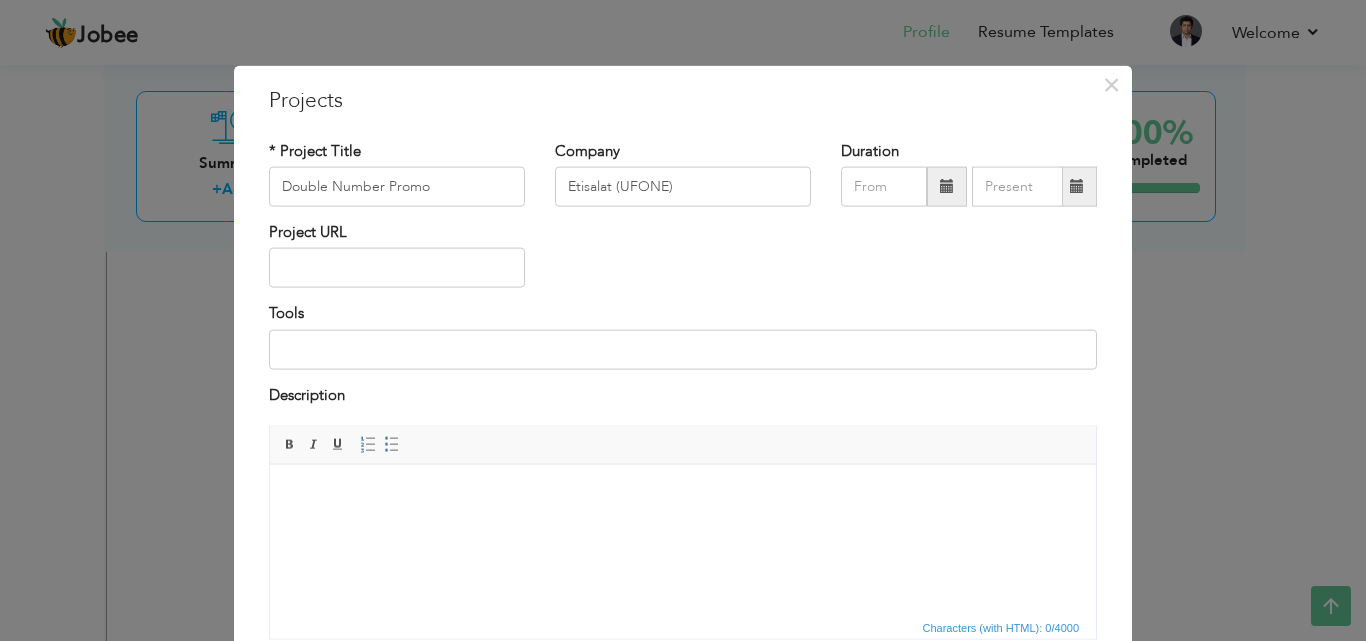 drag, startPoint x: 986, startPoint y: 91, endPoint x: 990, endPoint y: 5, distance: 86.09297 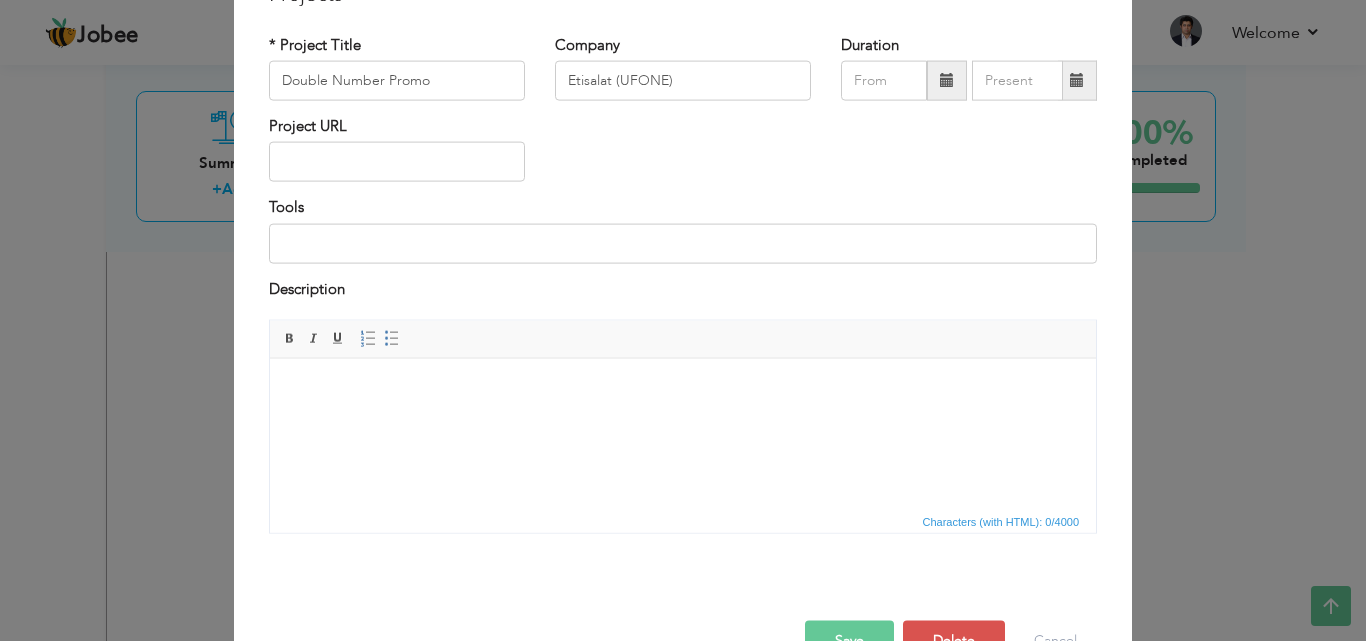 scroll, scrollTop: 161, scrollLeft: 0, axis: vertical 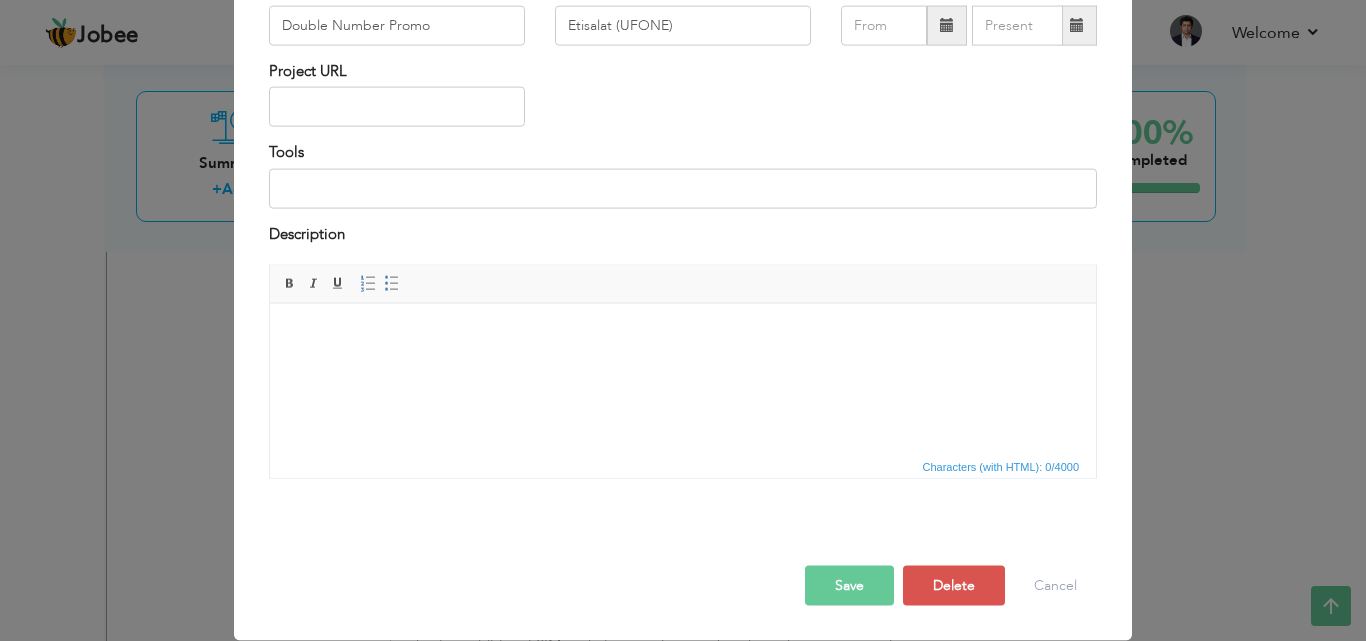 click on "Save" at bounding box center (849, 586) 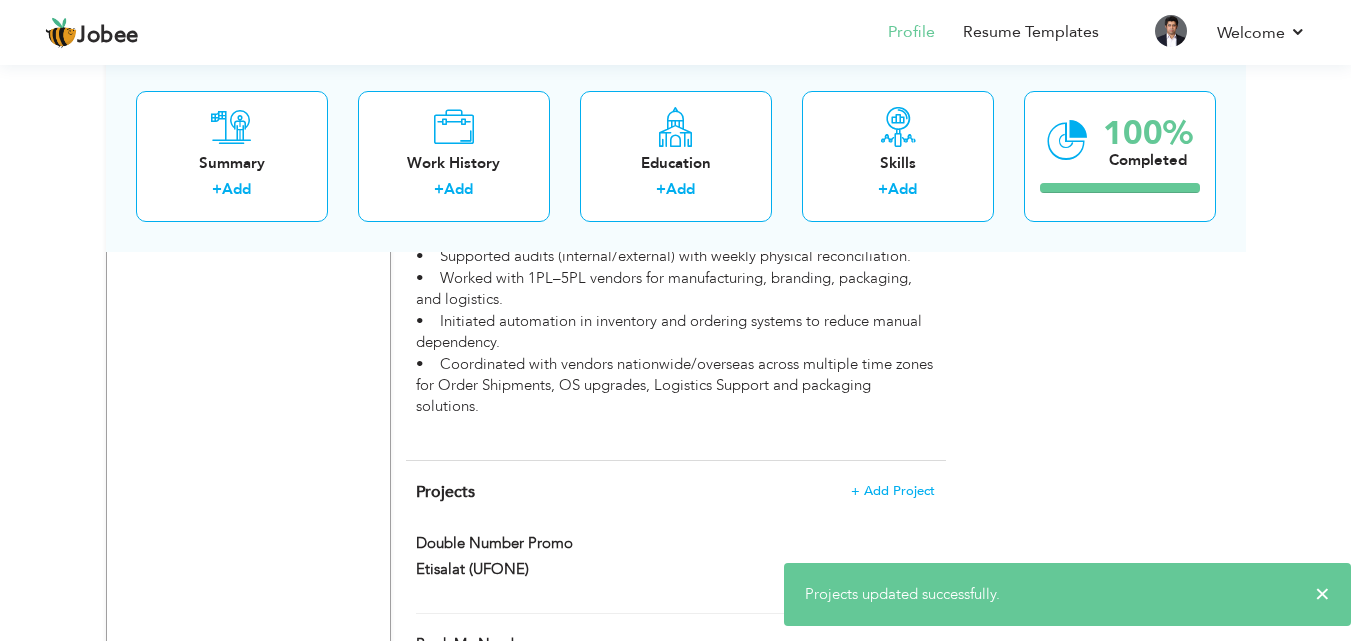 click at bounding box center [536, 669] 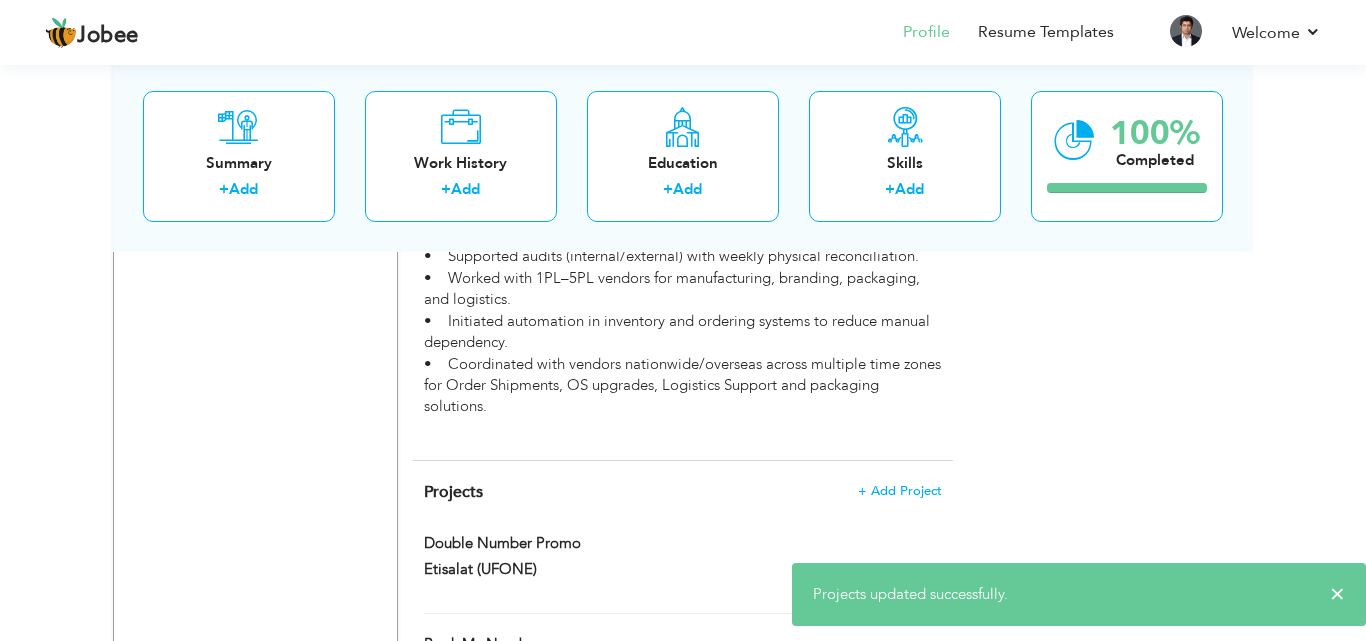 type on "Book My Number" 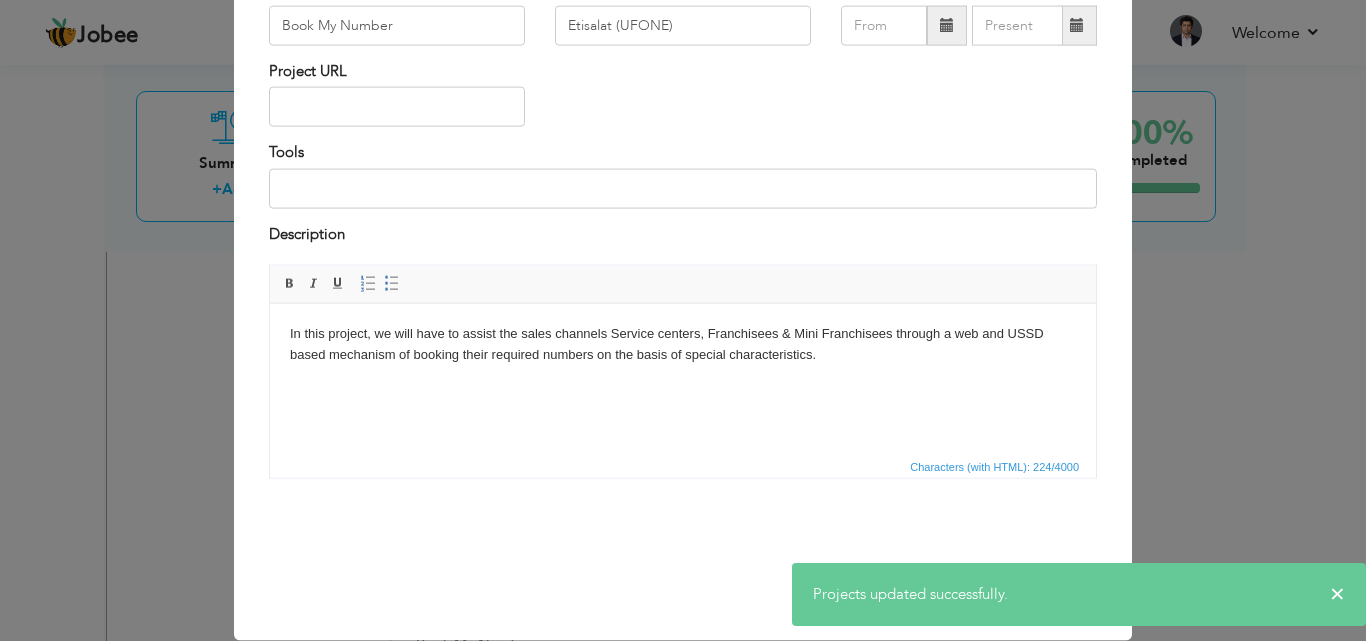 scroll, scrollTop: 0, scrollLeft: 0, axis: both 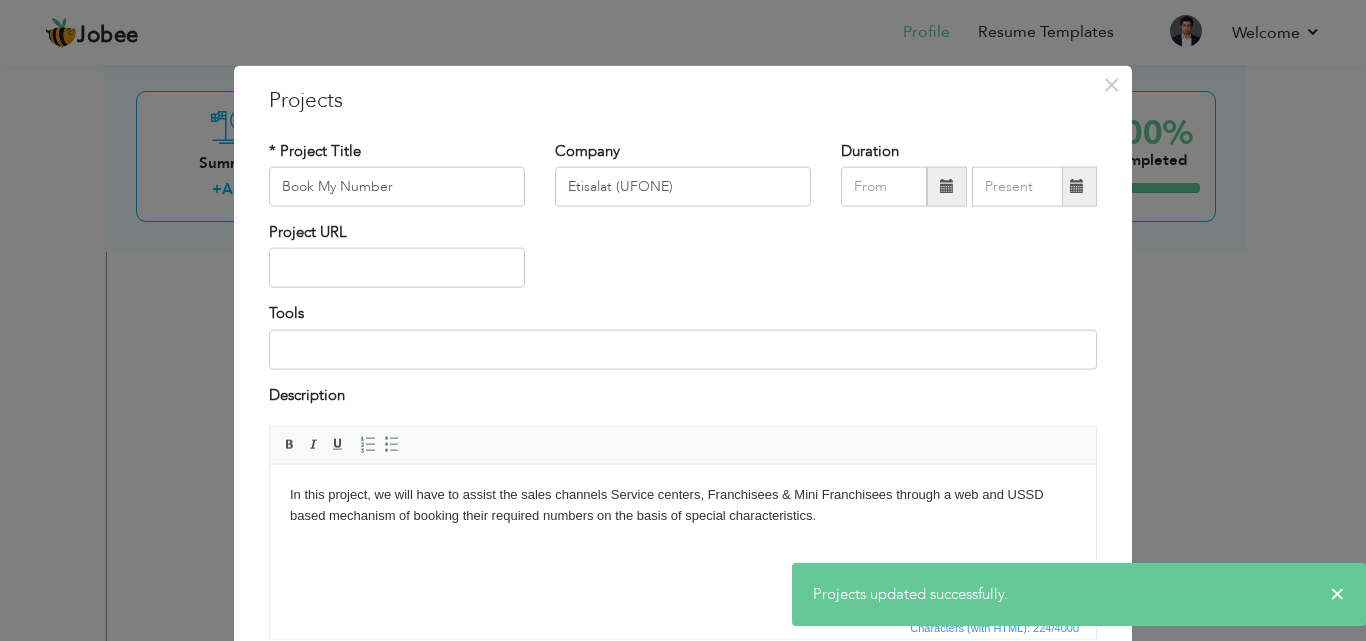 click on "In this project, we will have to assist the sales channels Service centers, Franchisees & Mini Franchisees through a web and USSD based mechanism of booking their required numbers on the basis of special characteristics." at bounding box center [683, 505] 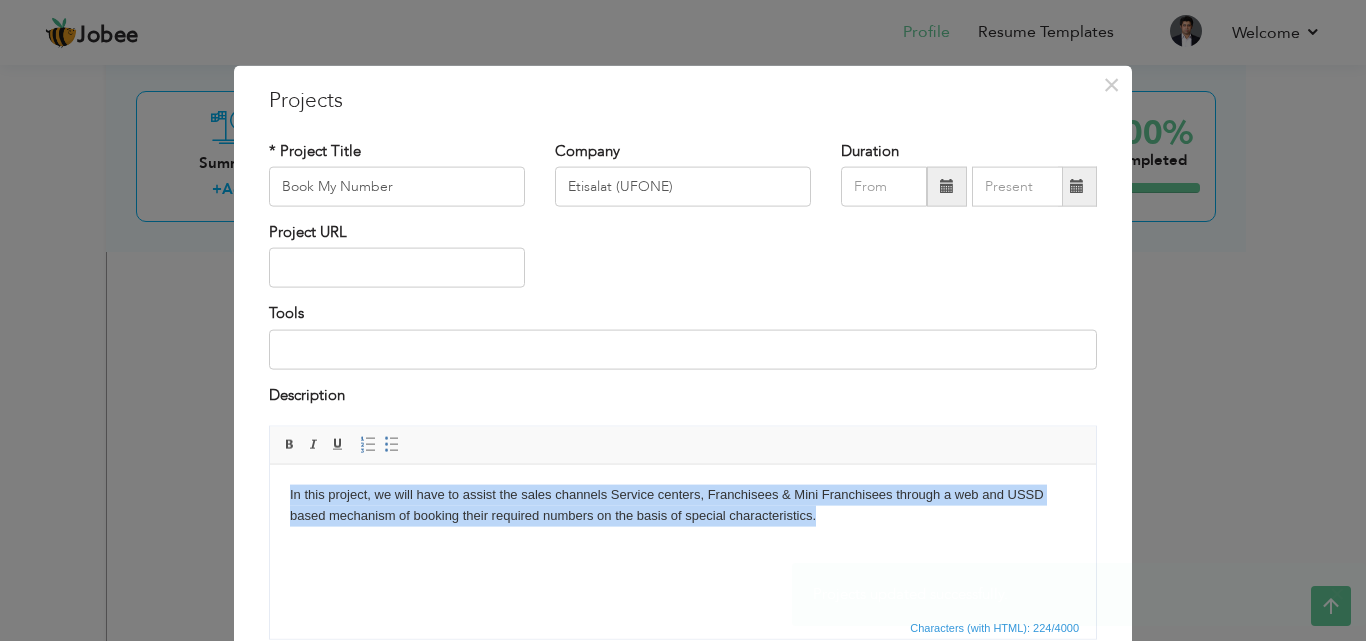 type 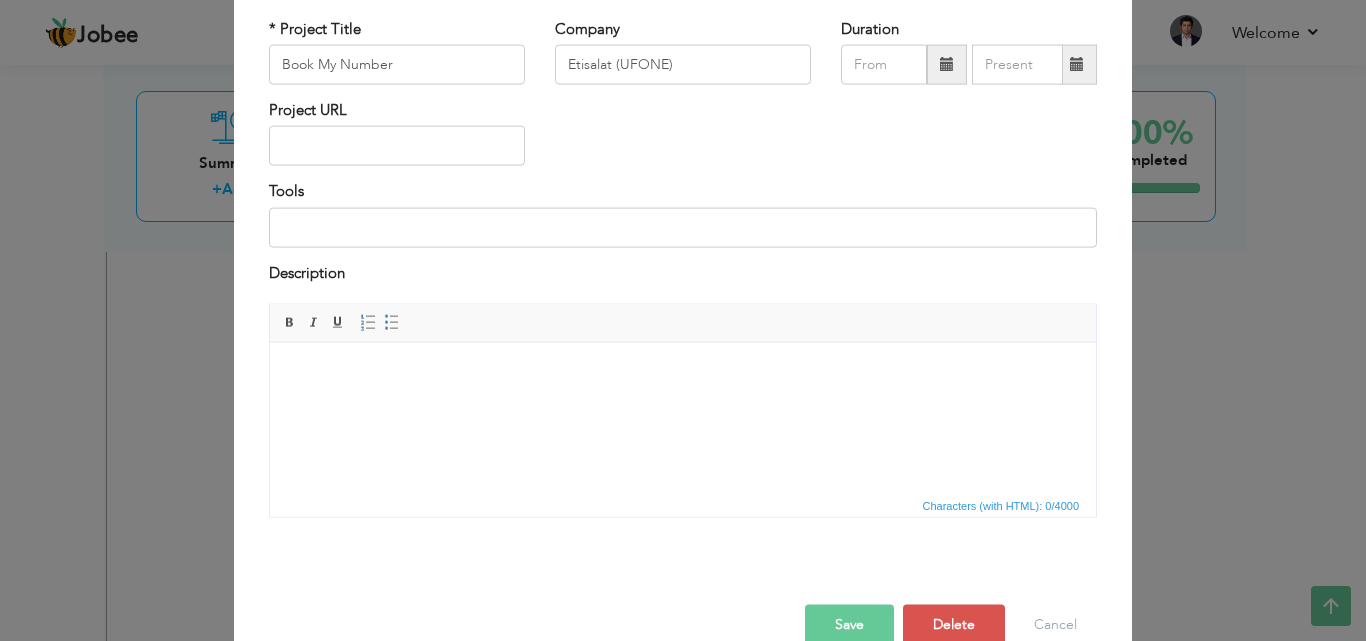 scroll, scrollTop: 161, scrollLeft: 0, axis: vertical 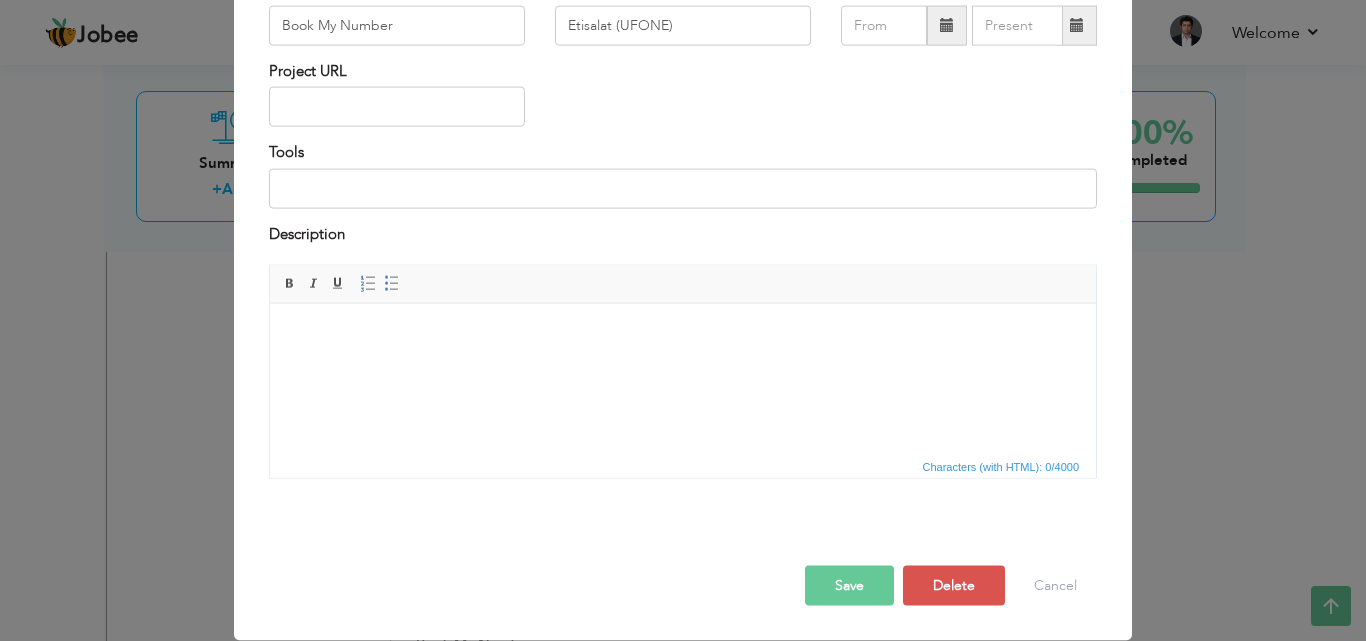 click on "Save" at bounding box center (849, 586) 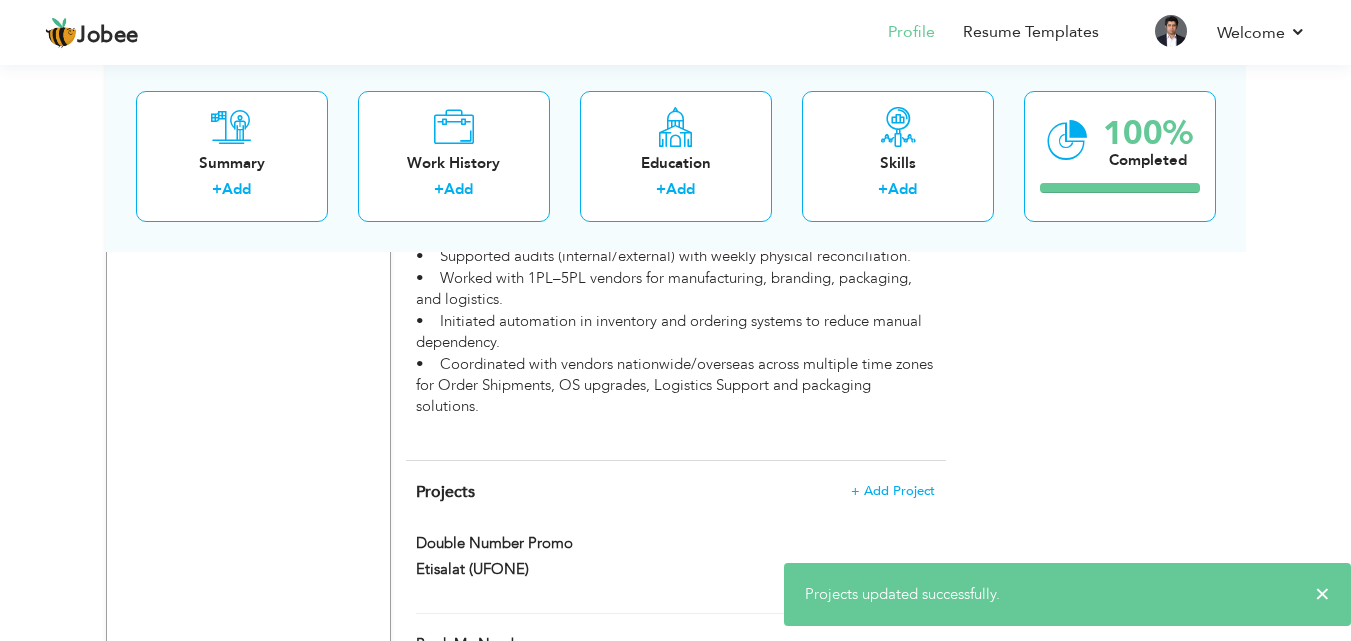 click on "Etisalat (UFONE)" at bounding box center [584, 771] 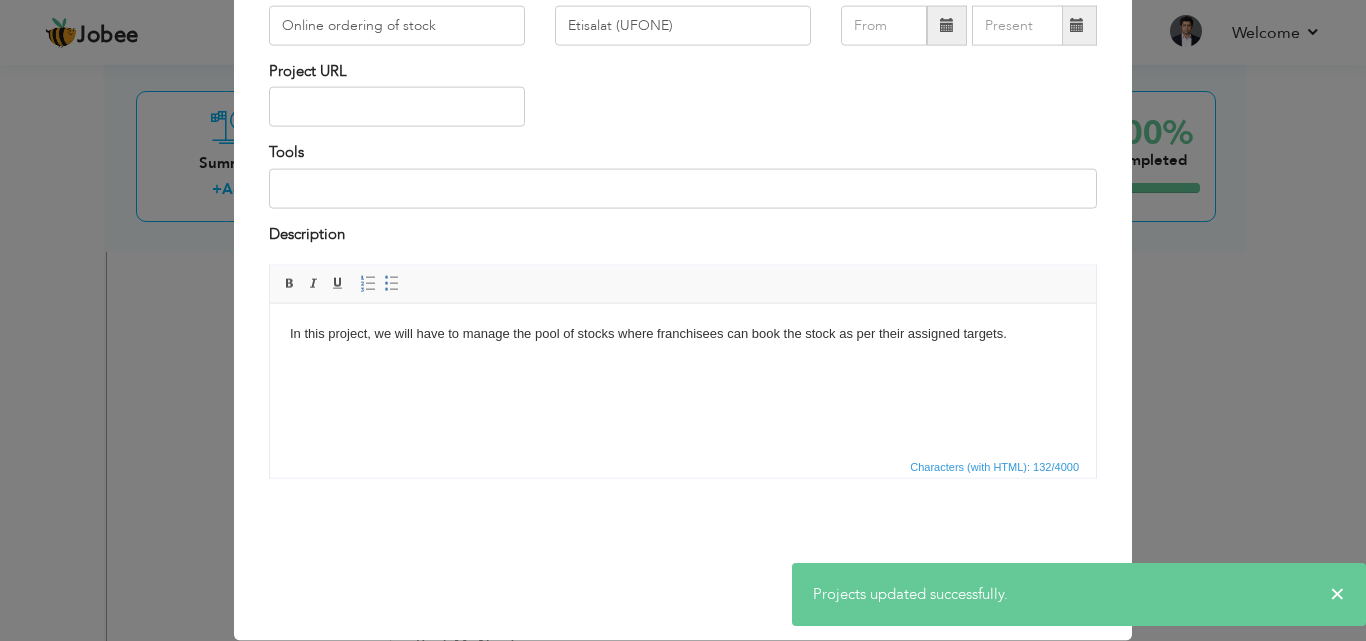 scroll, scrollTop: 0, scrollLeft: 0, axis: both 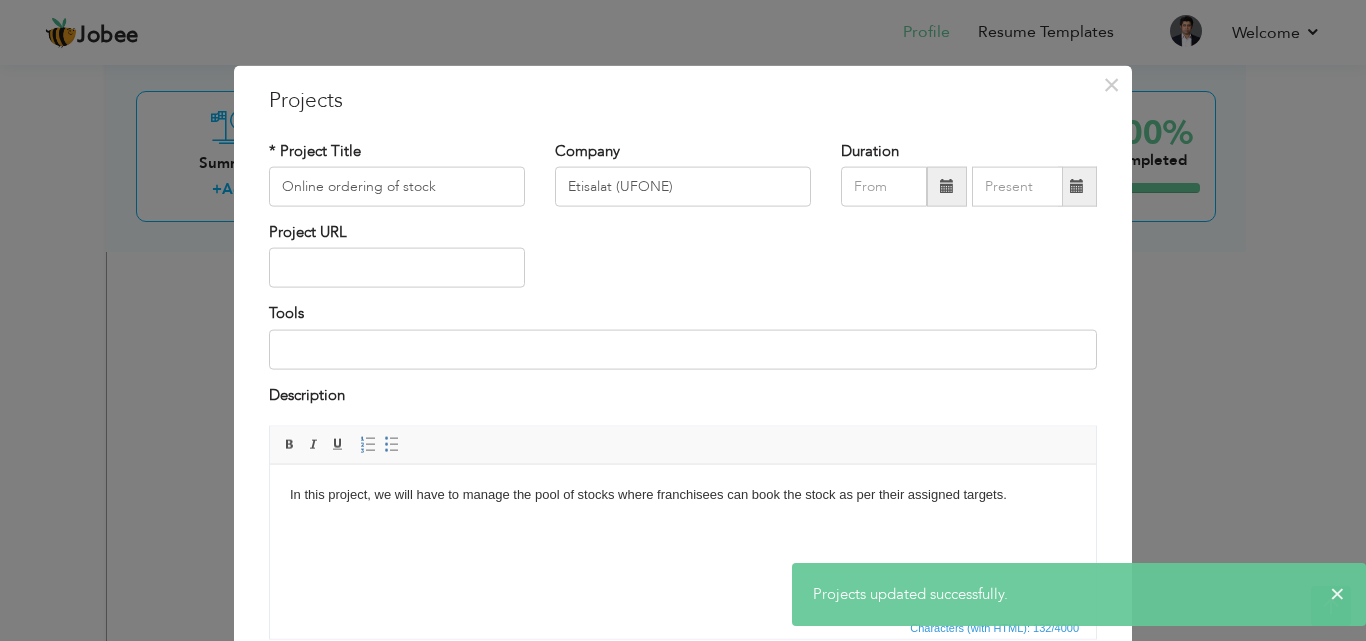 click on "In this project, we will have to manage the pool of stocks where franchisees can book the stock as per their assigned targets." at bounding box center [683, 494] 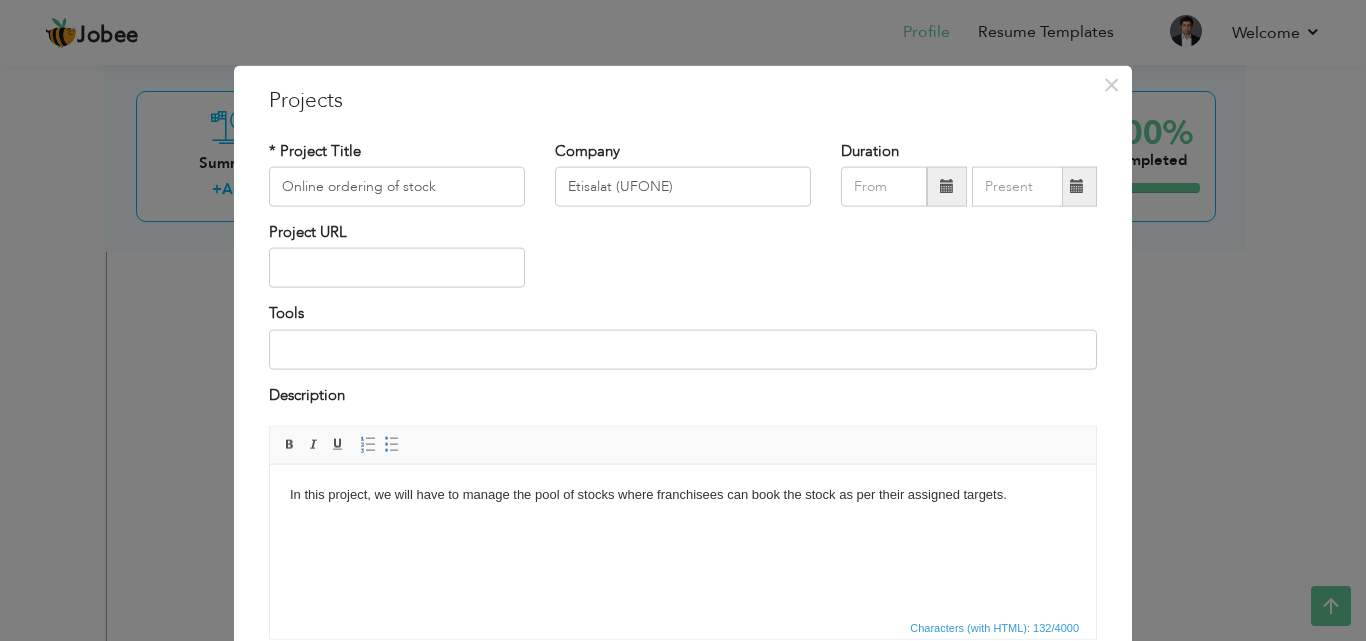 type 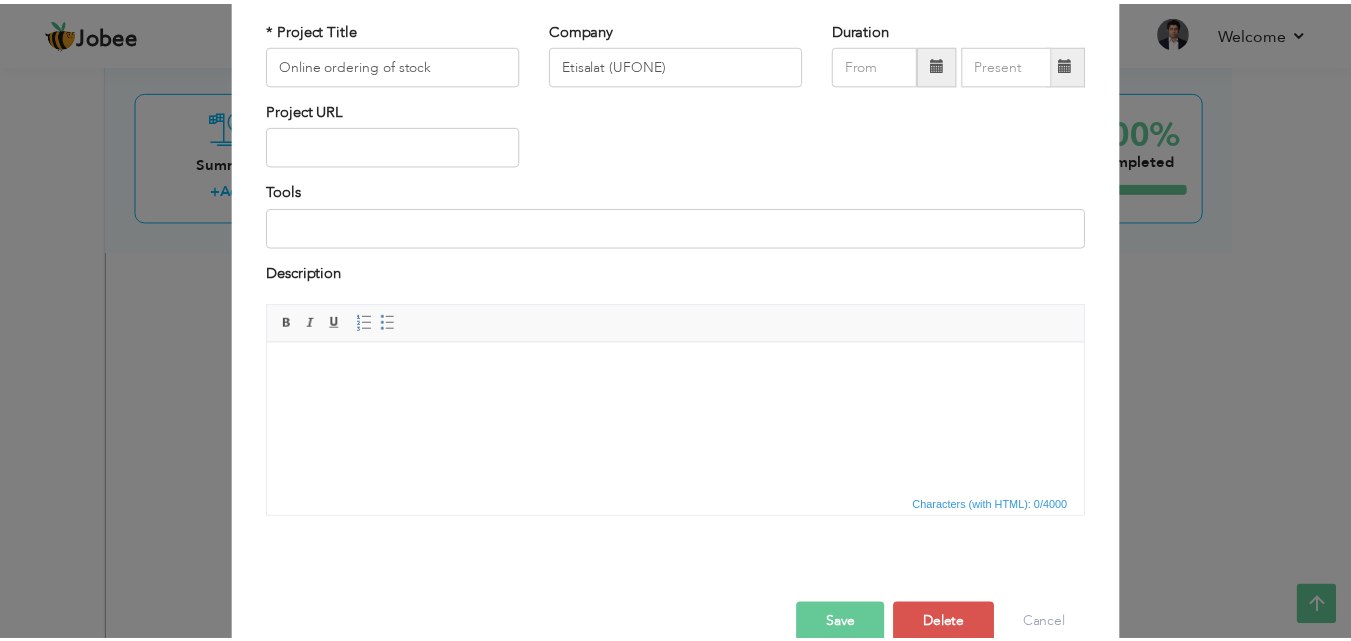 scroll, scrollTop: 161, scrollLeft: 0, axis: vertical 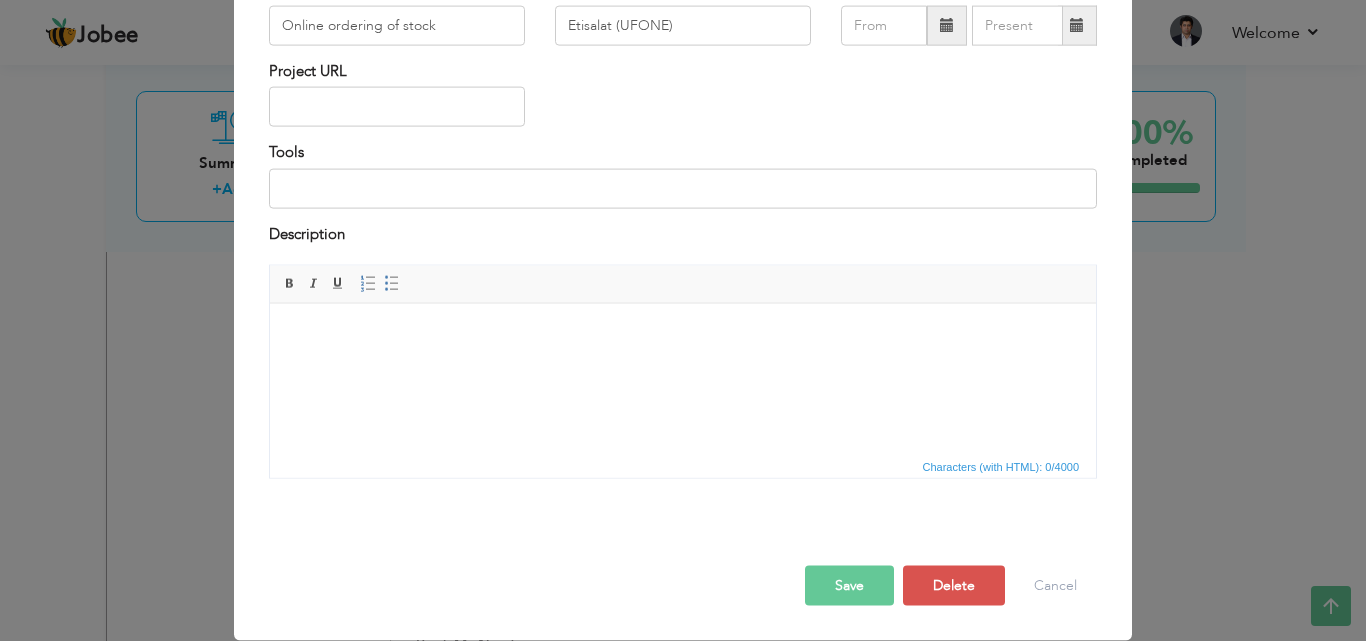 click on "Save" at bounding box center [849, 586] 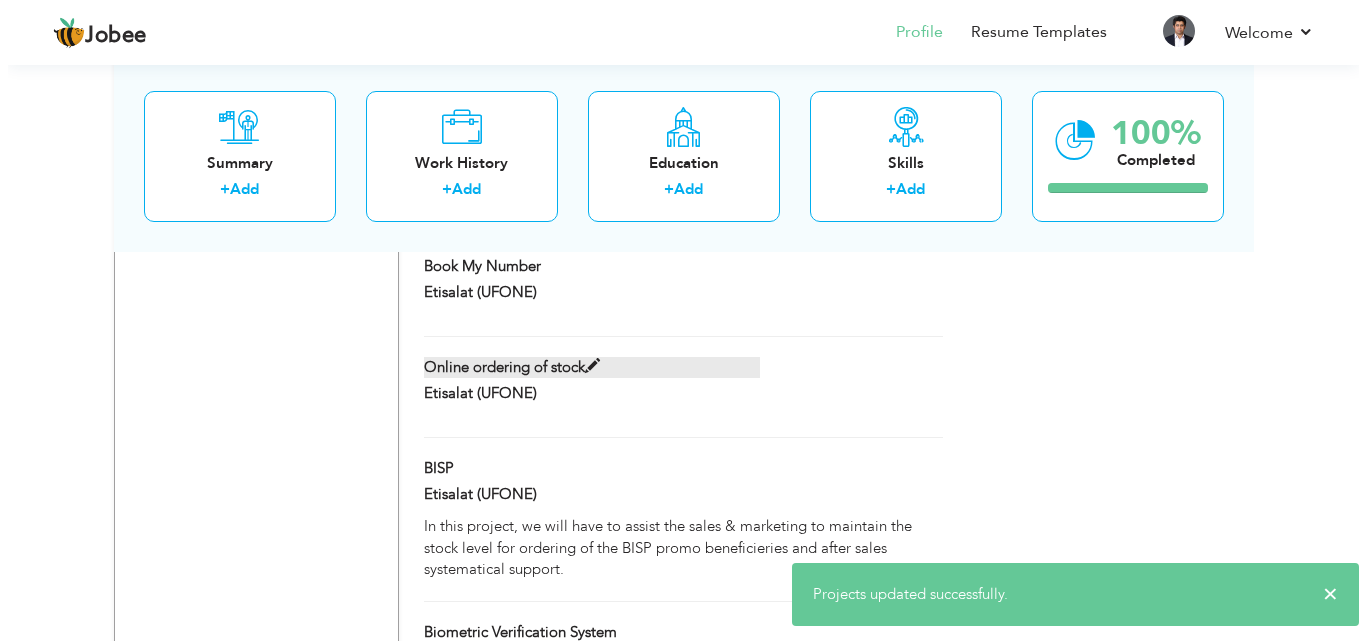 scroll, scrollTop: 4560, scrollLeft: 0, axis: vertical 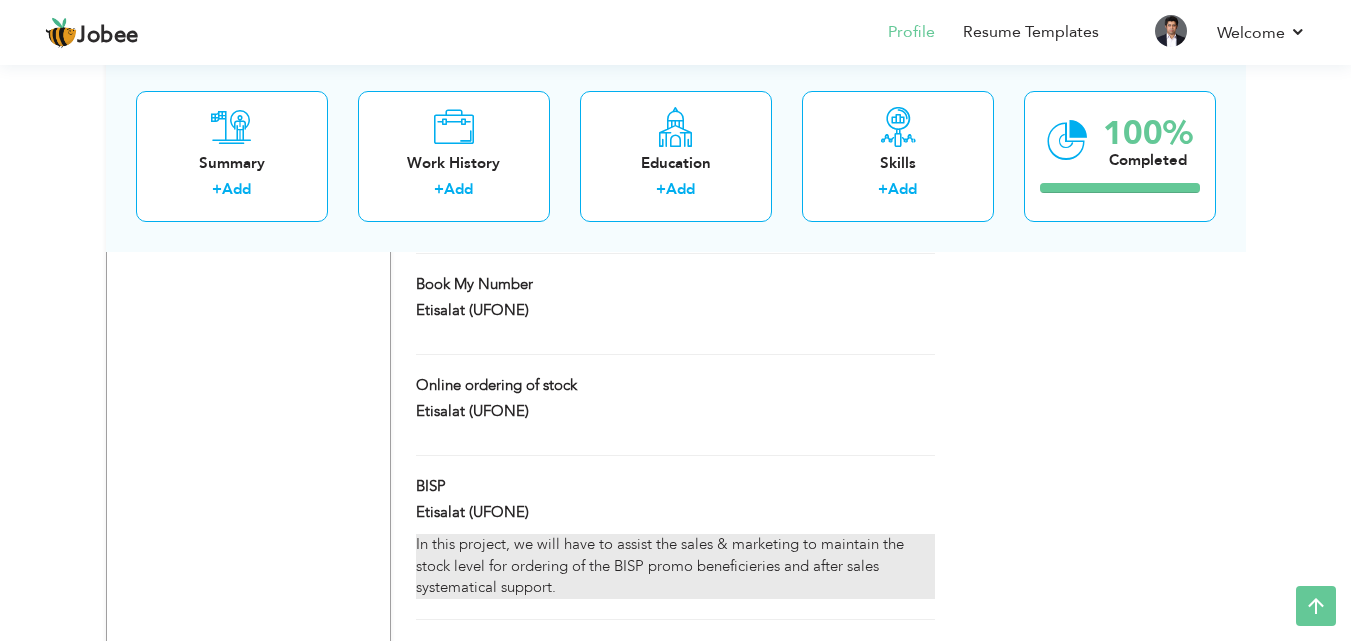 click on "In this project, we will have to assist the sales & marketing to maintain the stock level for ordering of the BISP promo beneficieries and after sales systematical support." at bounding box center [675, 566] 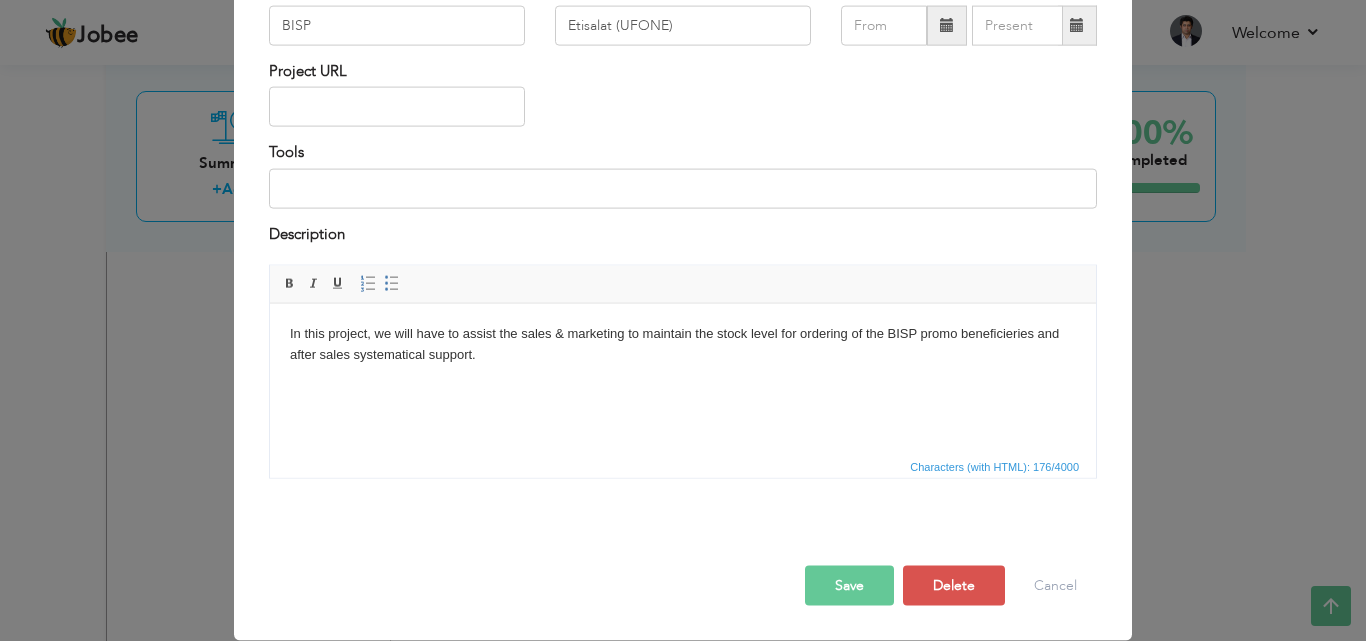 scroll, scrollTop: 0, scrollLeft: 0, axis: both 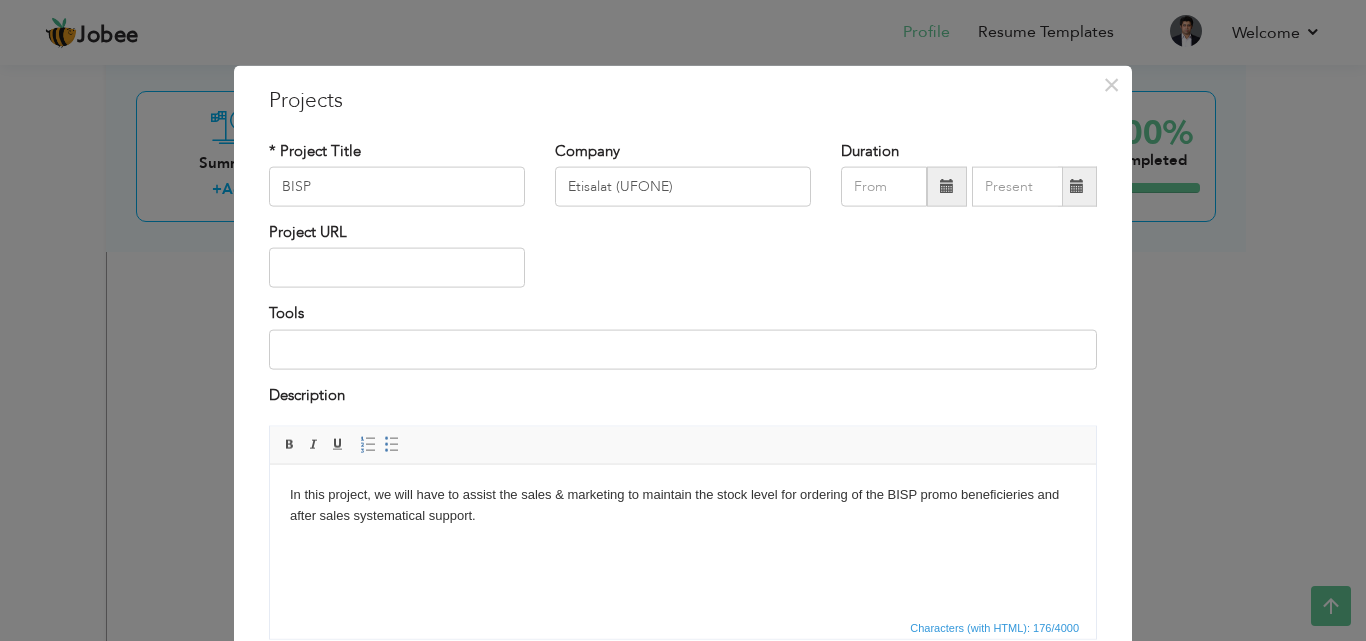 click on "Editor toolbars Basic Styles   Bold   Italic   Underline Paragraph   Insert/Remove Numbered List   Insert/Remove Bulleted List" at bounding box center [683, 446] 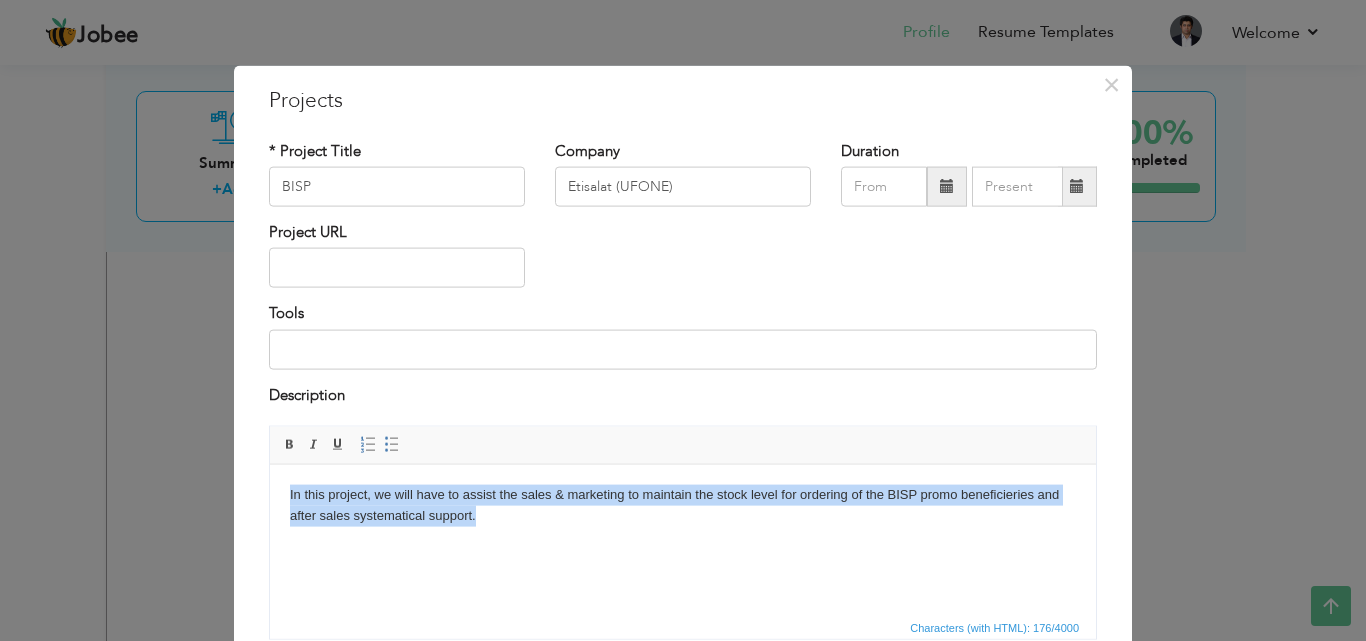 type 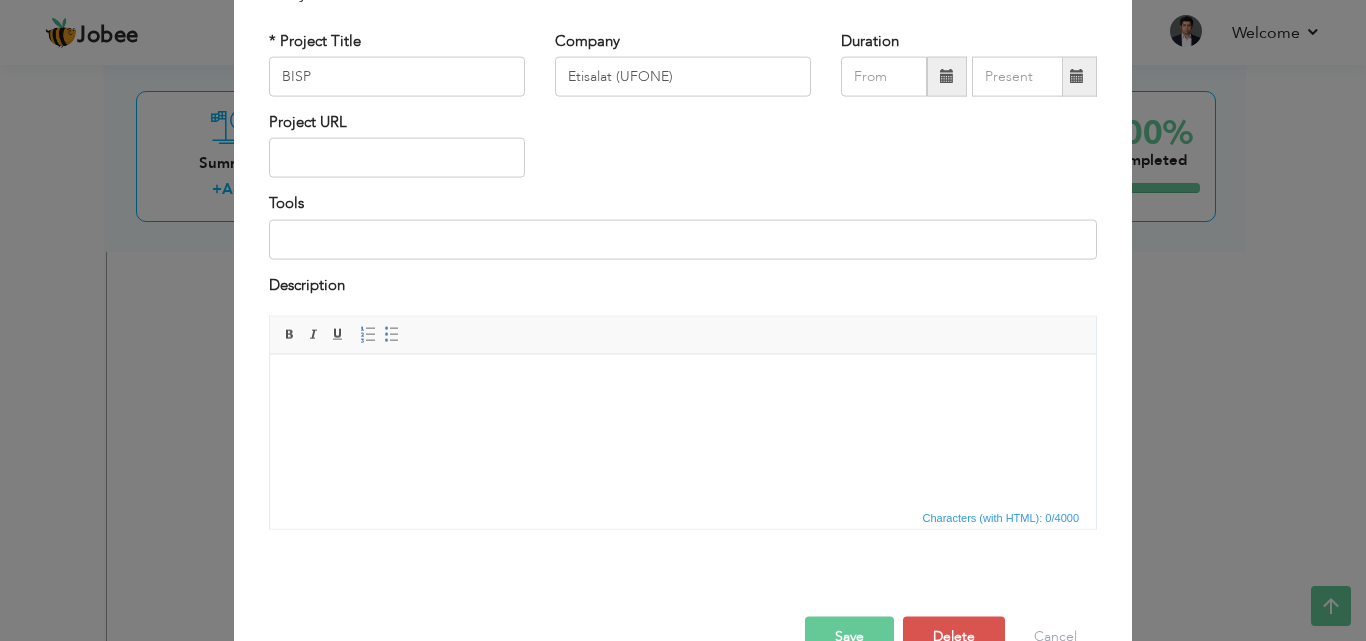 scroll, scrollTop: 161, scrollLeft: 0, axis: vertical 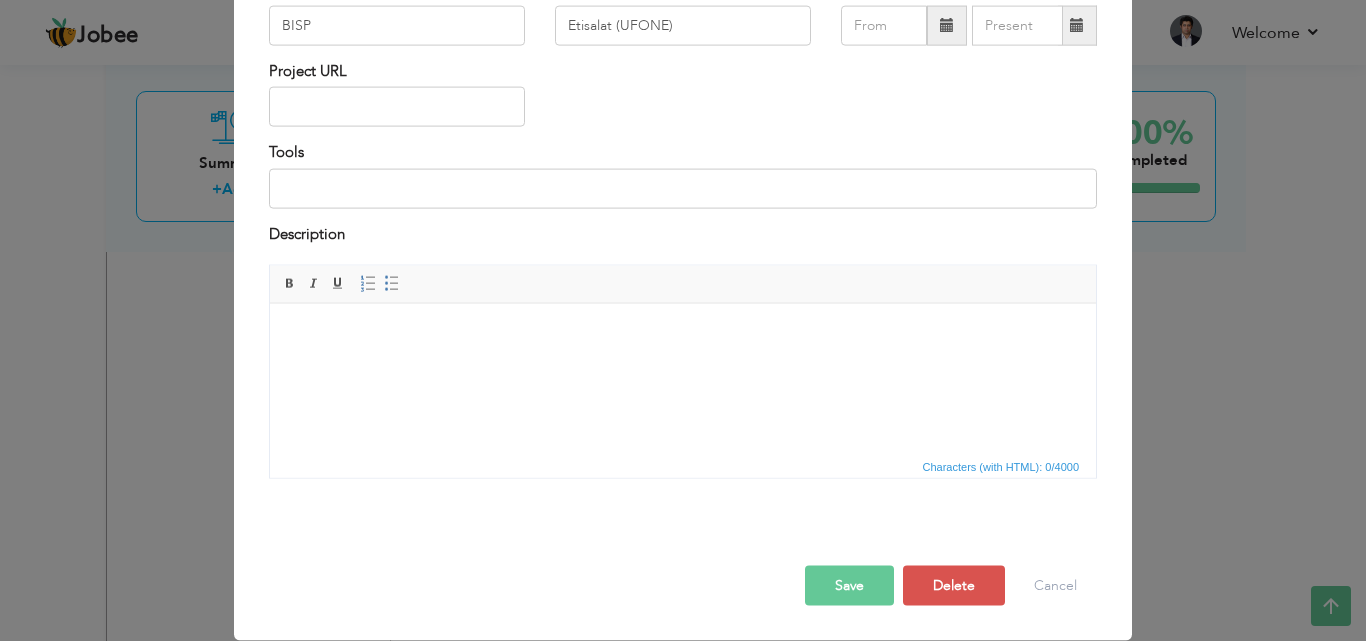 click on "Save" at bounding box center (849, 586) 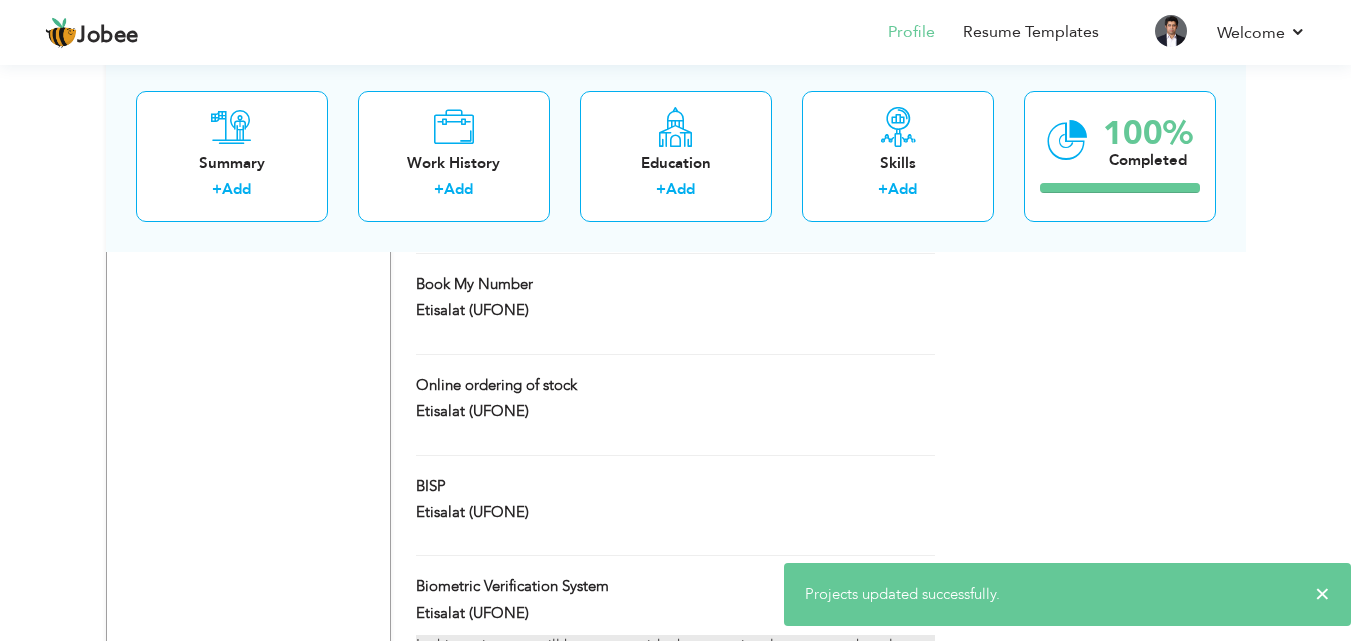 click on "In this project, we will have to provide the operational support to the relavant stakeholders as the integral part of the organization to develop the strength and bridge between the on ground activities and systematical treatments." at bounding box center (675, 667) 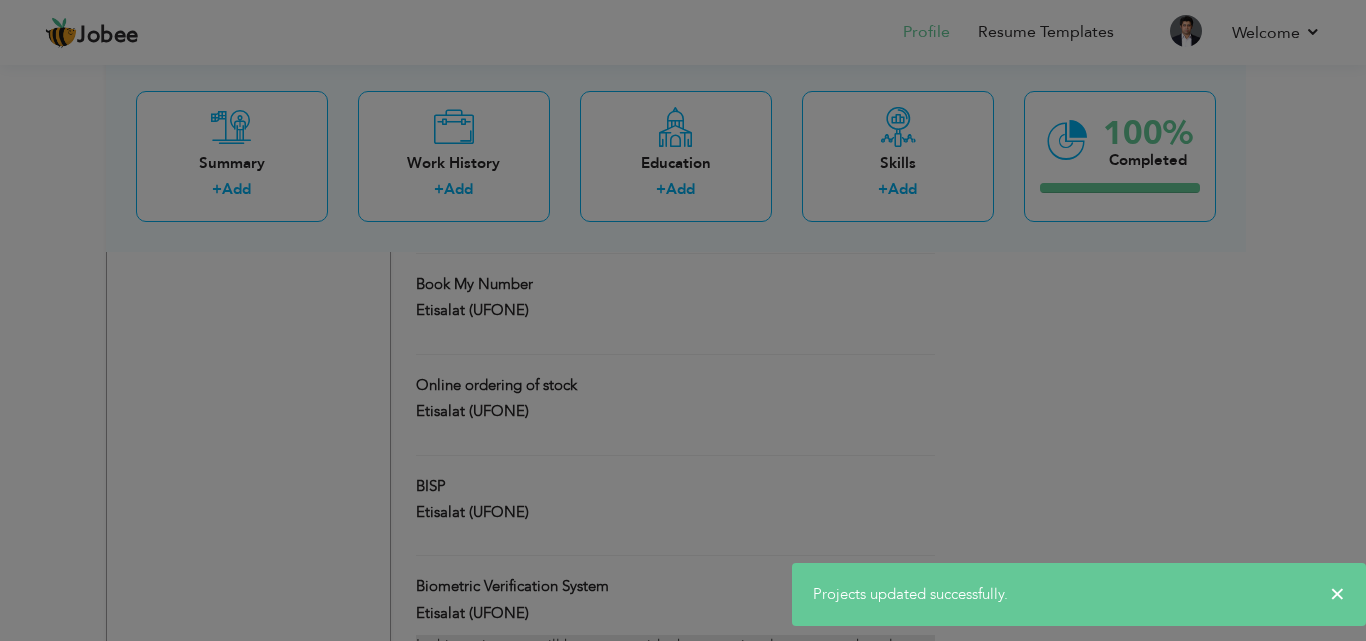 scroll, scrollTop: 0, scrollLeft: 0, axis: both 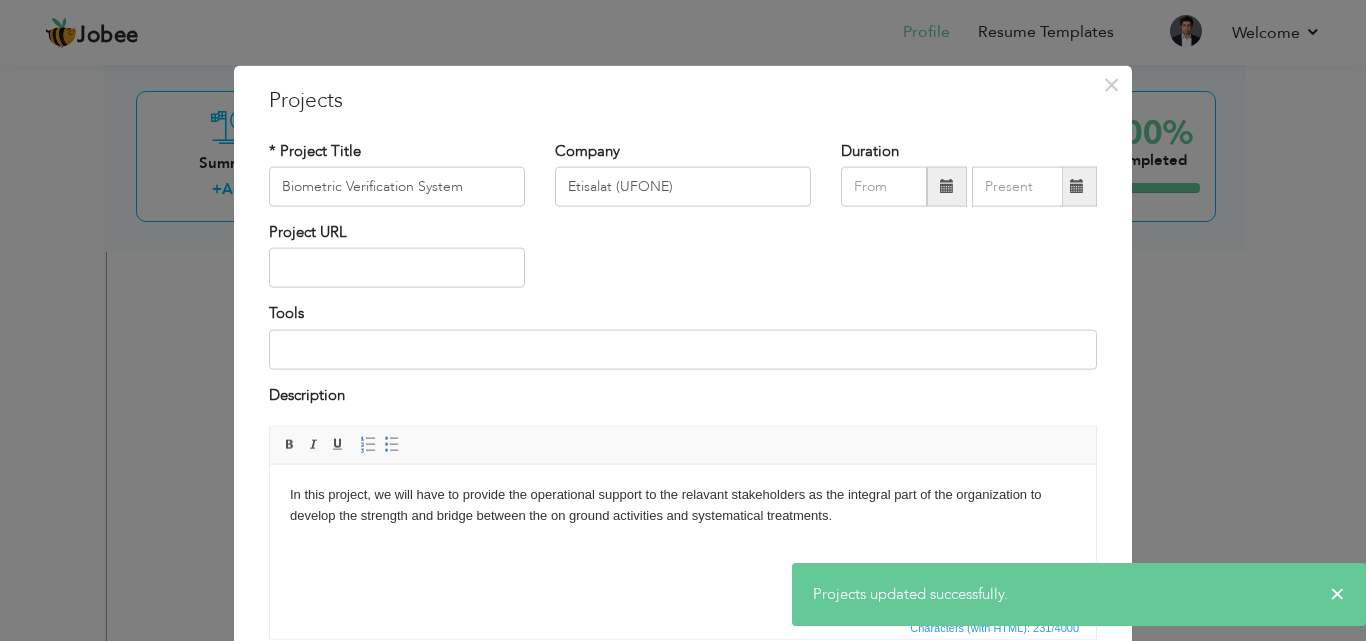 click on "In this project, we will have to provide the operational support to the relavant stakeholders as the integral part of the organization to develop the strength and bridge between the on ground activities and systematical treatments." at bounding box center [683, 505] 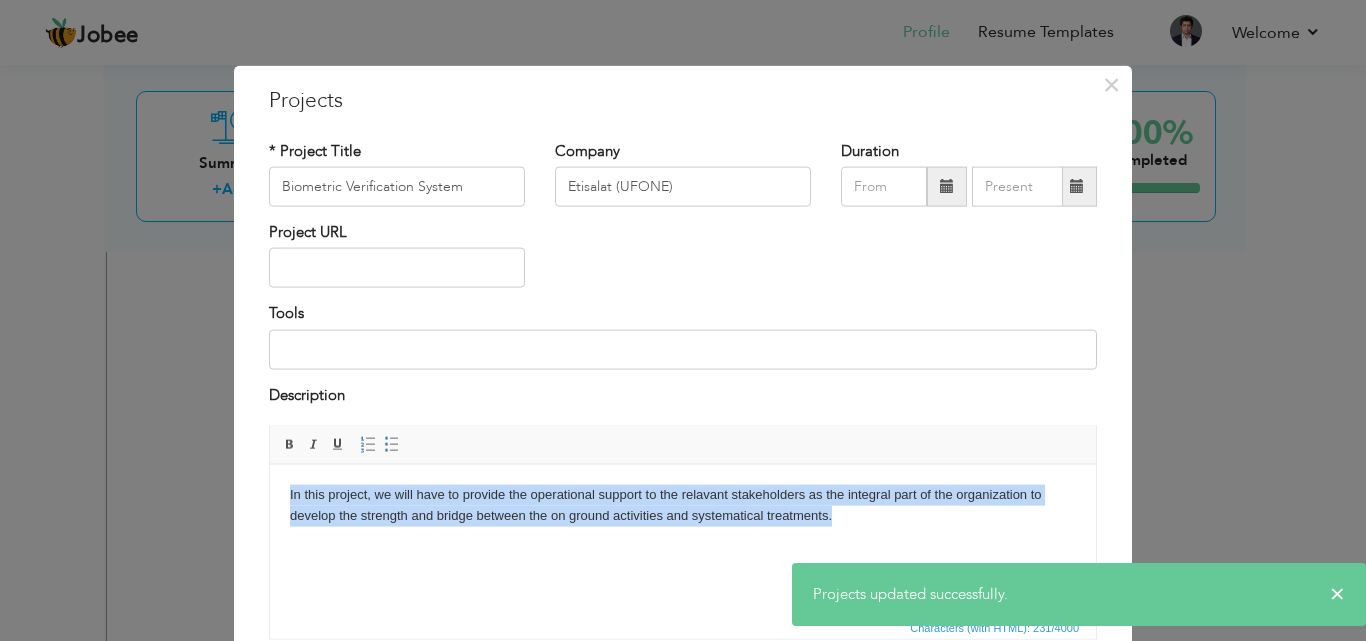 type 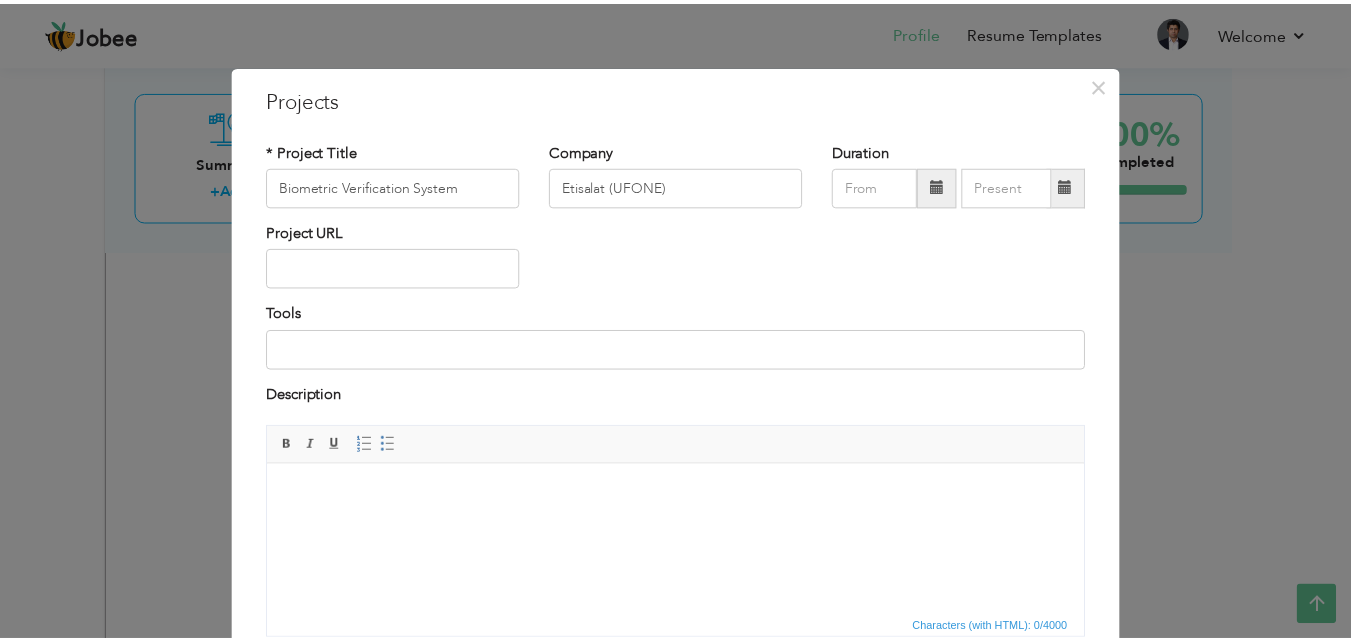 scroll, scrollTop: 161, scrollLeft: 0, axis: vertical 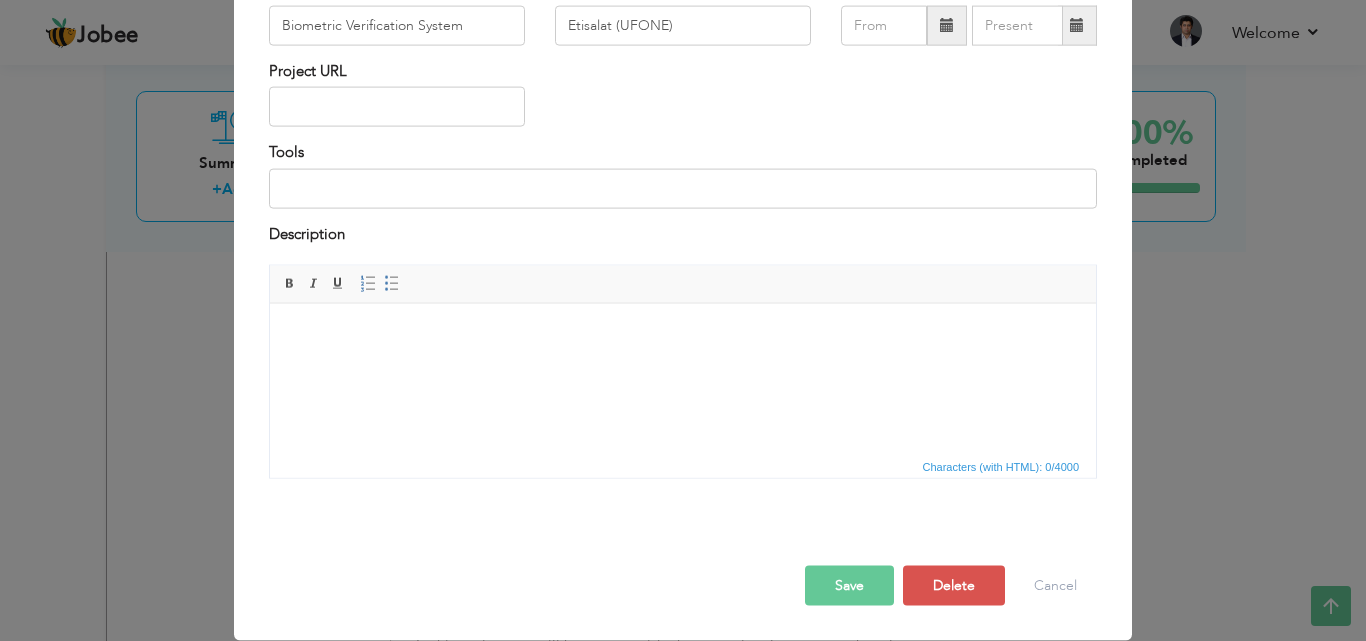 click on "Save" at bounding box center [849, 586] 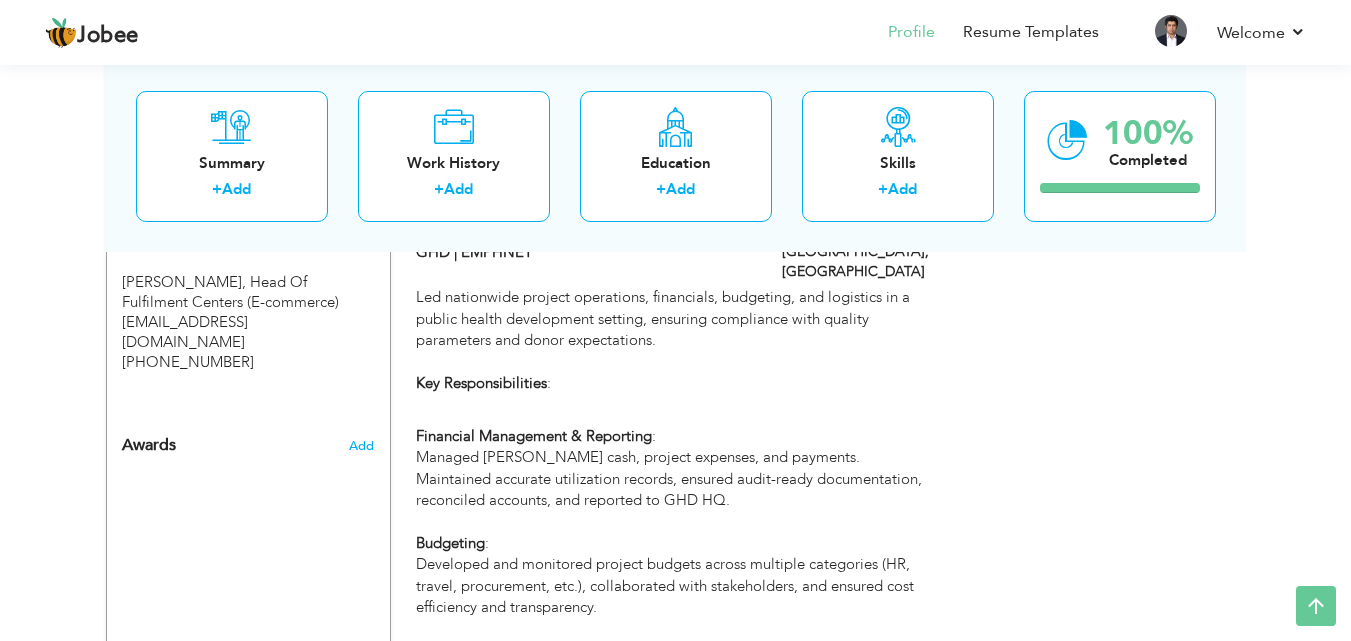 scroll, scrollTop: 0, scrollLeft: 0, axis: both 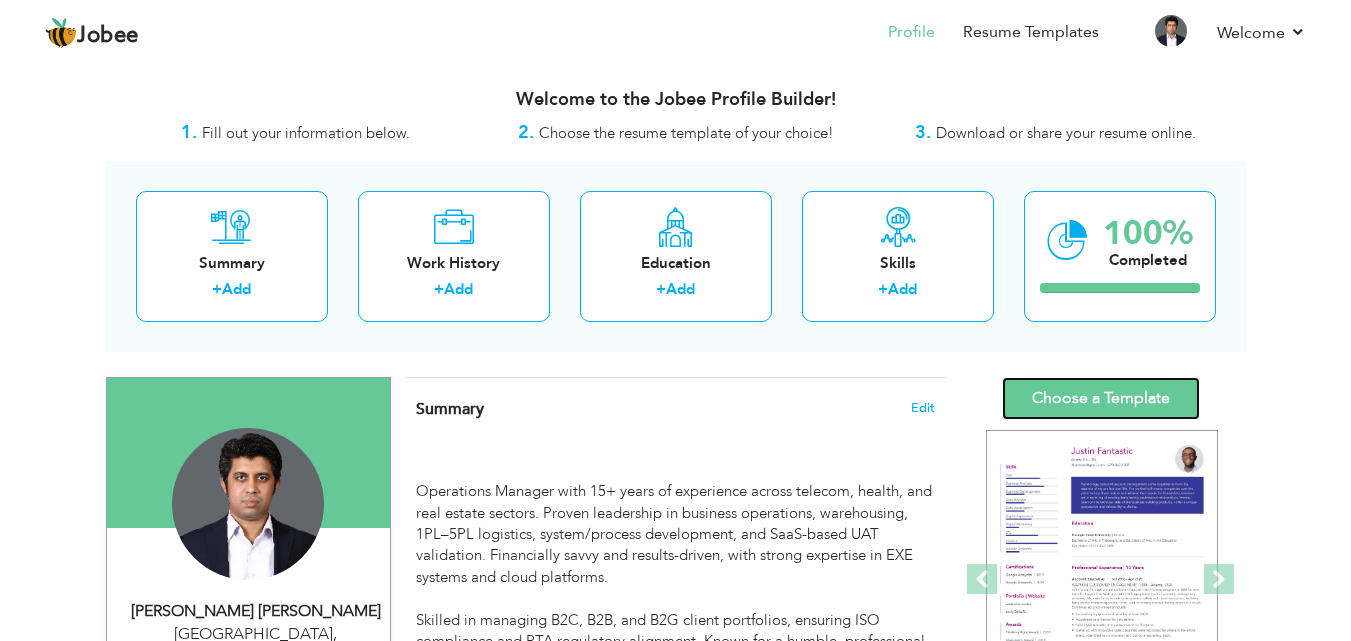 click on "Choose a Template" at bounding box center (1101, 398) 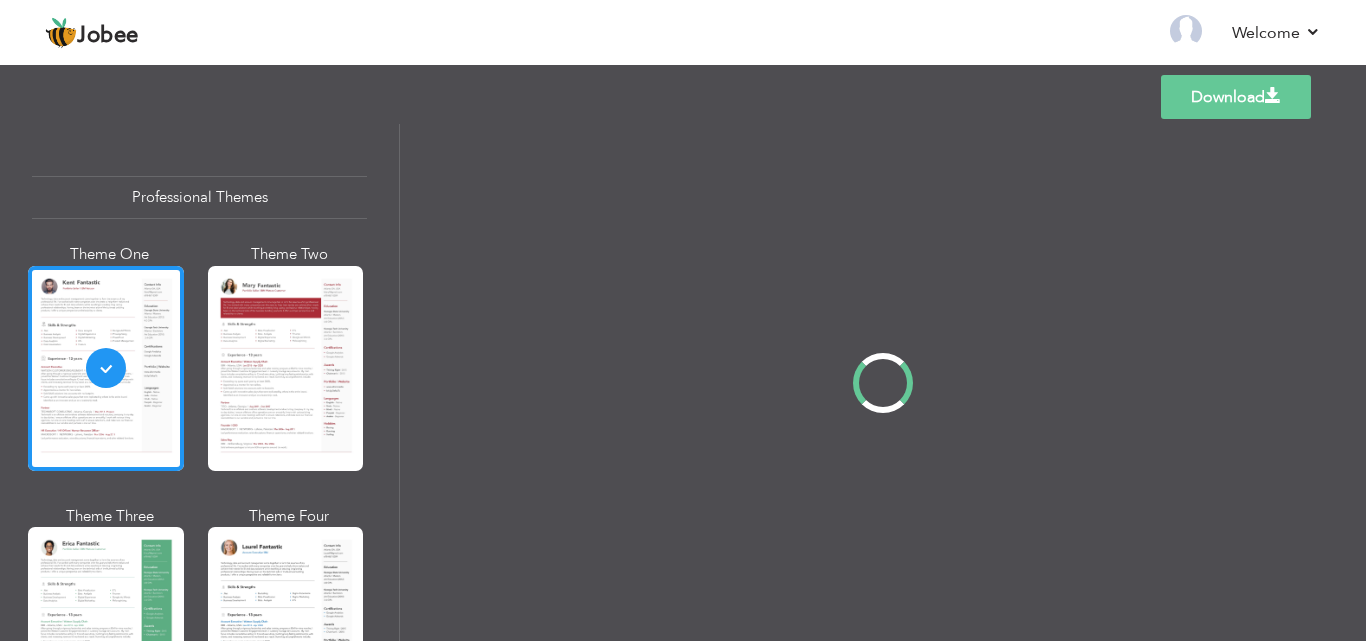 scroll, scrollTop: 0, scrollLeft: 0, axis: both 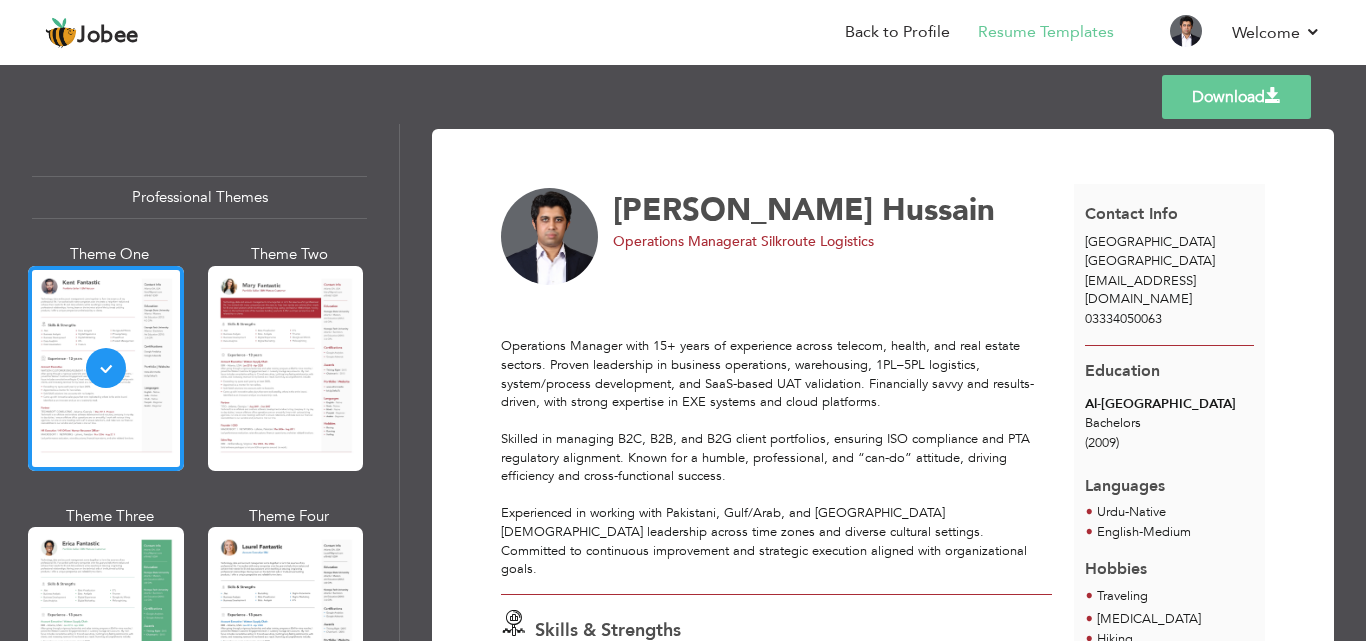 click on "Operations Manager with 15+ years of experience across telecom, health, and real estate sectors. Proven leadership in business operations, warehousing, 1PL–5PL logistics, system/process development, and SaaS-based UAT validation. Financially savvy and results-driven, with strong expertise in EXE systems and cloud platforms.
Skilled in managing B2C, B2B, and B2G client portfolios, ensuring ISO compliance and PTA regulatory alignment. Known for a humble, professional, and “can-do” attitude, driving efficiency and cross-functional success.
Experienced in working with Pakistani, Gulf/Arab, and US-based leadership across time zones and diverse cultural settings. Committed to continuous improvement and strategic execution aligned with organizational goals." at bounding box center (776, 449) 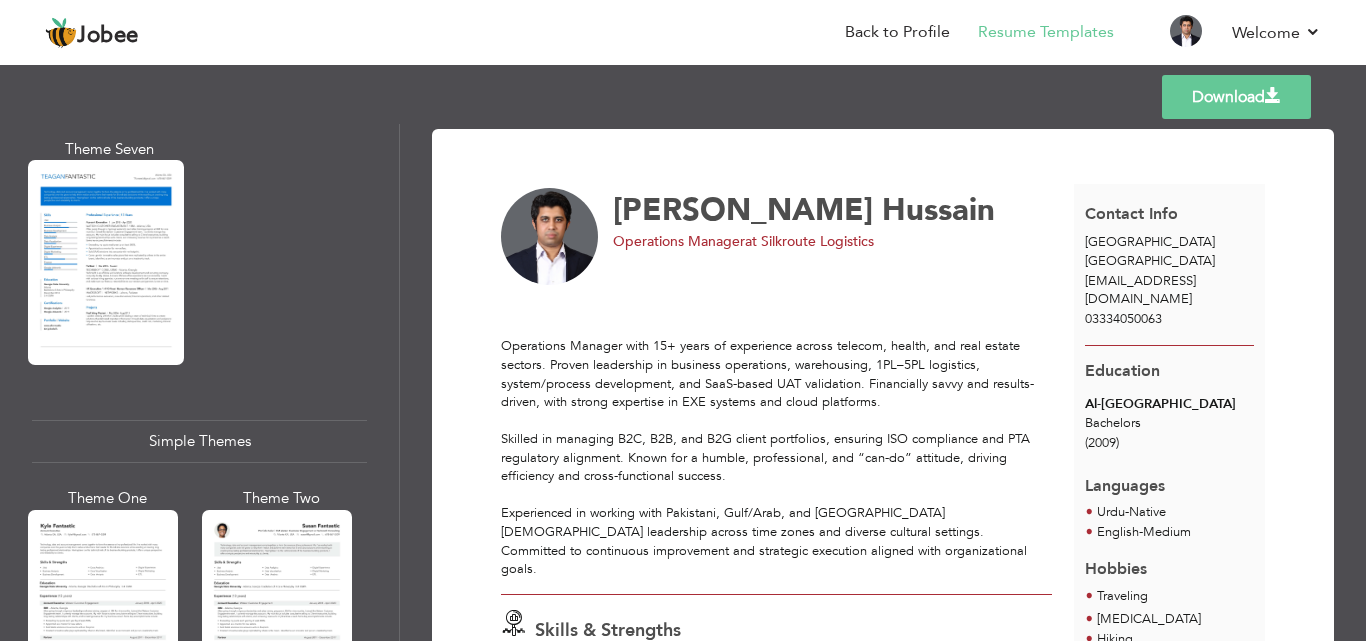 scroll, scrollTop: 3560, scrollLeft: 0, axis: vertical 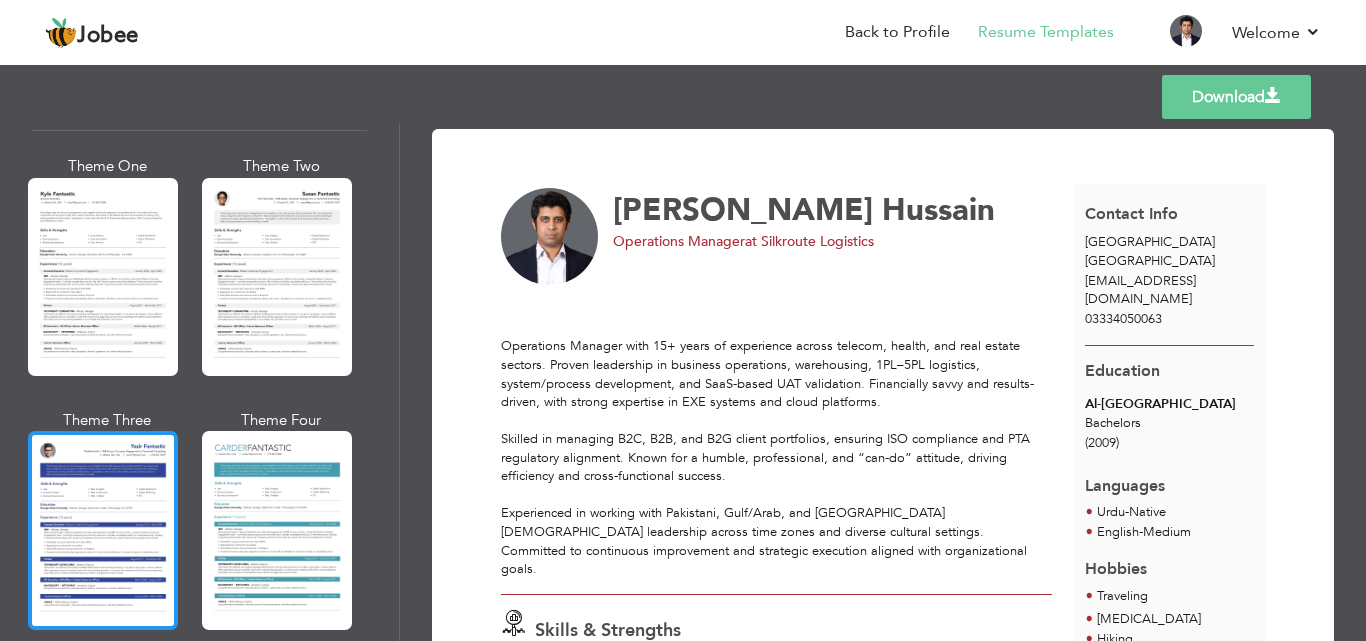 click at bounding box center [103, 530] 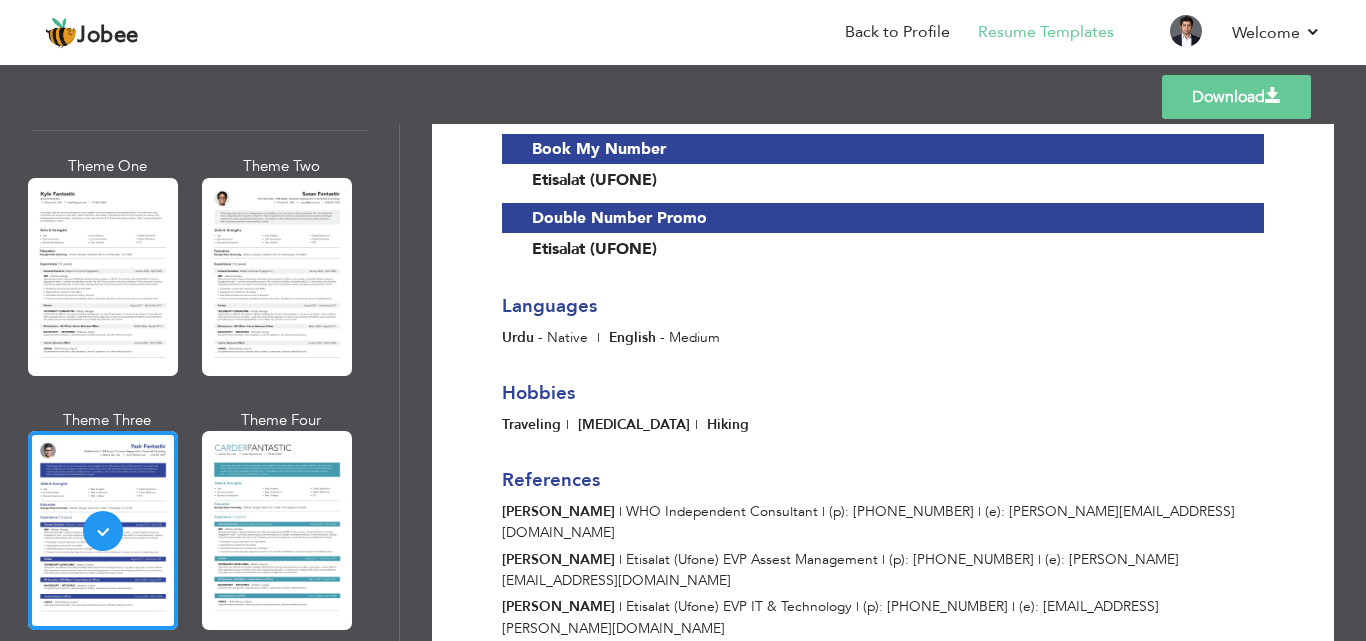 scroll, scrollTop: 3859, scrollLeft: 0, axis: vertical 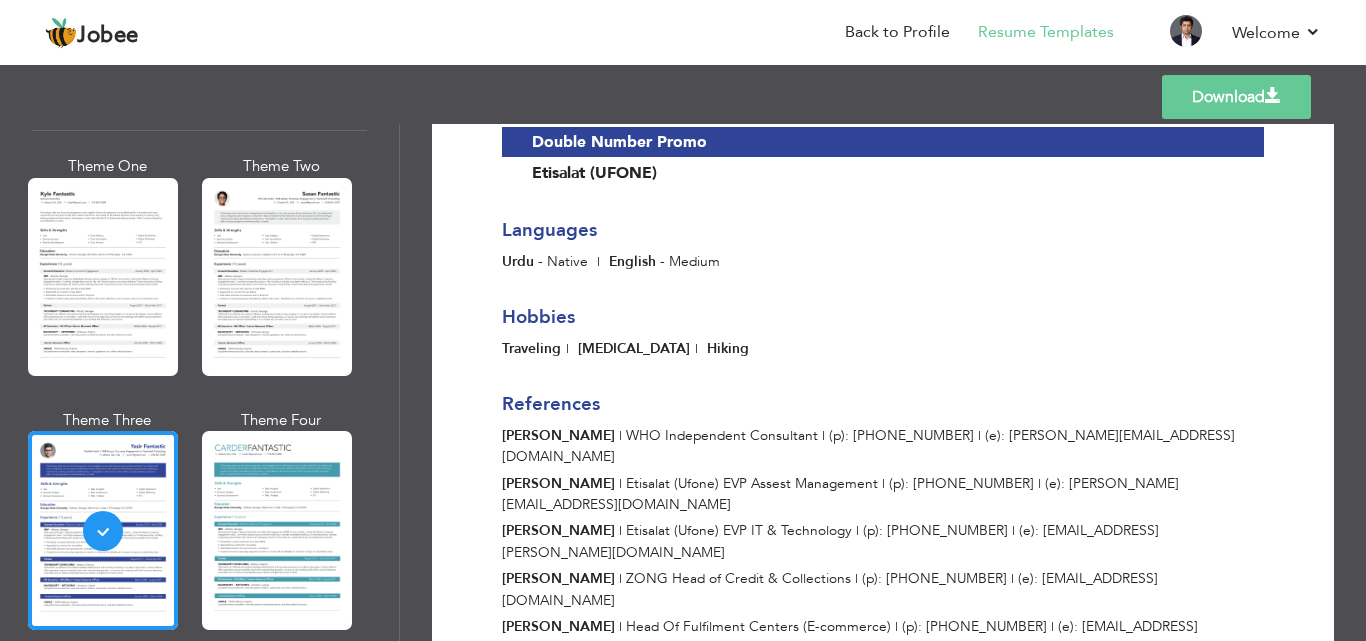 click on "Download" at bounding box center (1236, 97) 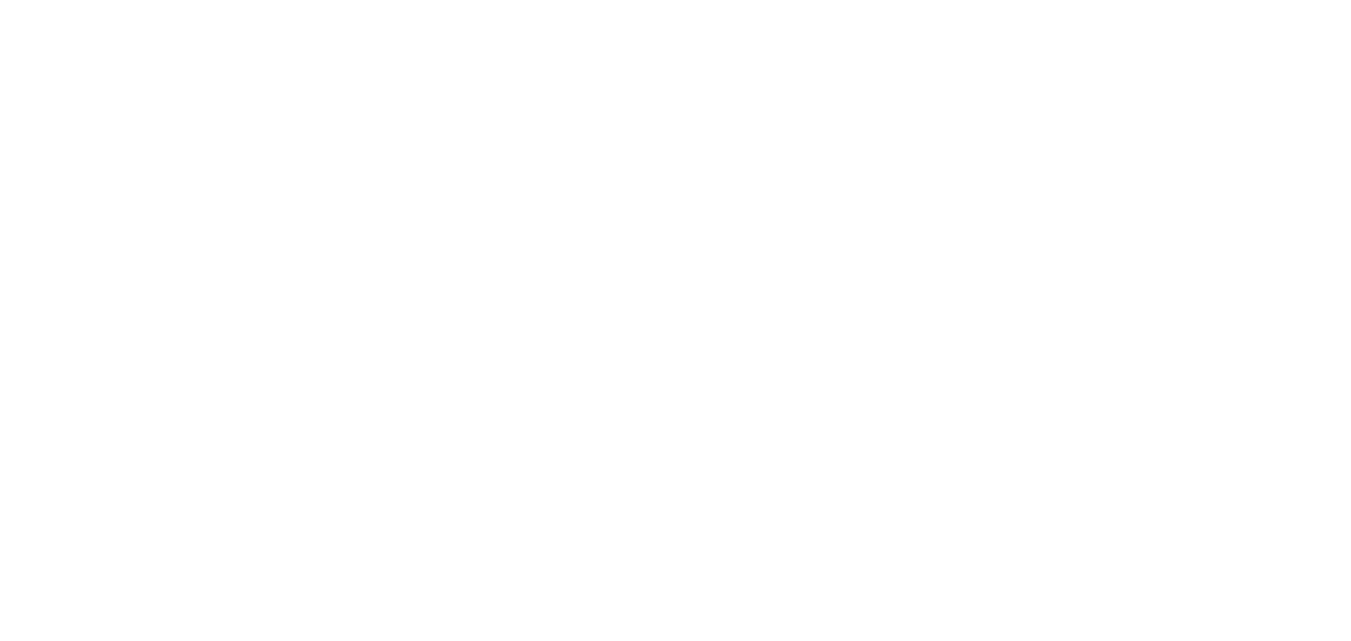 scroll, scrollTop: 0, scrollLeft: 0, axis: both 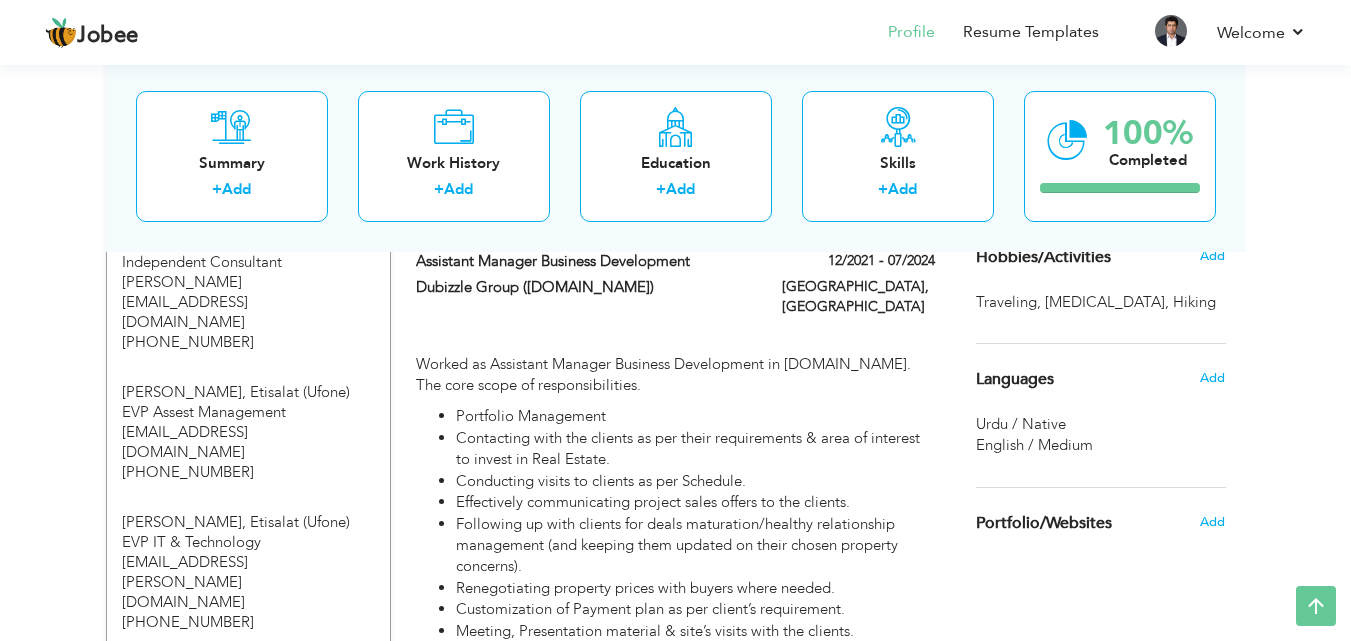 click on "Following up with clients for deals maturation/healthy relationship management (and keeping them updated on their chosen property concerns)." at bounding box center [695, 546] 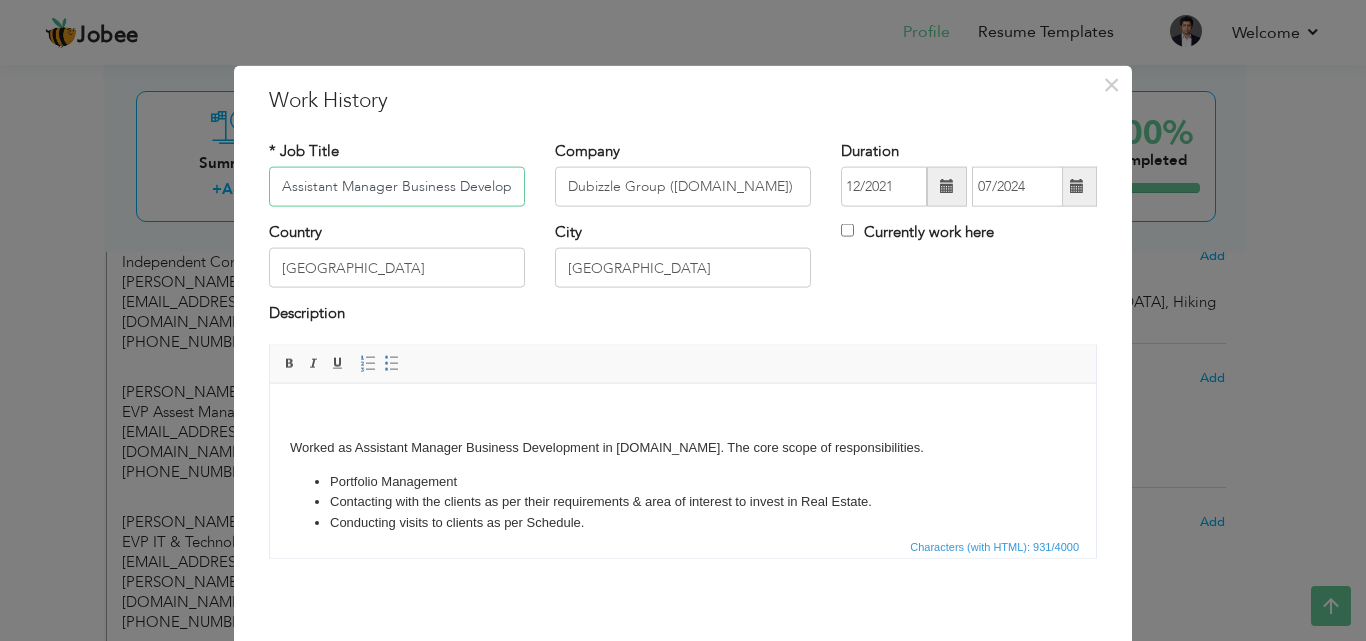scroll, scrollTop: 0, scrollLeft: 30, axis: horizontal 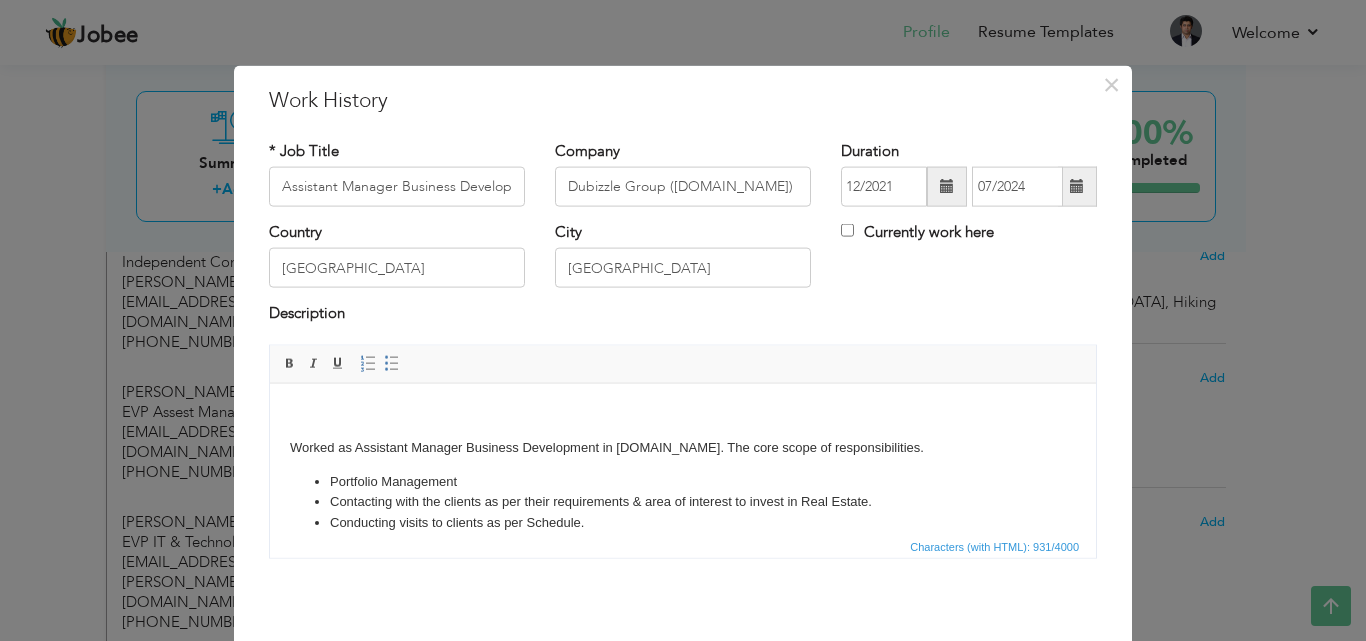 click on "Portfolio Management" at bounding box center (683, 481) 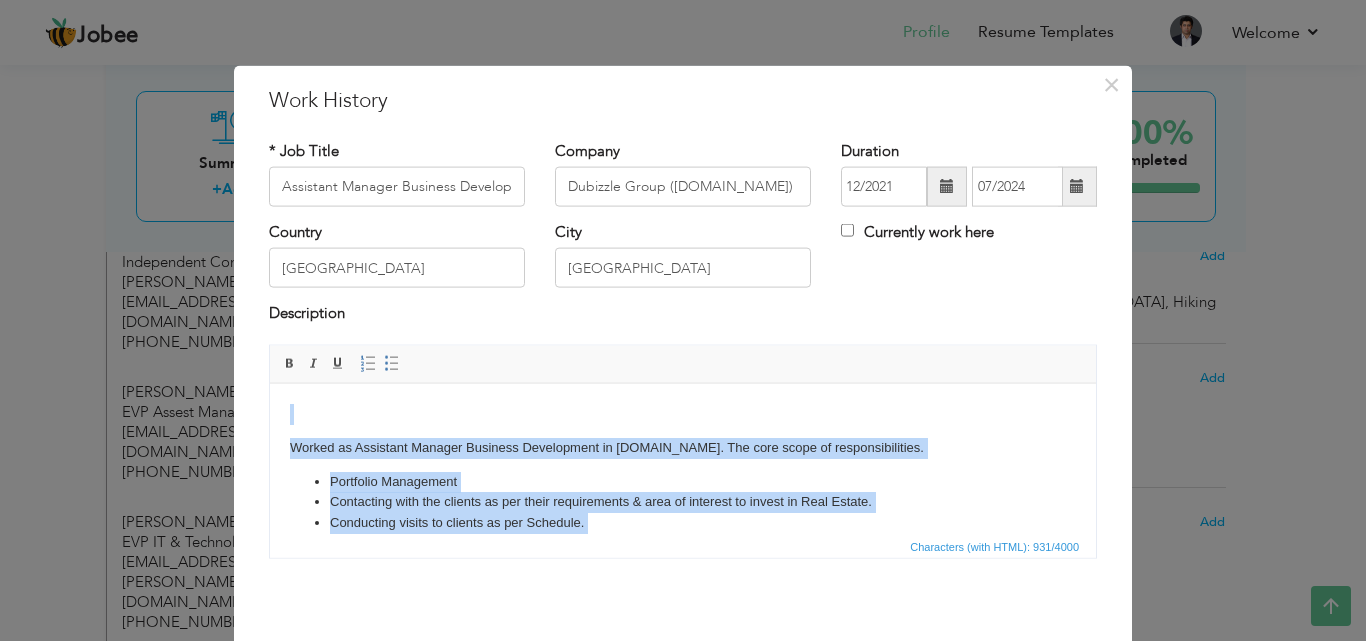 copy on "Worked as Assistant Manager Business Development in Zameen.com. The core scope of responsibilities. Portfolio Management Contacting with the clients as per their requirements & area of interest to invest in Real Estate. Conducting visits to clients as per Schedule. Effectively communicating project sales offers to the clients. Following up with clients for deals maturation/healthy relationship management (and keeping them updated on their chosen property concerns). Renegotiating property prices with buyers where needed. Customization of Payment plan as per client’s requirement. Meeting, Presentation material & site’s visits with the clients. Closing the deal with deliverable documents to the client & company. Defining project KPIs to expedite individual performance levels." 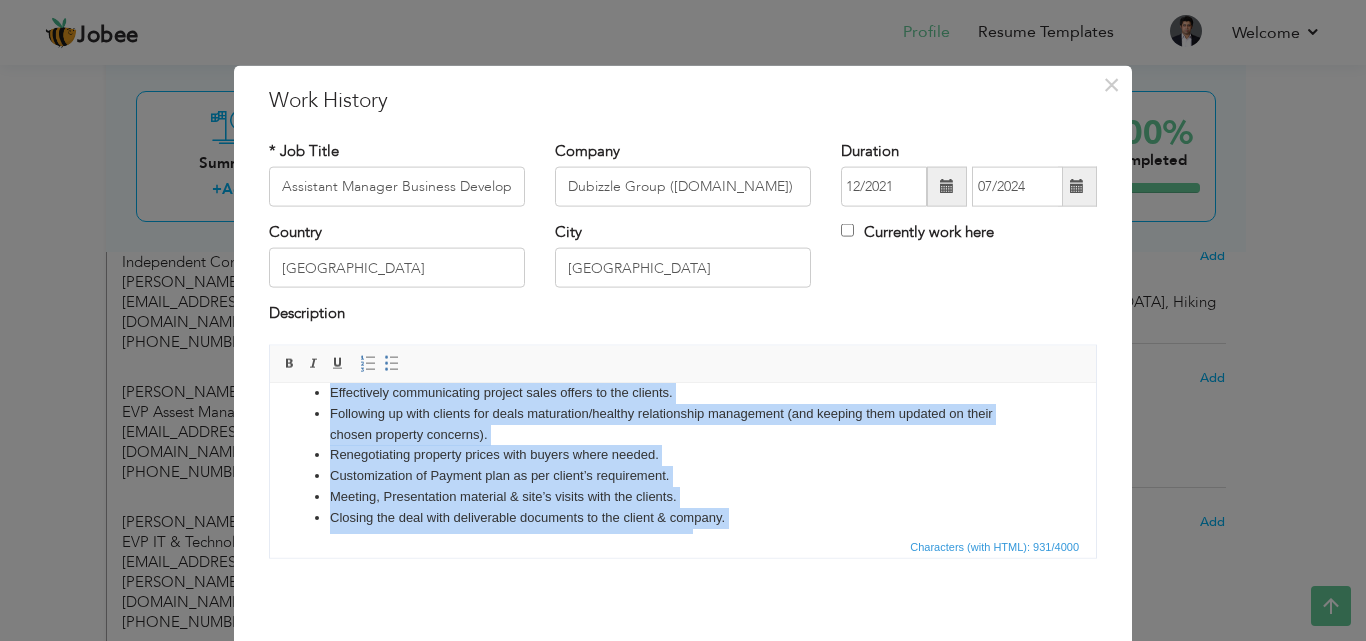 scroll, scrollTop: 186, scrollLeft: 0, axis: vertical 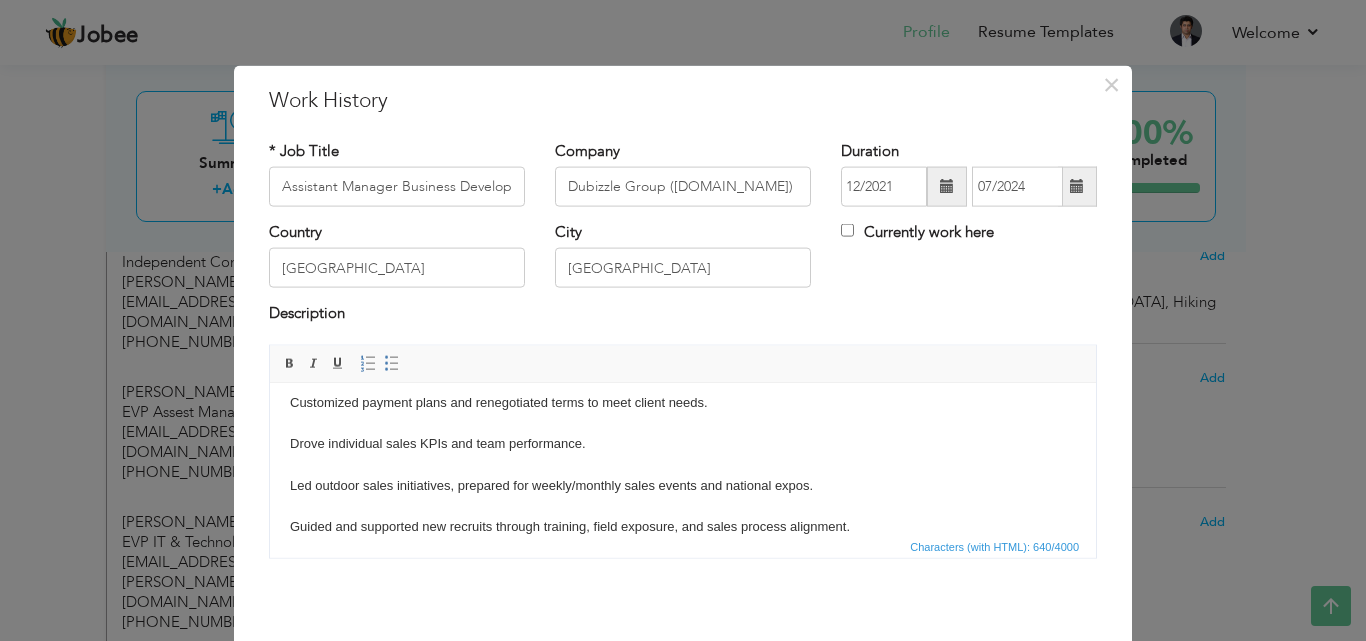 click on "Focused on client acquisition, real estate sales, and portfolio performance. Key Responsibilities: Managed investor portfolios and provided tailored property solutions. Delivered project presentations, conducted site visits, and closed high-value deals. Customized payment plans and renegotiated terms to meet client needs. Drove individual sales KPIs and team performance. Led outdoor sales initiatives, prepared for weekly/monthly sales events and national expos. Guided and supported new recruits through training, field exposure, and sales process alignment." at bounding box center (683, 391) 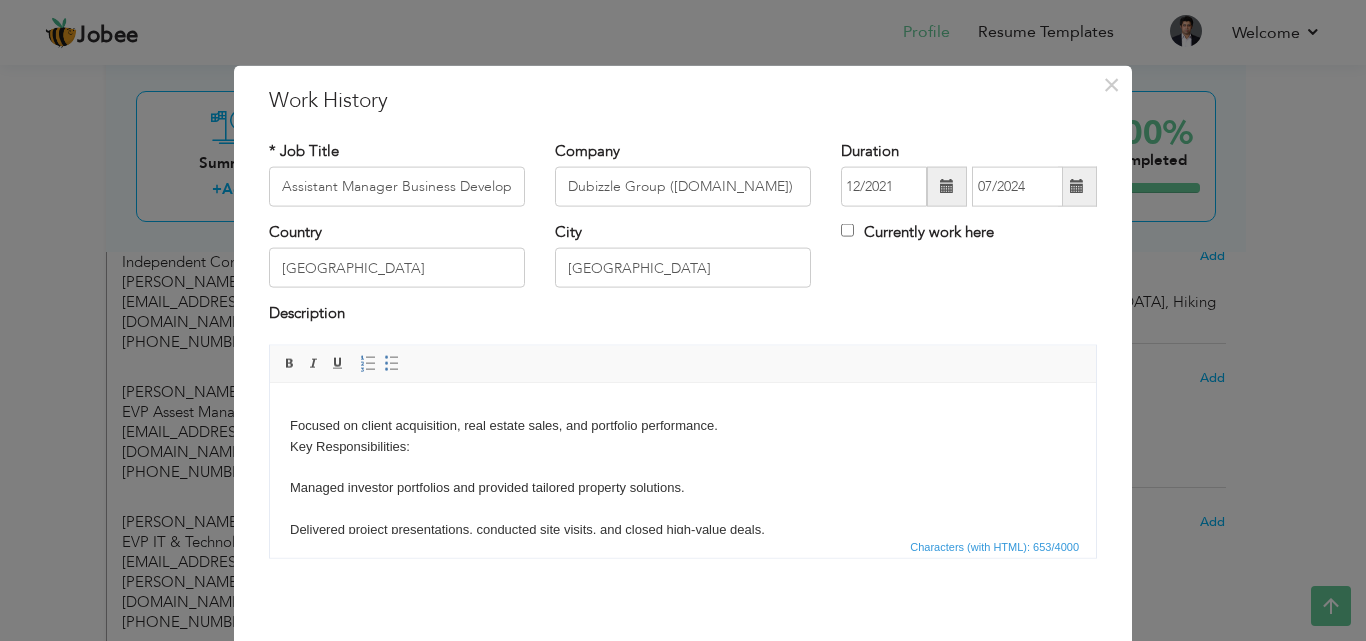 click on "Focused on client acquisition, real estate sales, and portfolio performance. Key Responsibilities: Managed investor portfolios and provided tailored property solutions. Delivered project presentations, conducted site visits, and closed high-value deals. Customized payment plans and renegotiated terms to meet client needs. Drove individual sales KPIs and team performance. Led outdoor sales initiatives, prepared for weekly/monthly sales events and national expos. Guided and supported new recruits through training, field exposure, and sales process alignment." at bounding box center (683, 560) 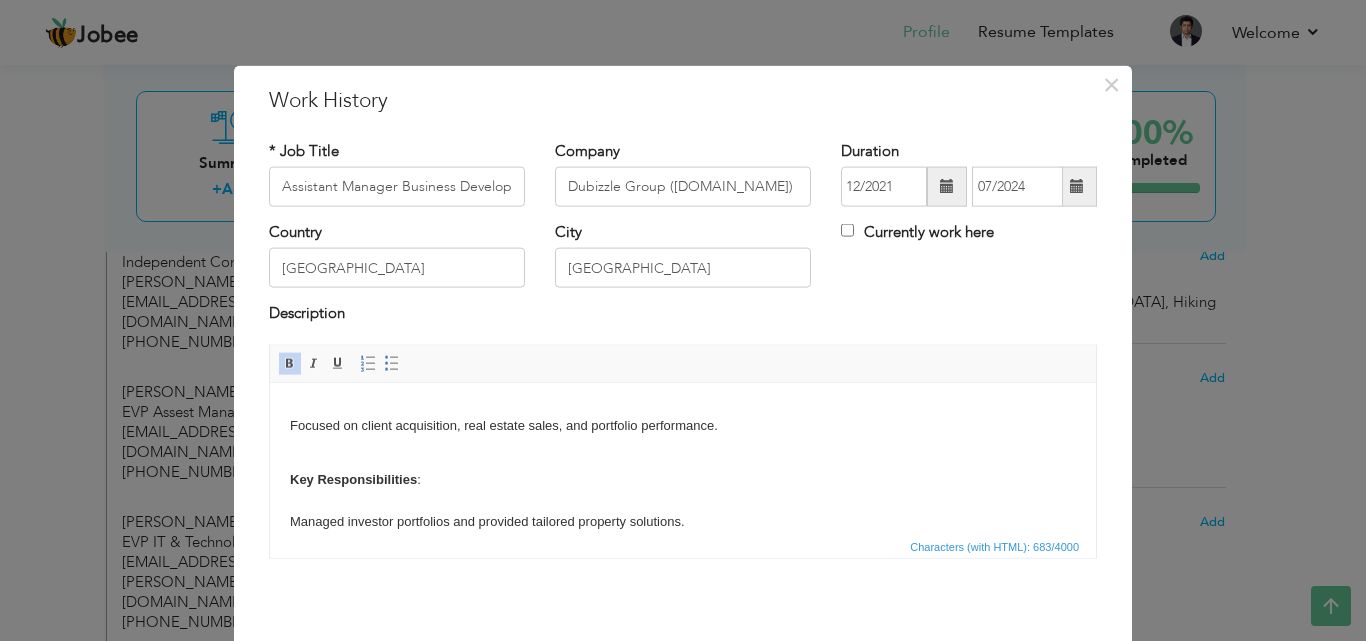 click on "Key Responsibilities : Managed investor portfolios and provided tailored property solutions. Delivered project presentations, conducted site visits, and closed high-value deals. Customized payment plans and renegotiated terms to meet client needs. Drove individual sales KPIs and team performance. Led outdoor sales initiatives, prepared for weekly/monthly sales events and national expos. Guided and supported new recruits through training, field exposure, and sales process alignment." at bounding box center [683, 604] 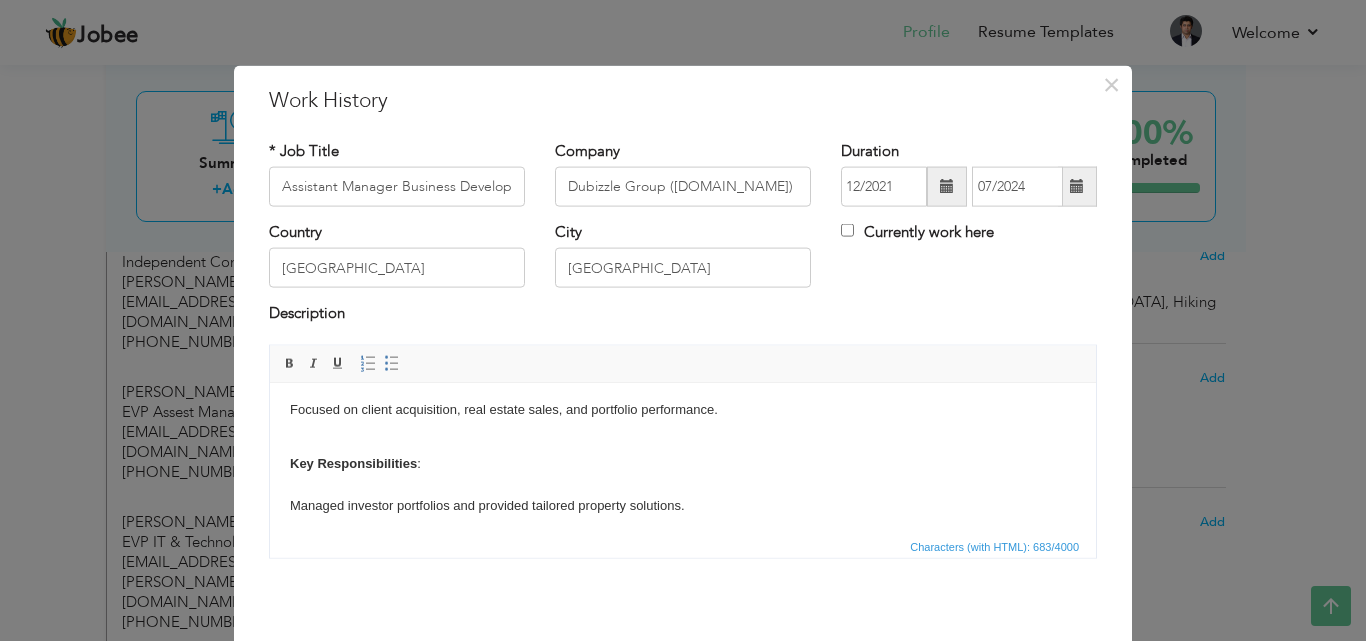 scroll, scrollTop: 59, scrollLeft: 0, axis: vertical 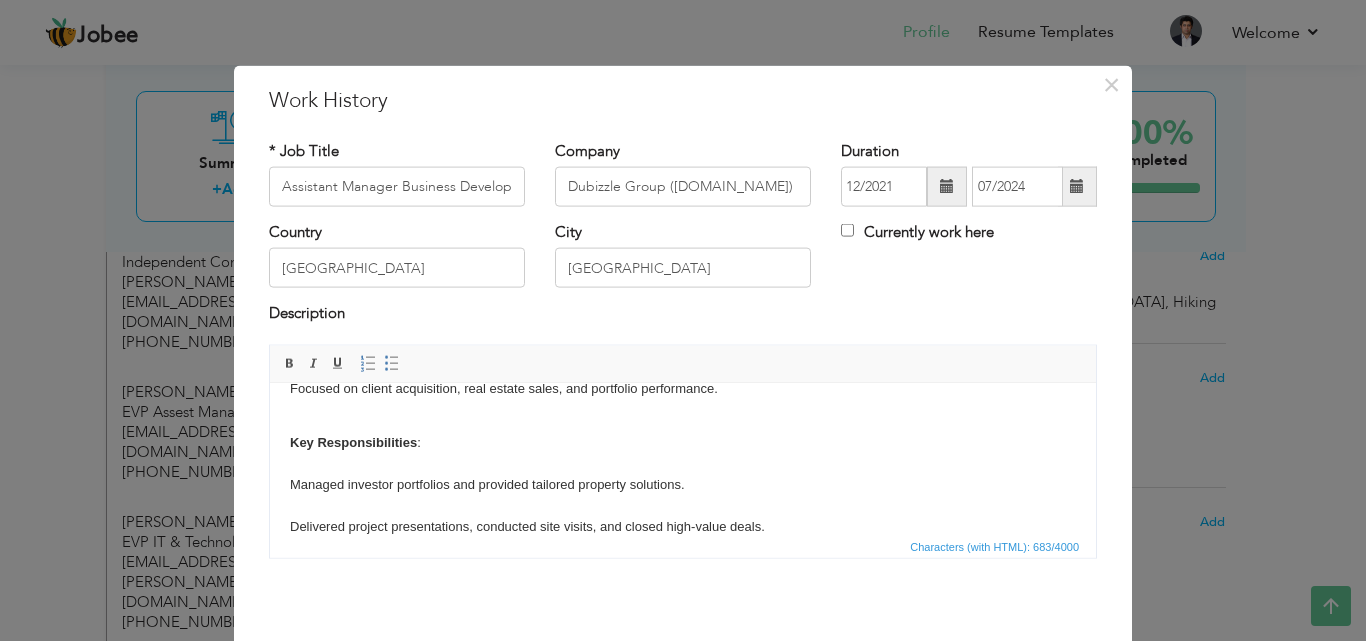 type 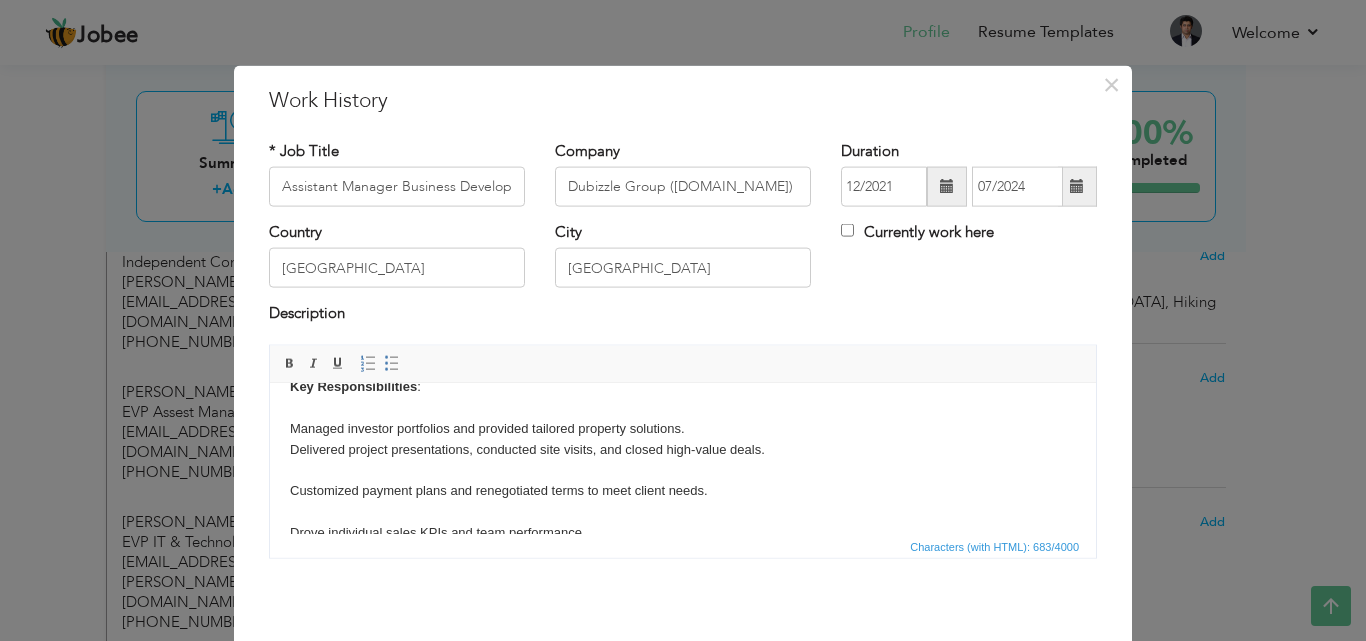 scroll, scrollTop: 122, scrollLeft: 0, axis: vertical 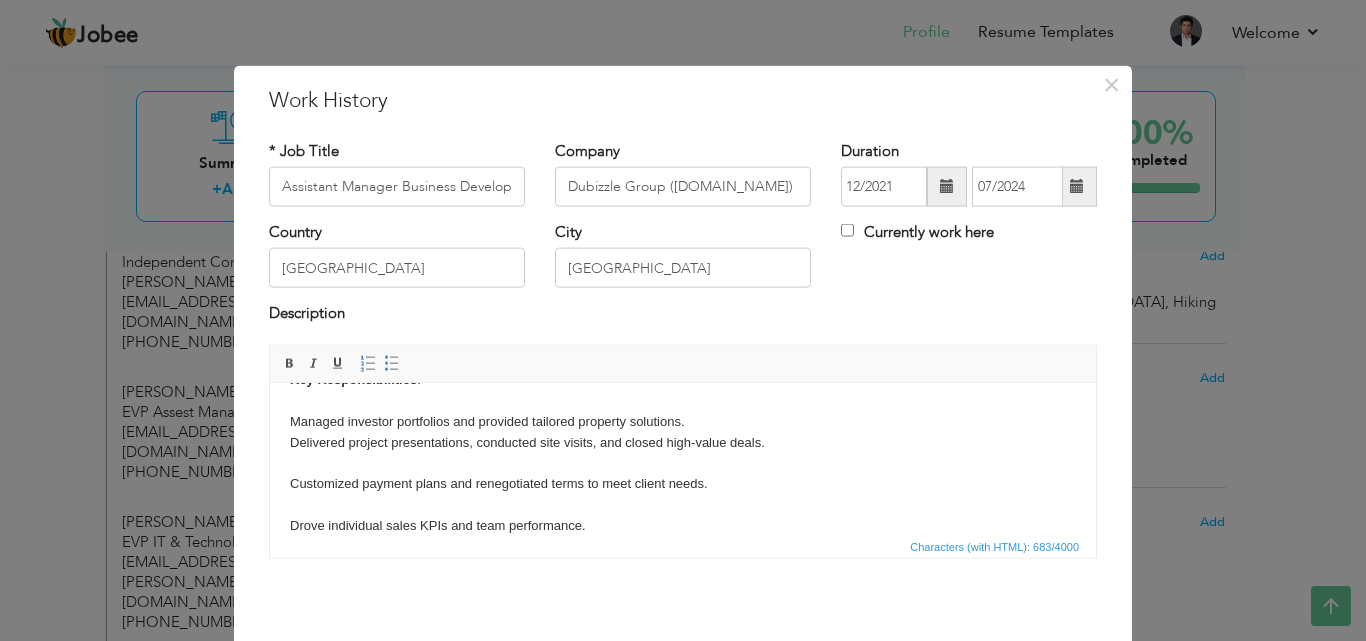 click on "Key Responsibilities : Managed investor portfolios and provided tailored property solutions. Delivered project presentations, conducted site visits, and closed high-value deals. Customized payment plans and renegotiated terms to meet client needs. Drove individual sales KPIs and team performance. Led outdoor sales initiatives, prepared for weekly/monthly sales events and national expos. Guided and supported new recruits through training, field exposure, and sales process alignment." at bounding box center (683, 494) 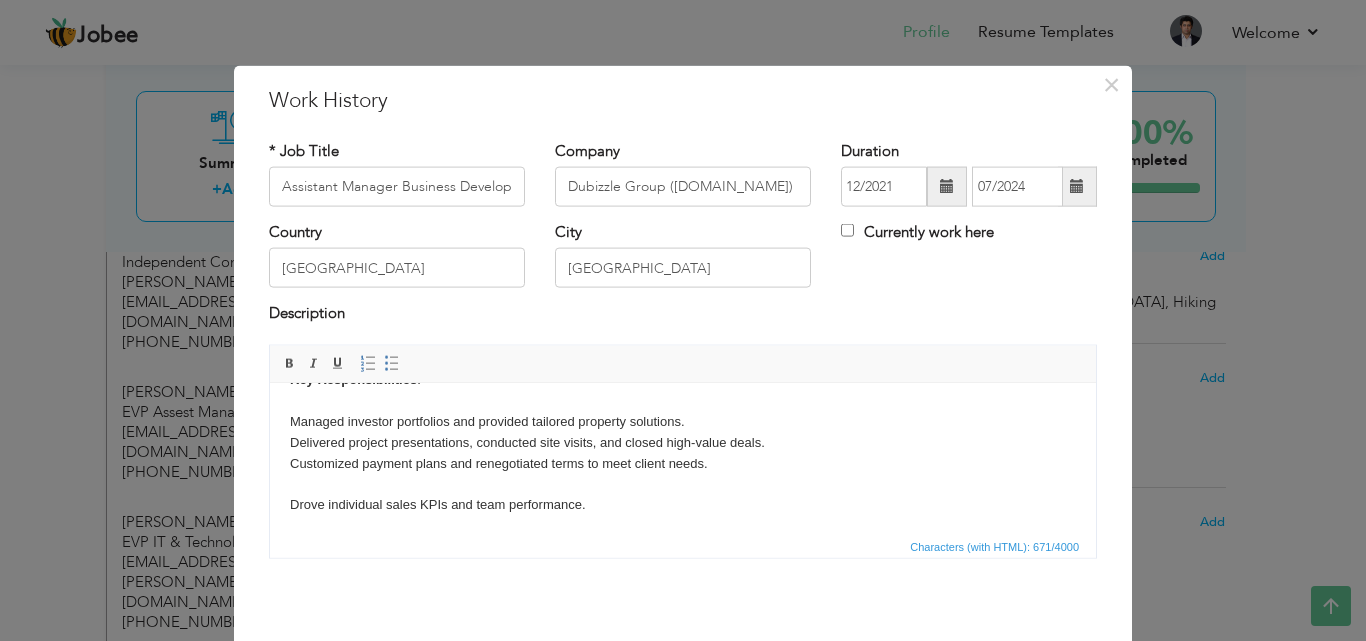 click on "Key Responsibilities : Managed investor portfolios and provided tailored property solutions. Delivered project presentations, conducted site visits, and closed high-value deals. Customized payment plans and renegotiated terms to meet client needs. Drove individual sales KPIs and team performance. Led outdoor sales initiatives, prepared for weekly/monthly sales events and national expos. Guided and supported new recruits through training, field exposure, and sales process alignment." at bounding box center [683, 483] 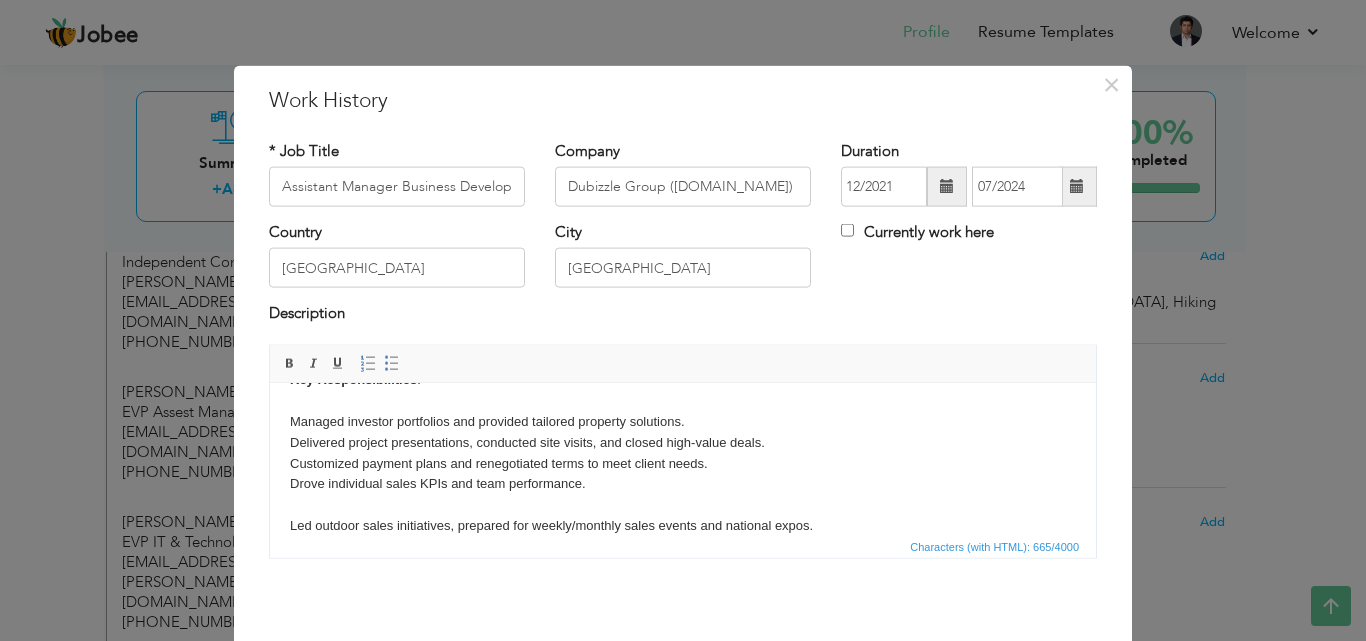 click on "Key Responsibilities : Managed investor portfolios and provided tailored property solutions. Delivered project presentations, conducted site visits, and closed high-value deals. Customized payment plans and renegotiated terms to meet client needs. Drove individual sales KPIs and team performance. Led outdoor sales initiatives, prepared for weekly/monthly sales events and national expos. Guided and supported new recruits through training, field exposure, and sales process alignment." at bounding box center (683, 473) 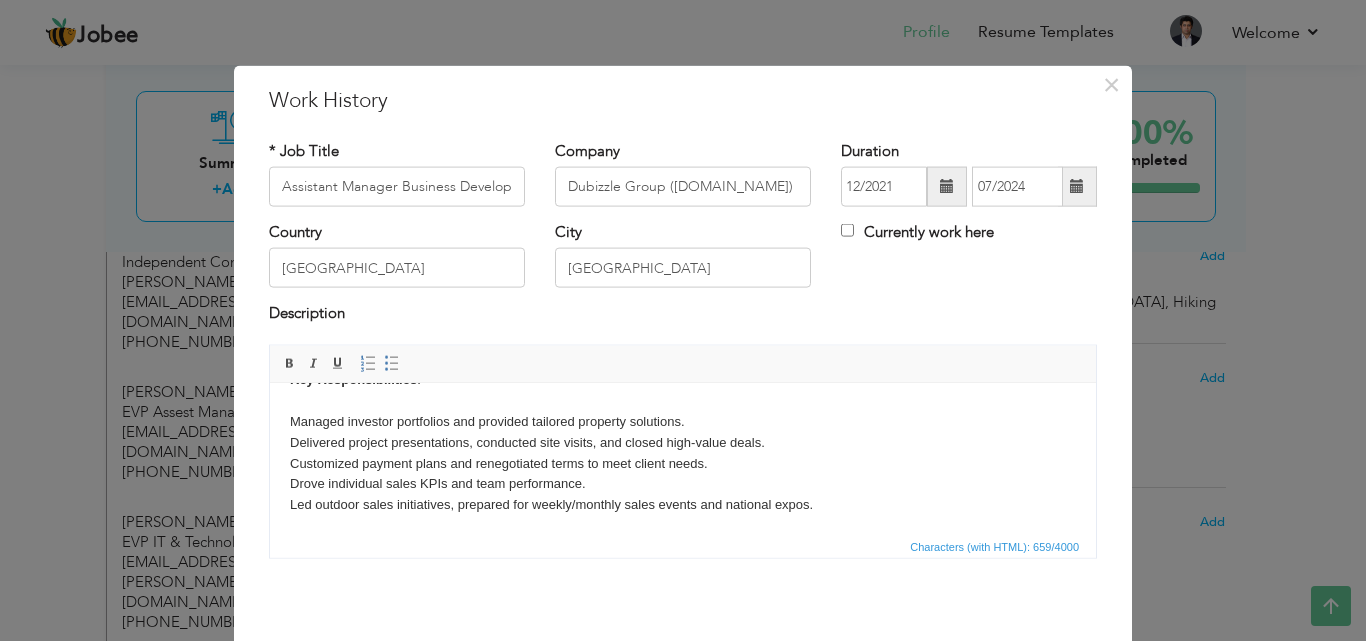 click on "Key Responsibilities : Managed investor portfolios and provided tailored property solutions. Delivered project presentations, conducted site visits, and closed high-value deals. Customized payment plans and renegotiated terms to meet client needs. Drove individual sales KPIs and team performance. Led outdoor sales initiatives, prepared for weekly/monthly sales events and national expos. Guided and supported new recruits through training, field exposure, and sales process alignment." at bounding box center [683, 462] 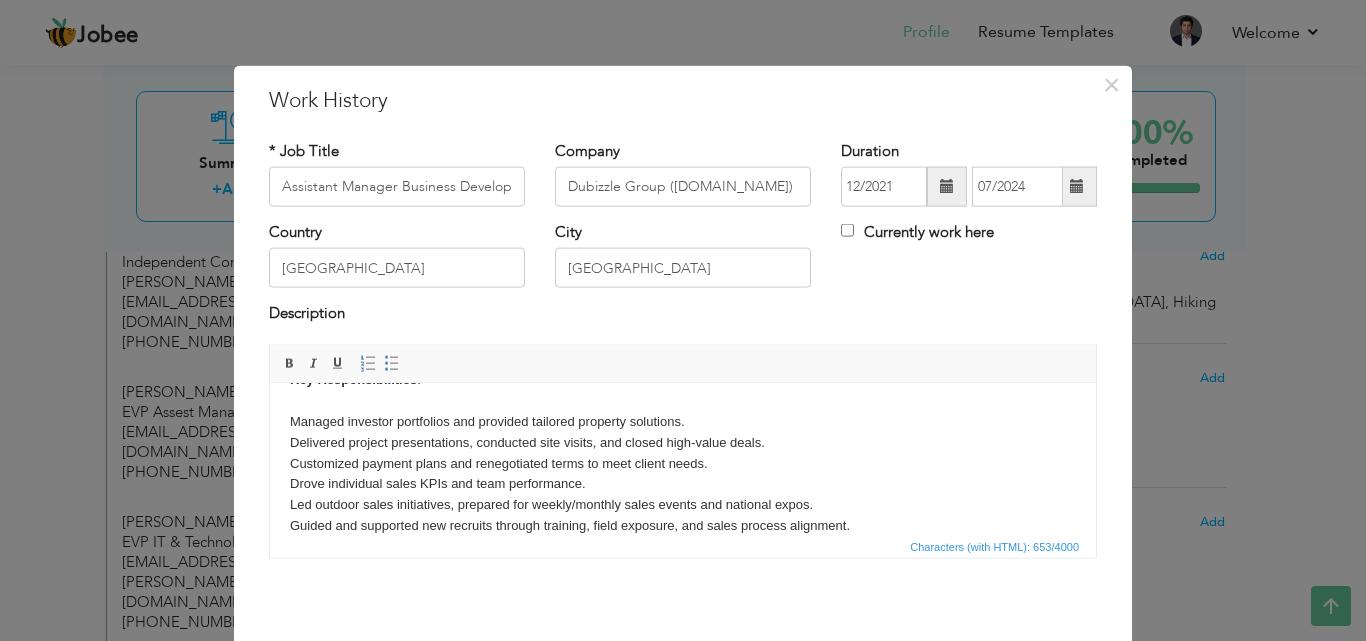 scroll, scrollTop: 145, scrollLeft: 0, axis: vertical 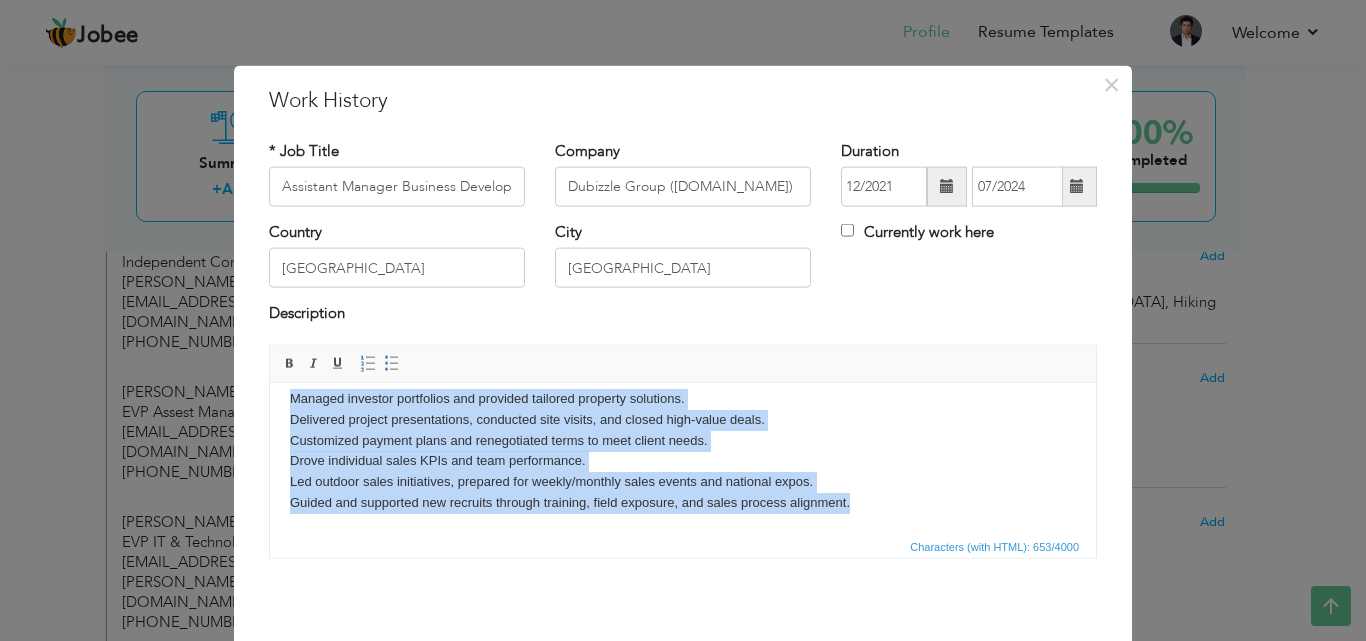drag, startPoint x: 289, startPoint y: 418, endPoint x: 873, endPoint y: 502, distance: 590.0102 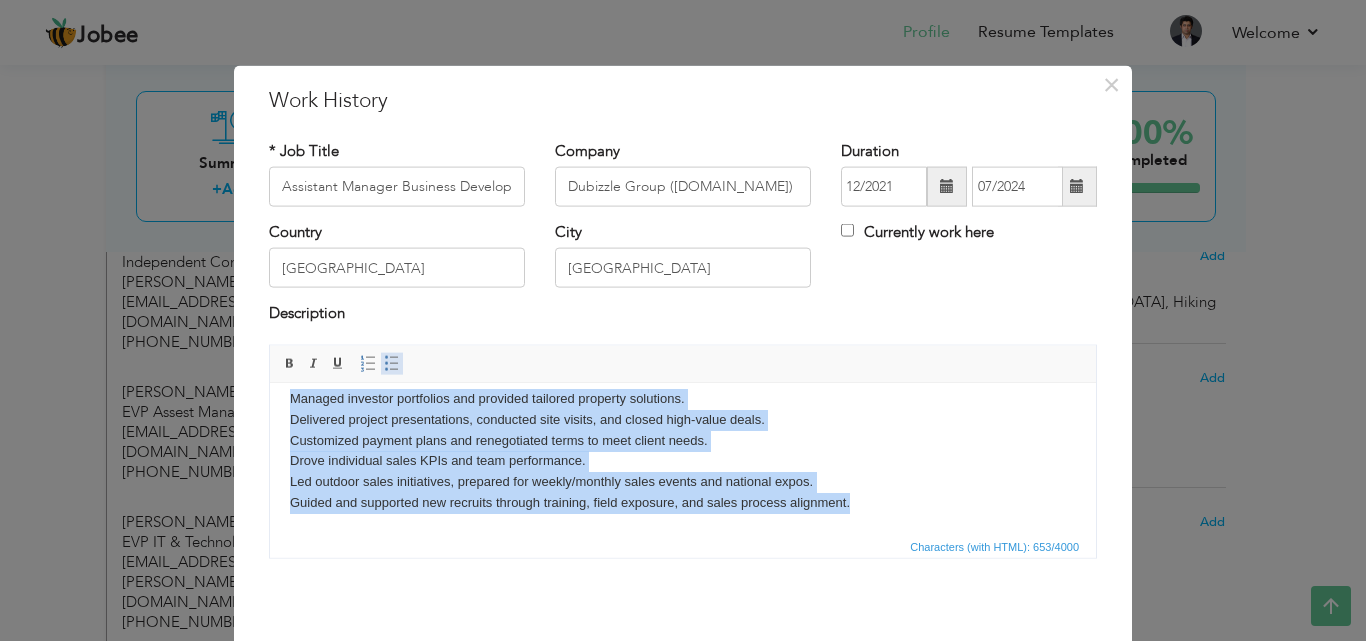 click on "Insert/Remove Bulleted List" at bounding box center (392, 363) 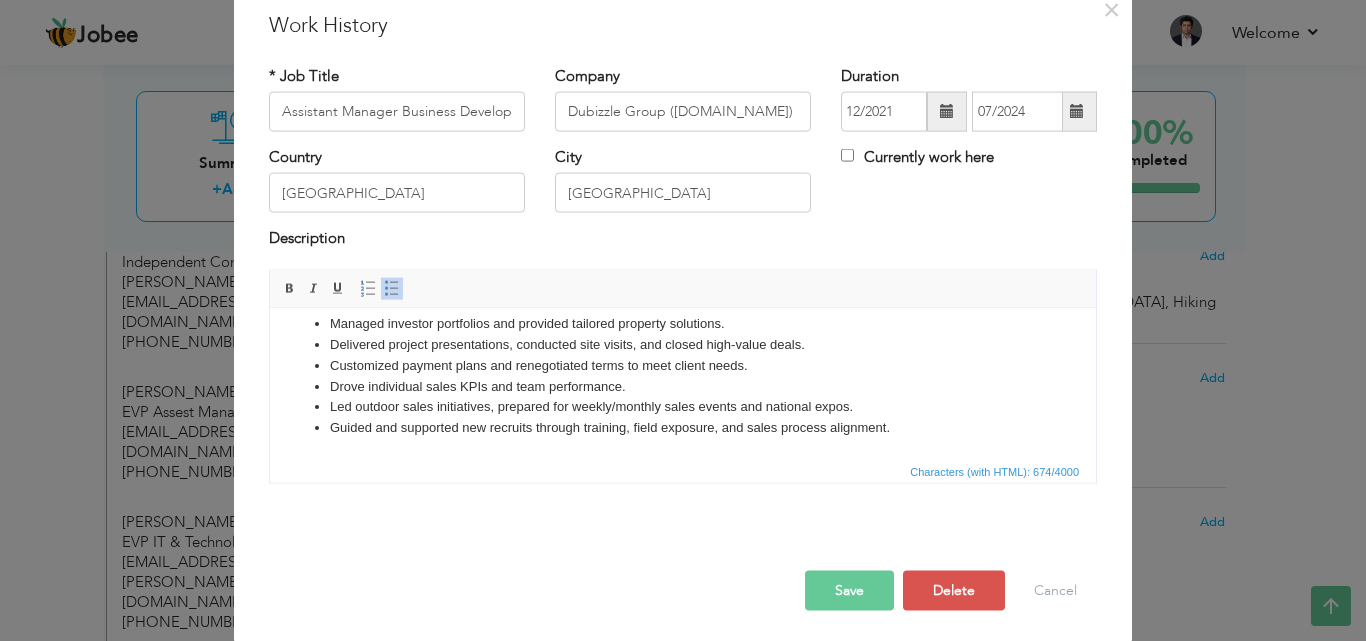 scroll, scrollTop: 79, scrollLeft: 0, axis: vertical 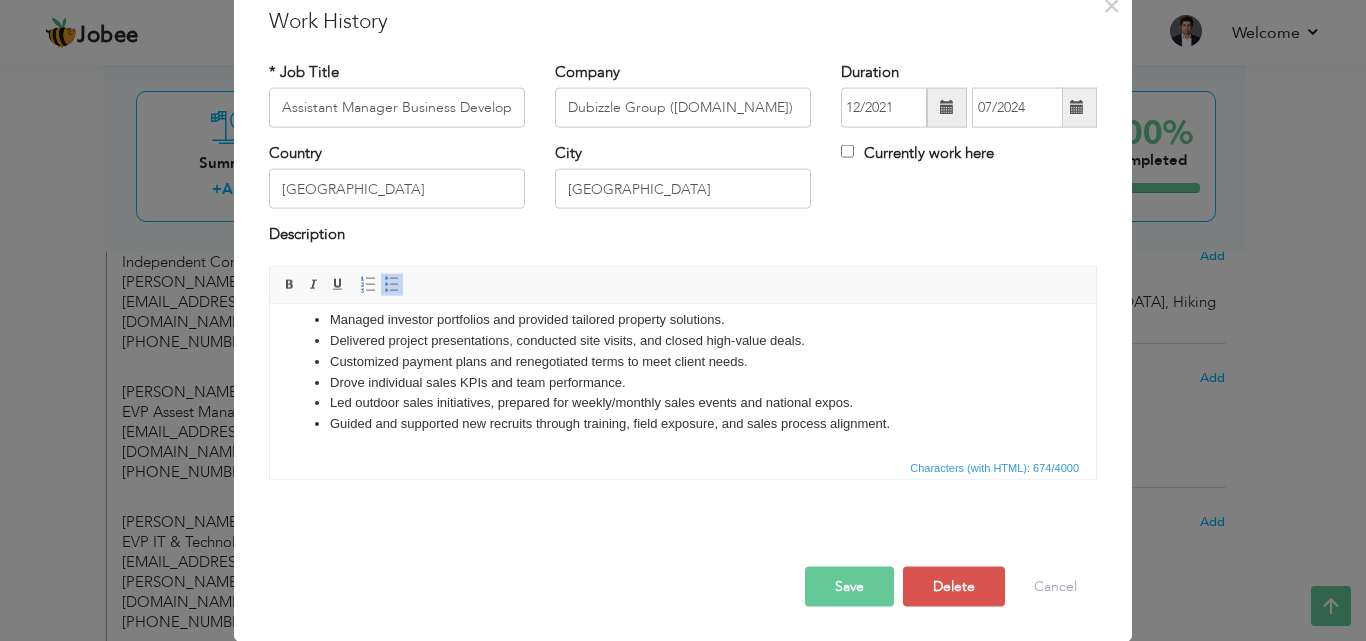 click on "Save" at bounding box center [849, 586] 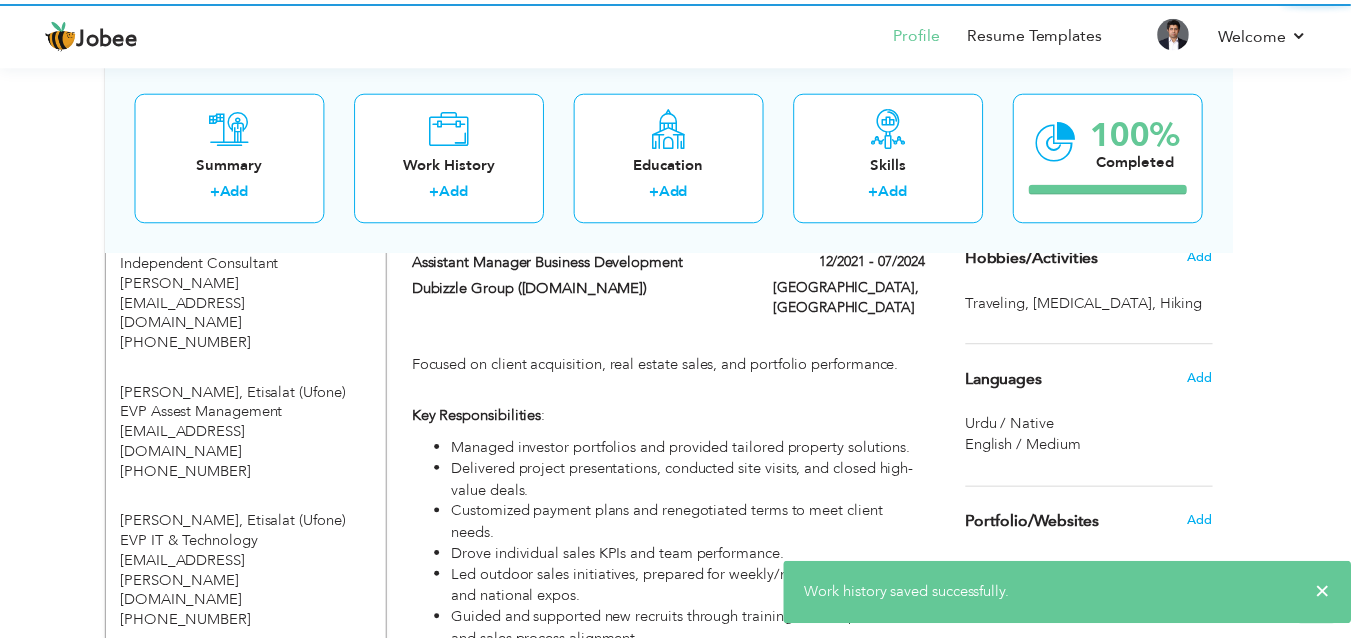 scroll, scrollTop: 0, scrollLeft: 0, axis: both 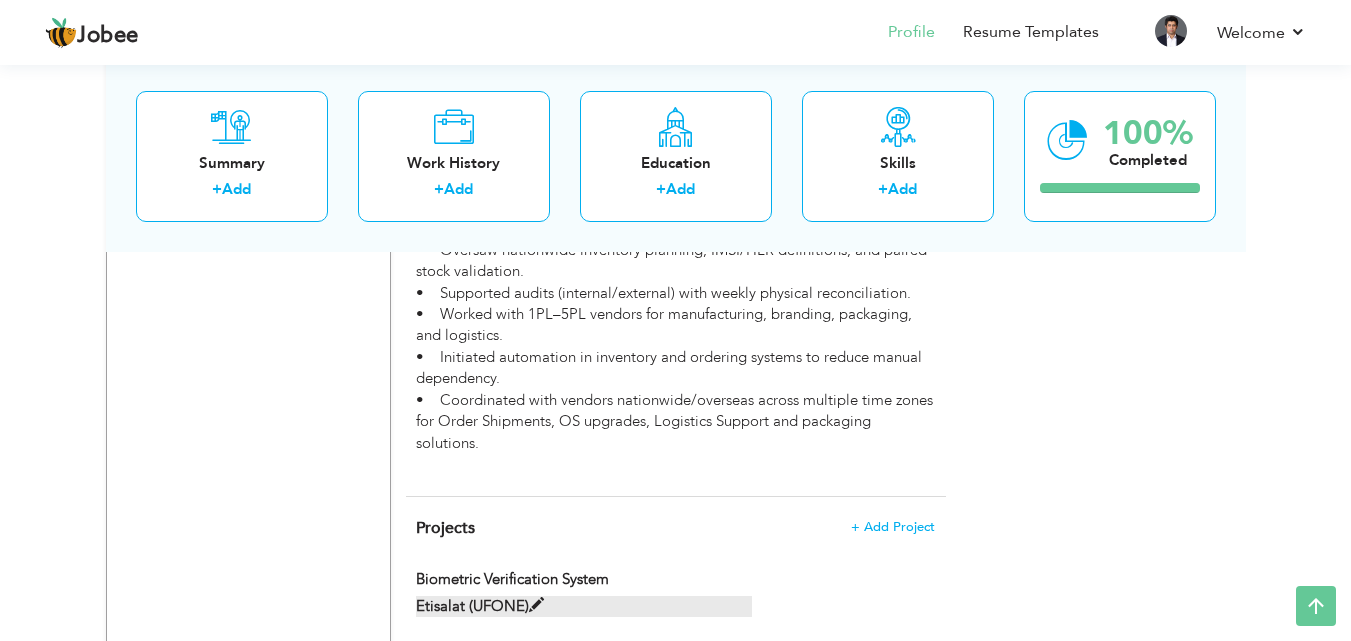 click at bounding box center (536, 605) 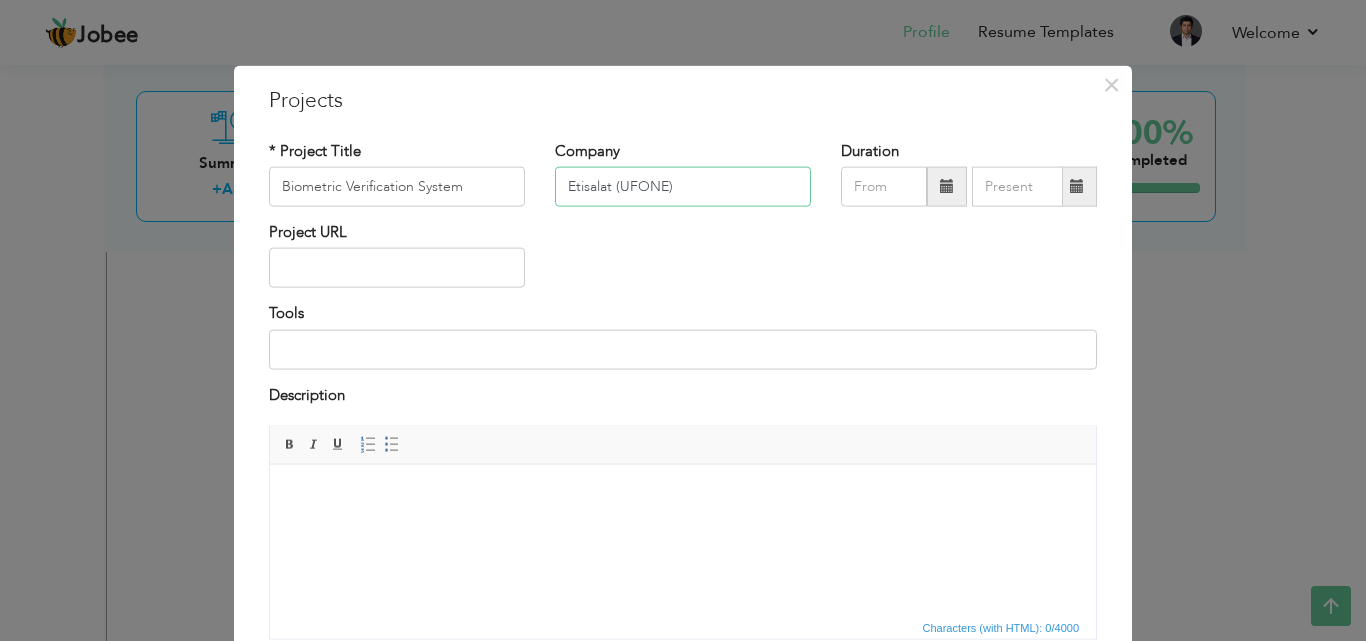 click on "Etisalat (UFONE)" at bounding box center [683, 187] 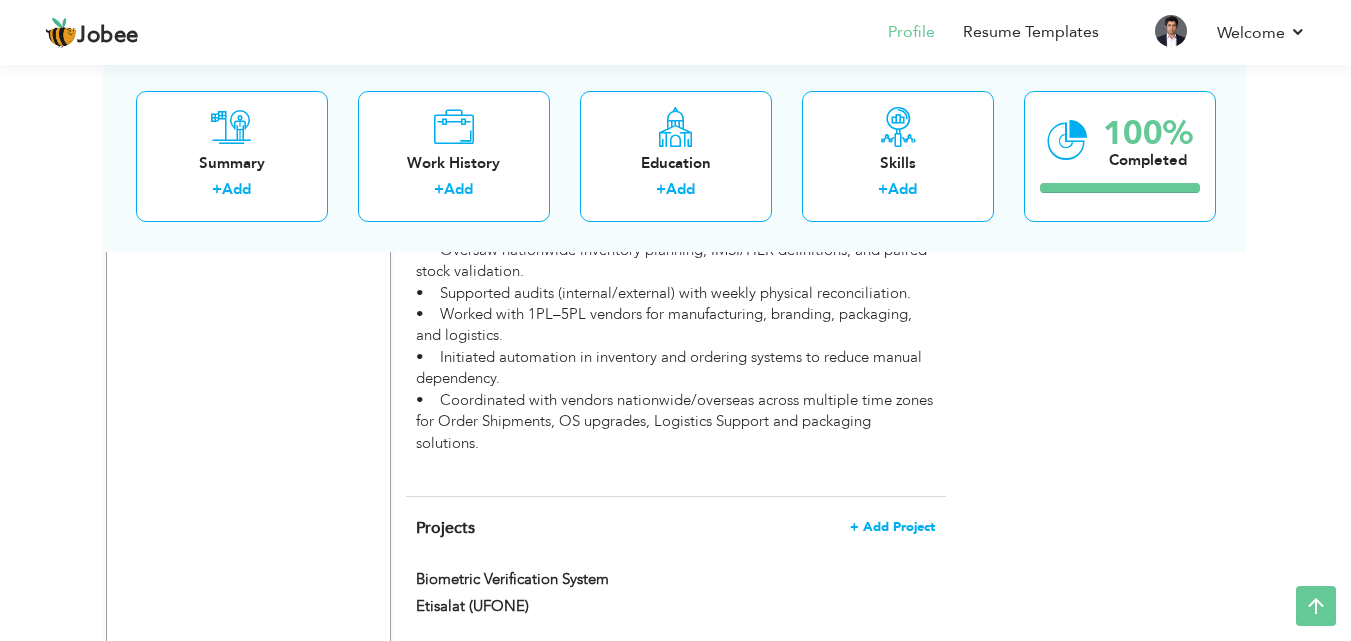 click on "+ Add Project" at bounding box center (892, 527) 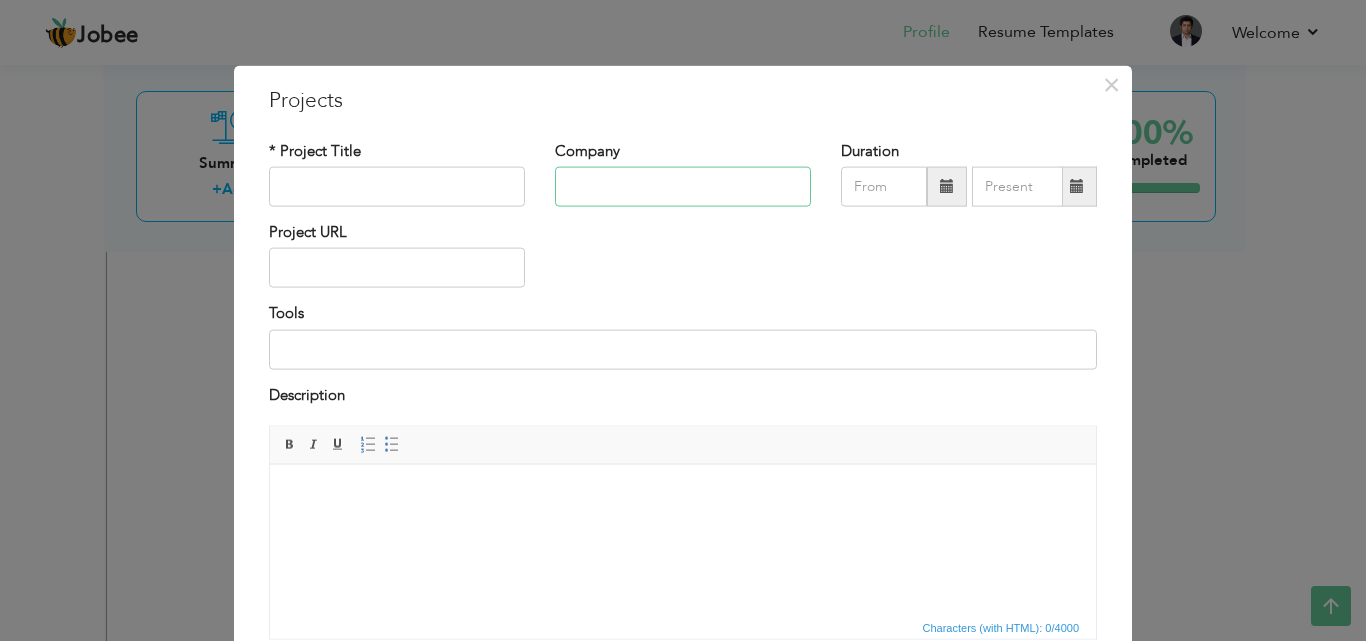 click at bounding box center (683, 187) 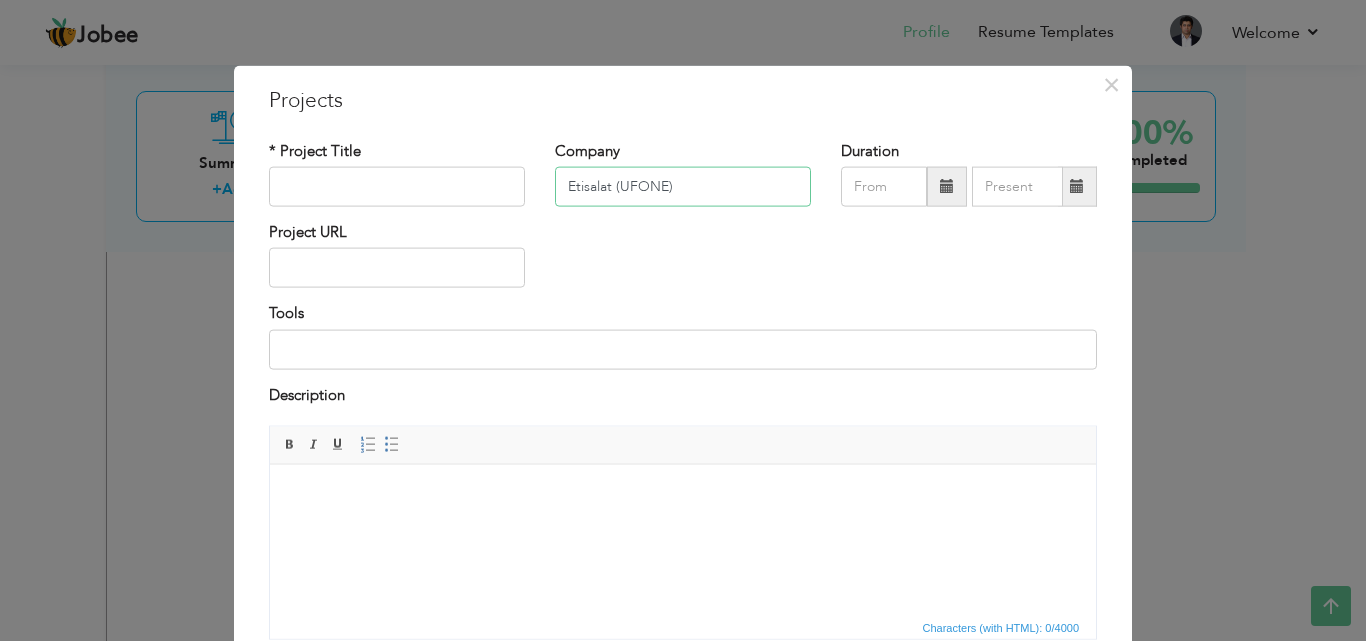 type on "Etisalat (UFONE)" 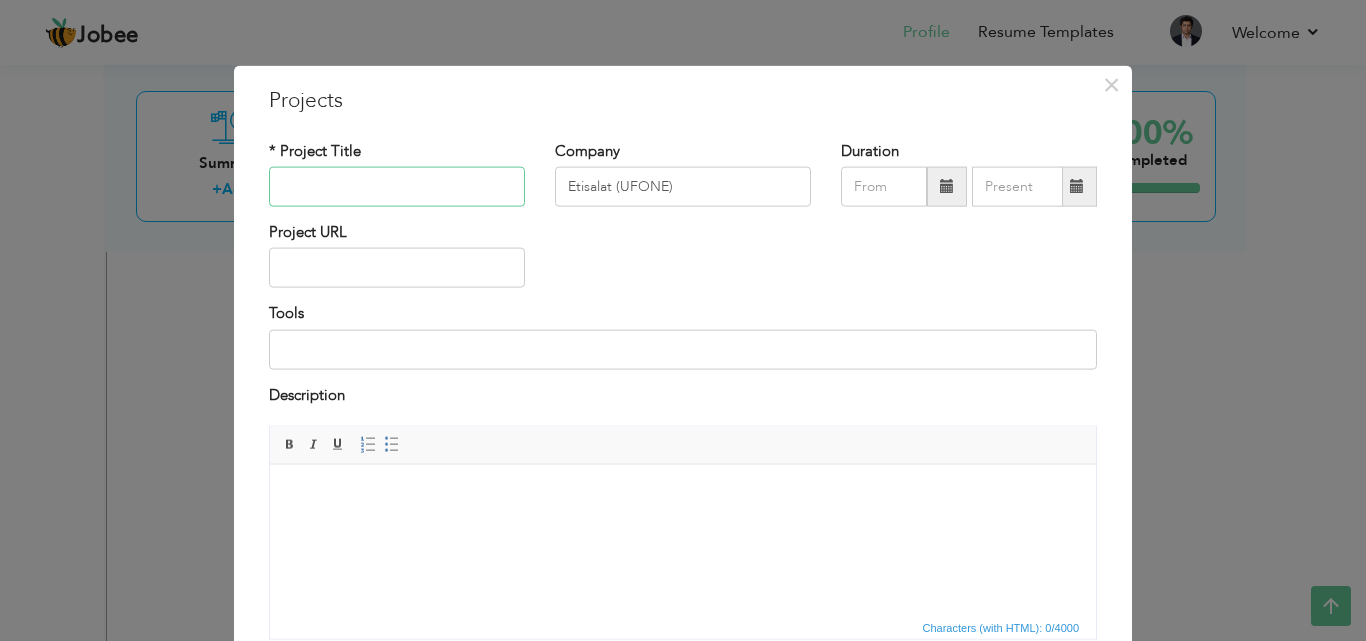 click at bounding box center [397, 187] 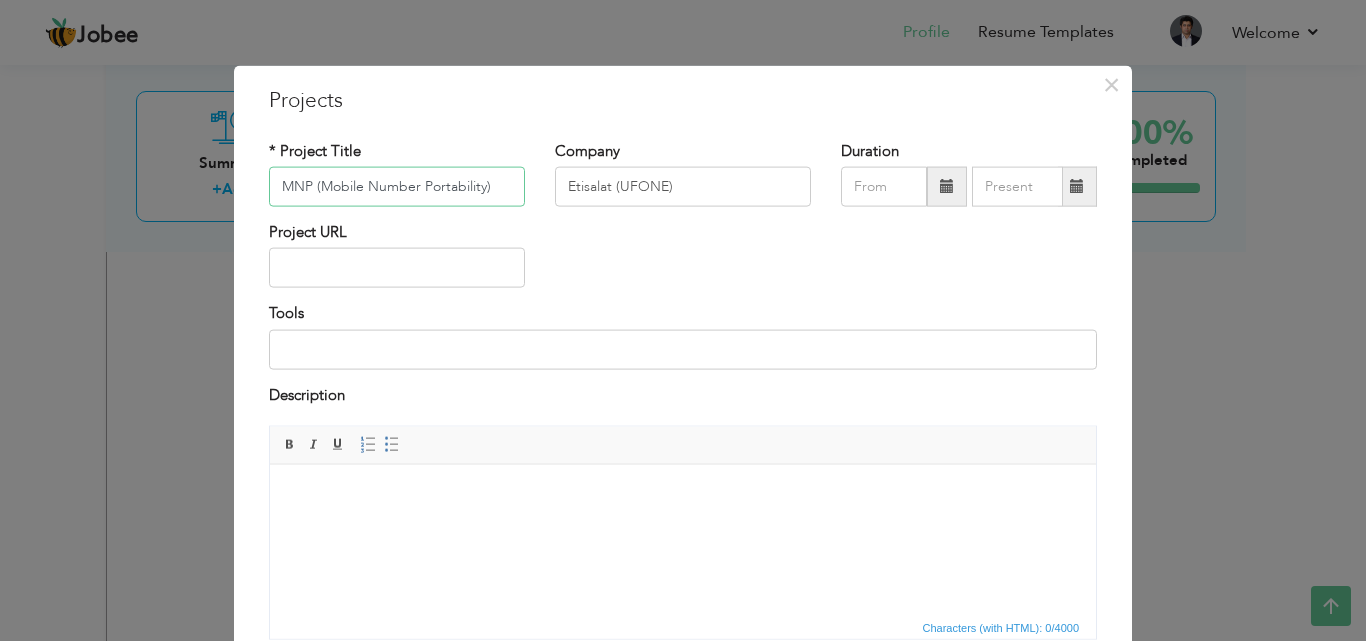 type on "MNP (Mobile Number Portability)" 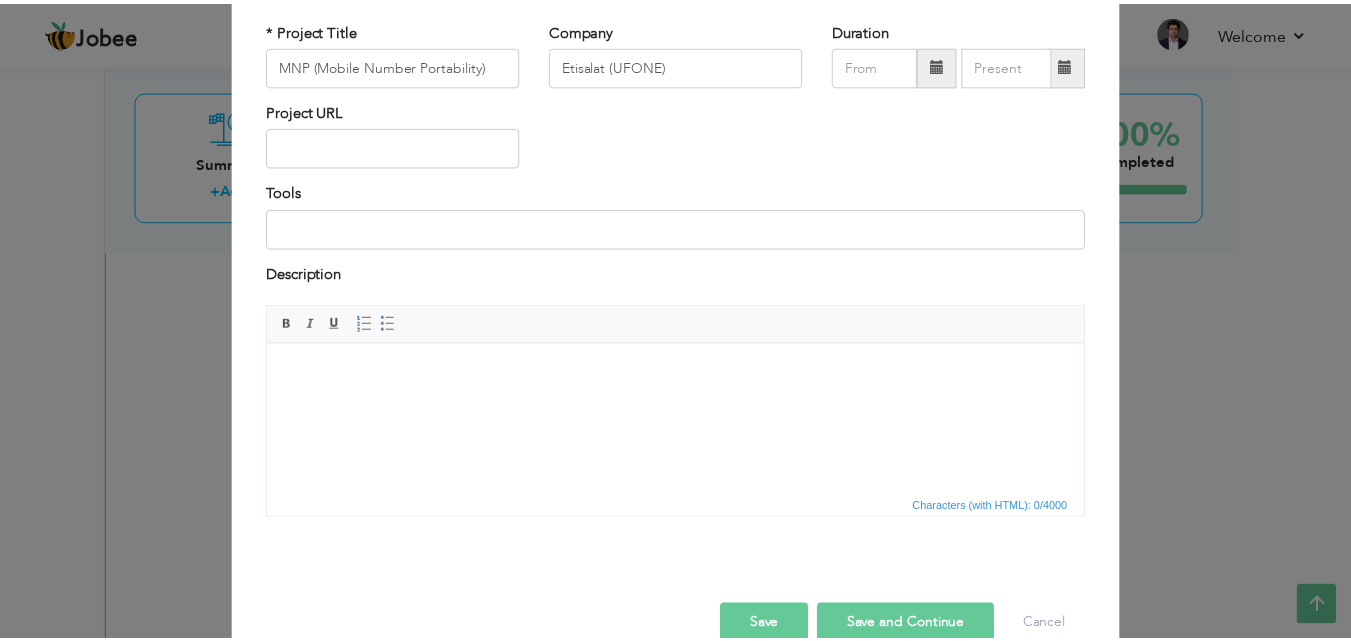 scroll, scrollTop: 161, scrollLeft: 0, axis: vertical 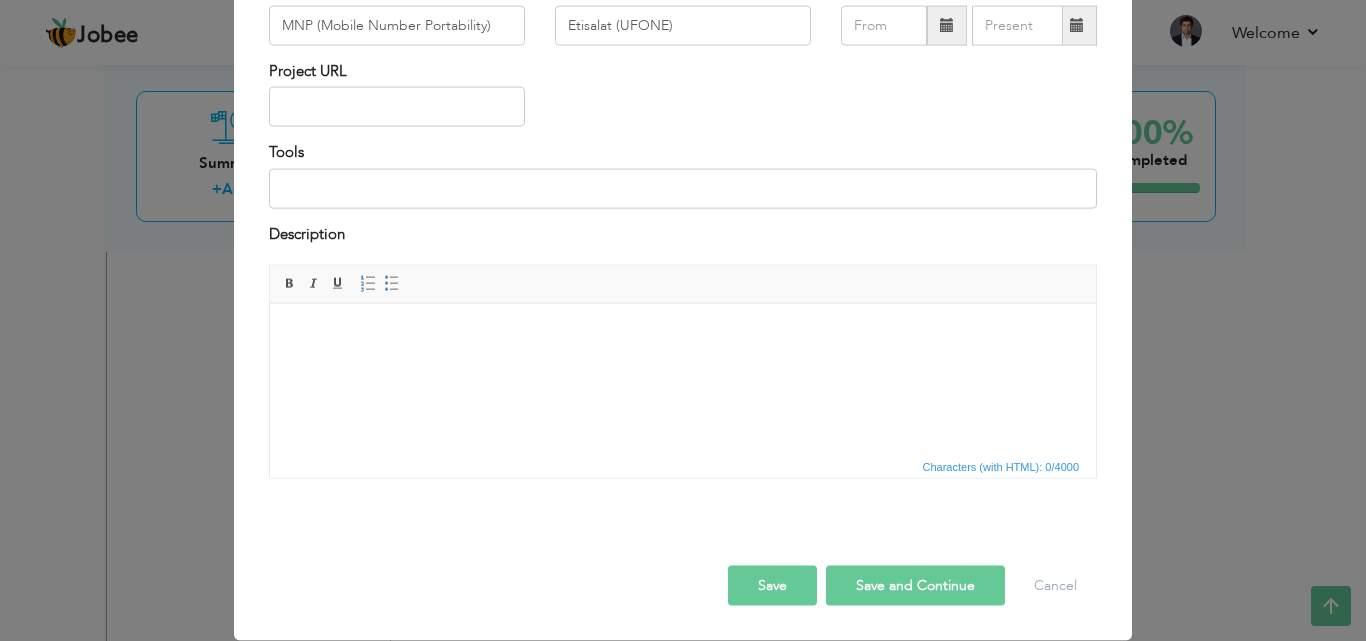 click on "Save and Continue" at bounding box center [915, 586] 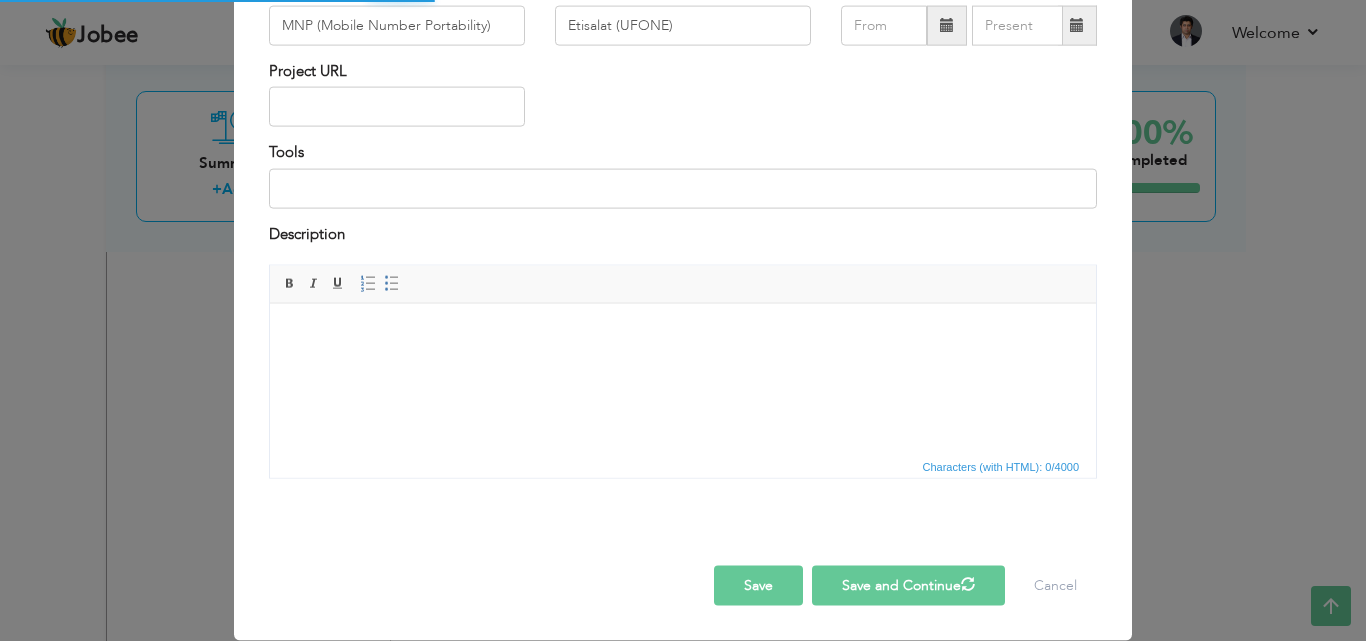 type 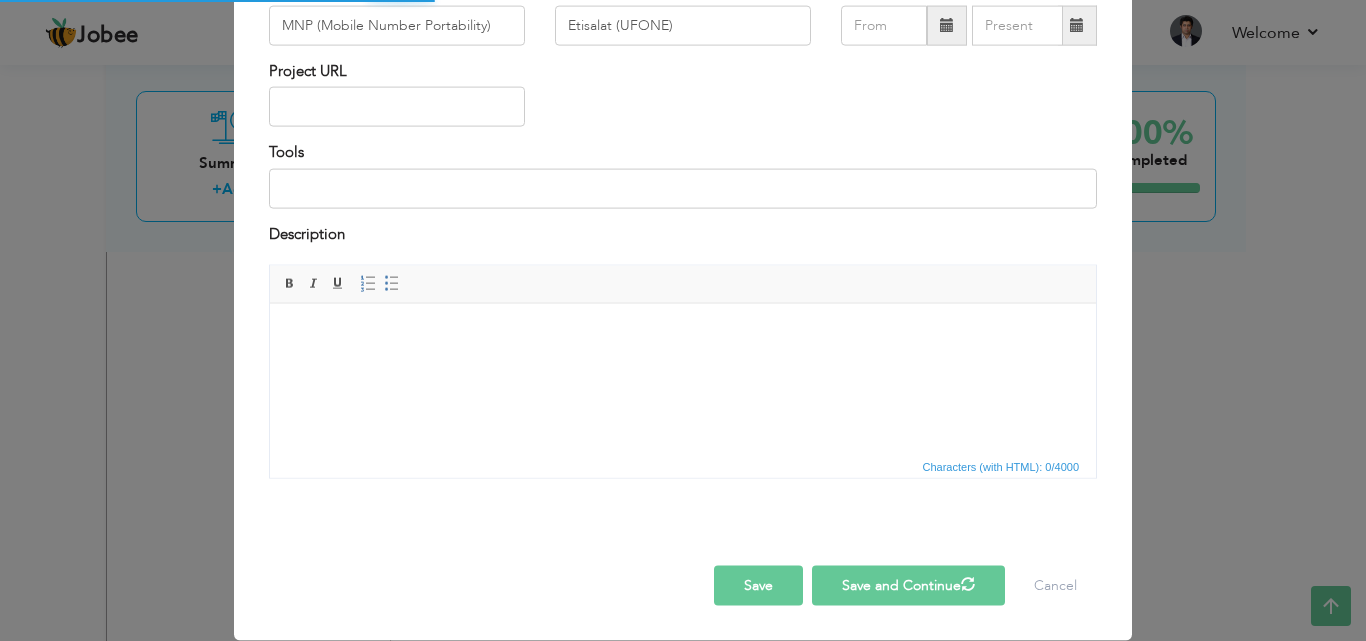 type 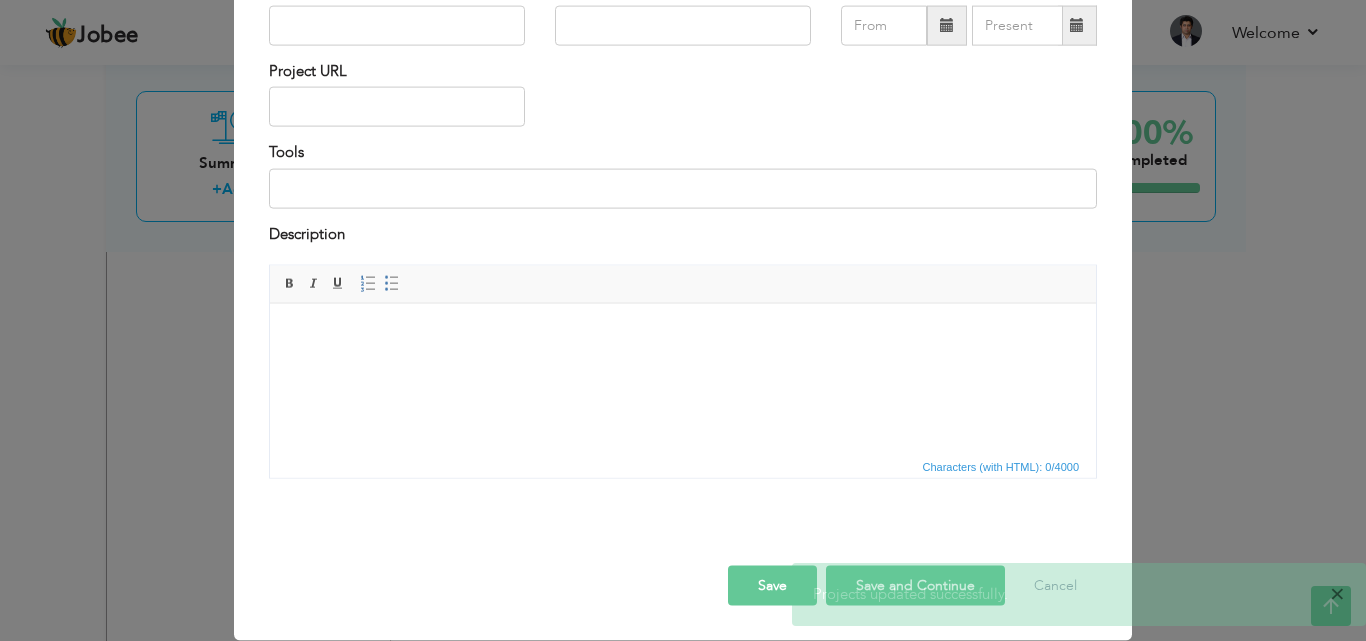 click on "×" at bounding box center [1337, 594] 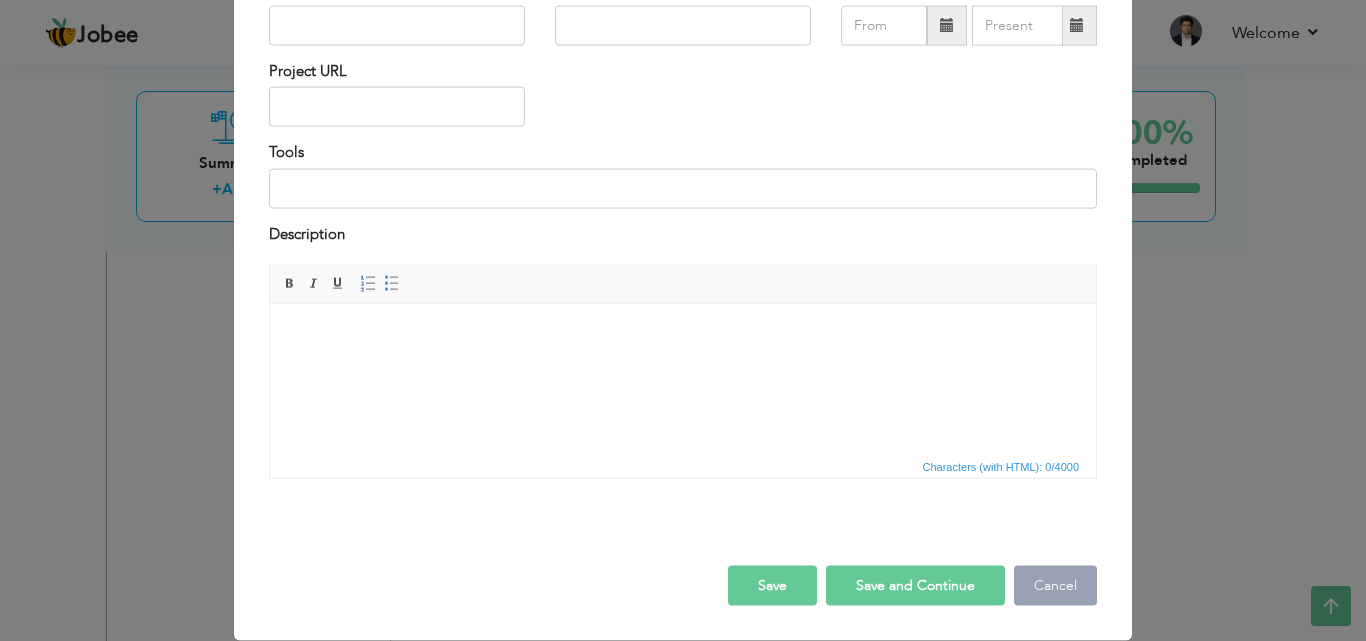 click on "Cancel" at bounding box center (1055, 586) 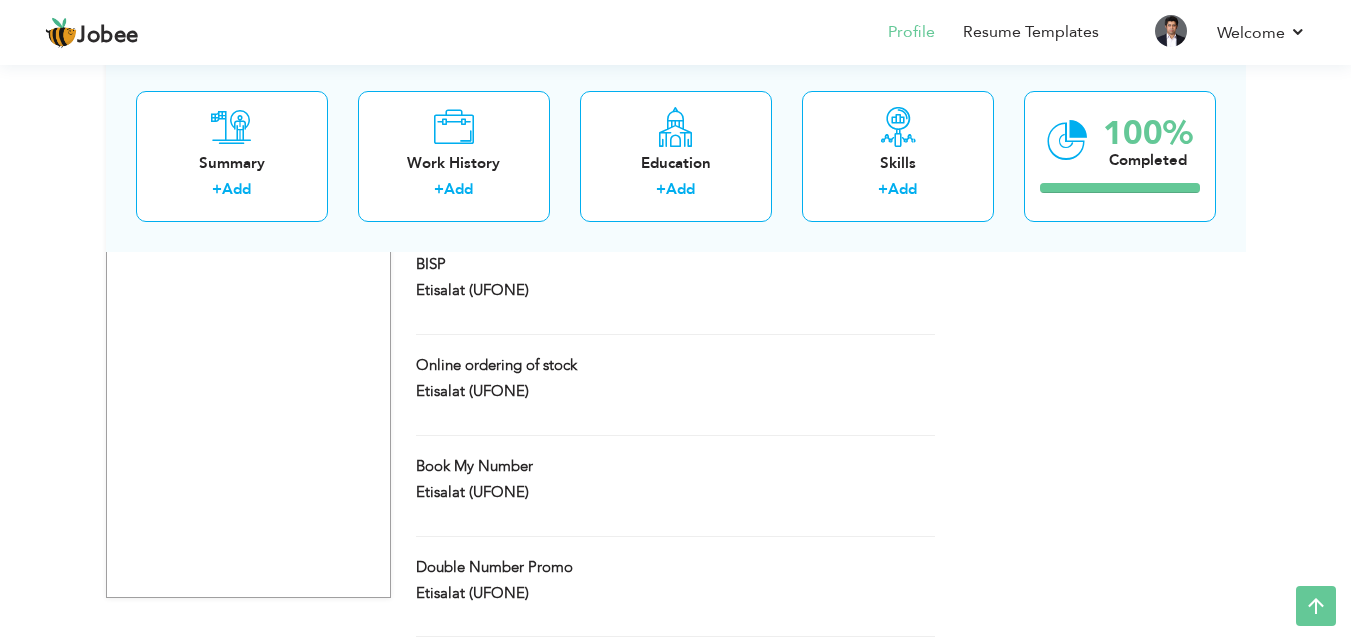 scroll, scrollTop: 4559, scrollLeft: 0, axis: vertical 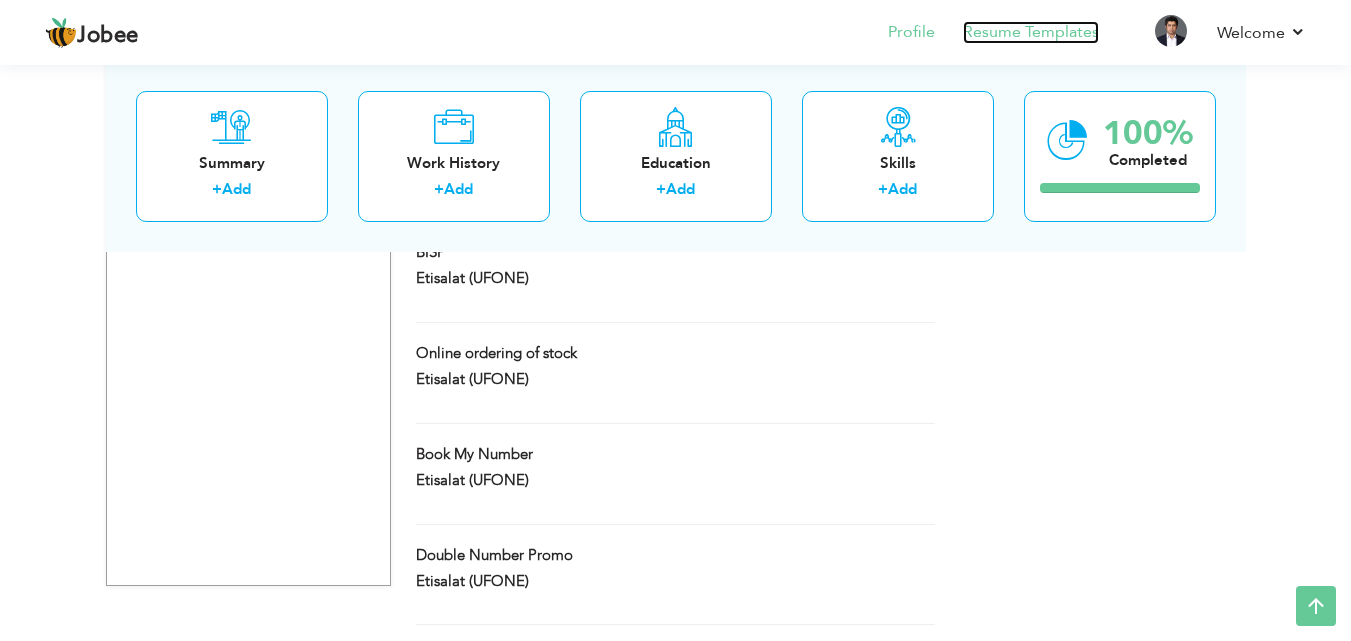 click on "Resume Templates" at bounding box center [1031, 32] 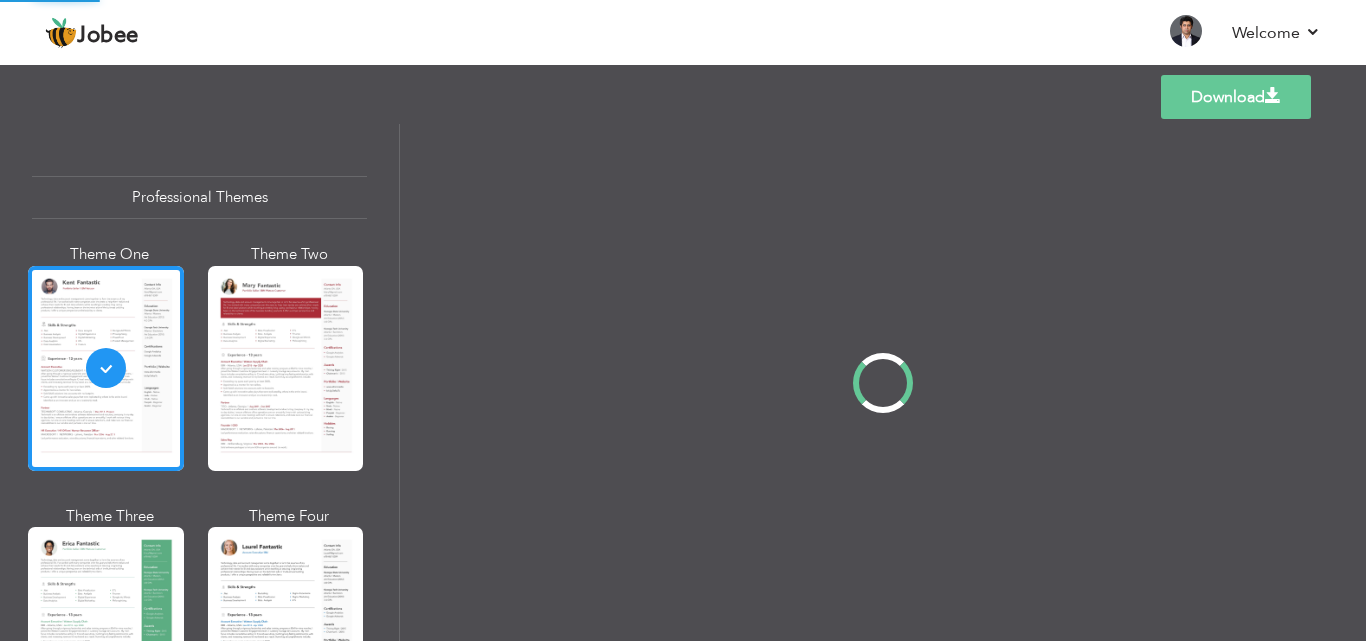 scroll, scrollTop: 0, scrollLeft: 0, axis: both 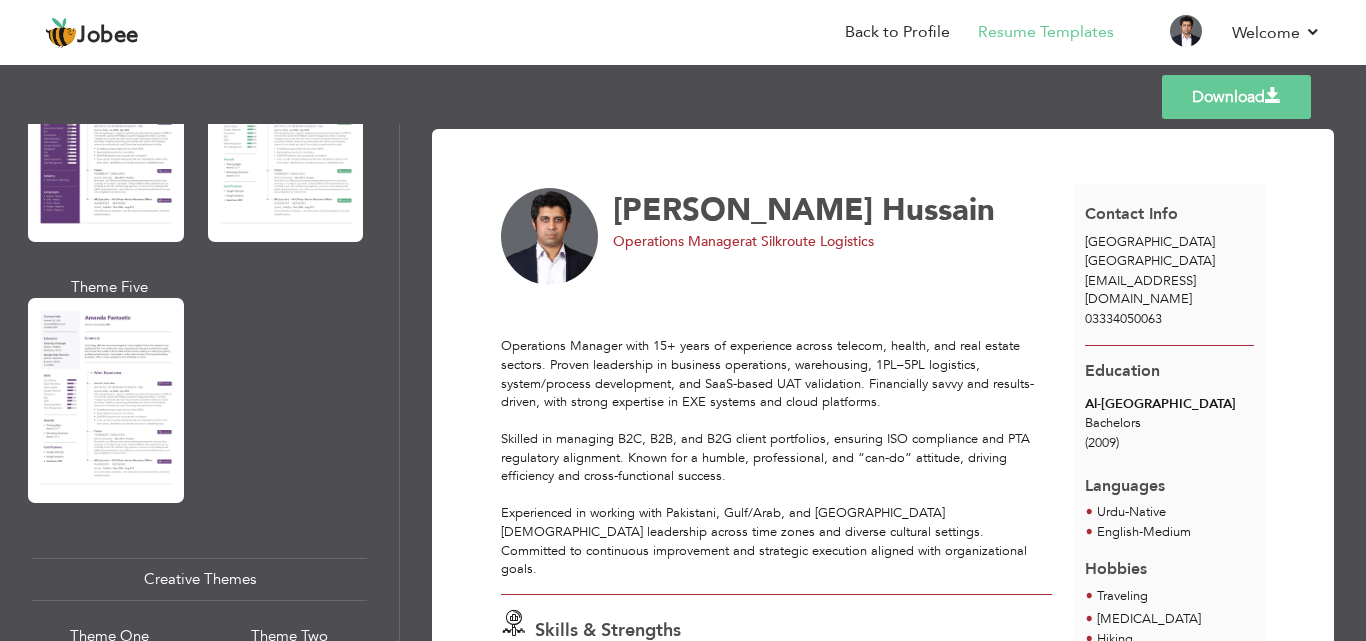 click at bounding box center [776, 309] 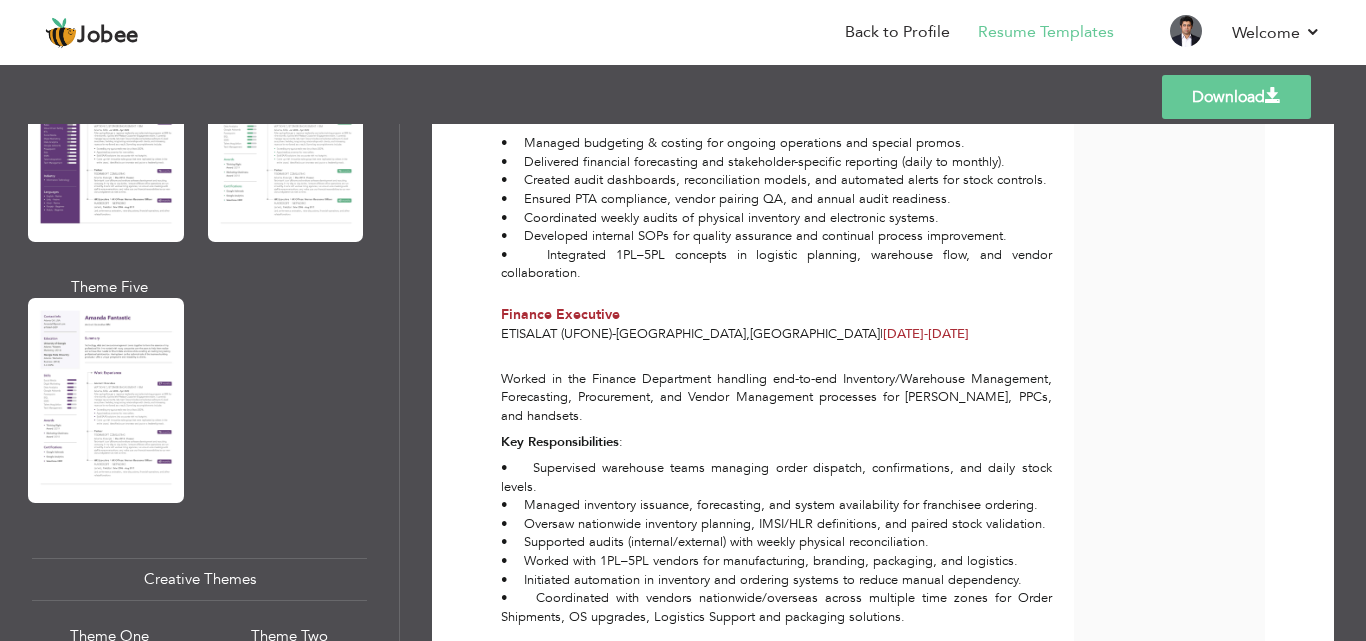 scroll, scrollTop: 3056, scrollLeft: 0, axis: vertical 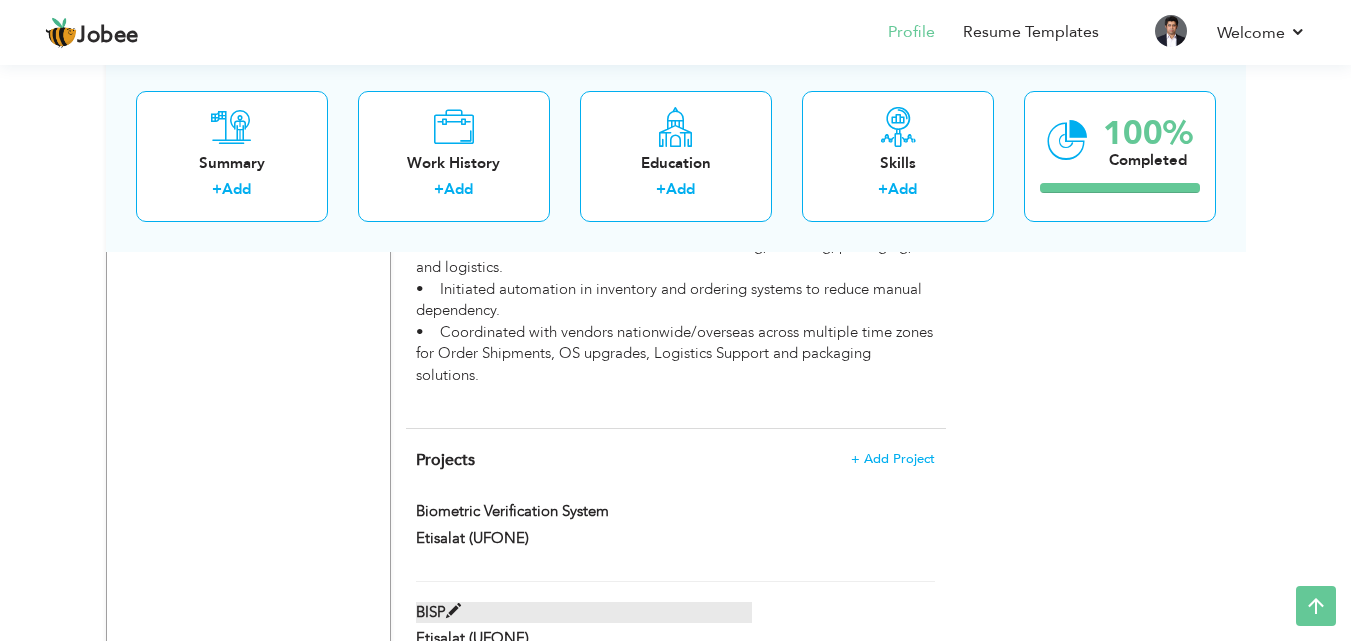 click on "BISP" at bounding box center (584, 612) 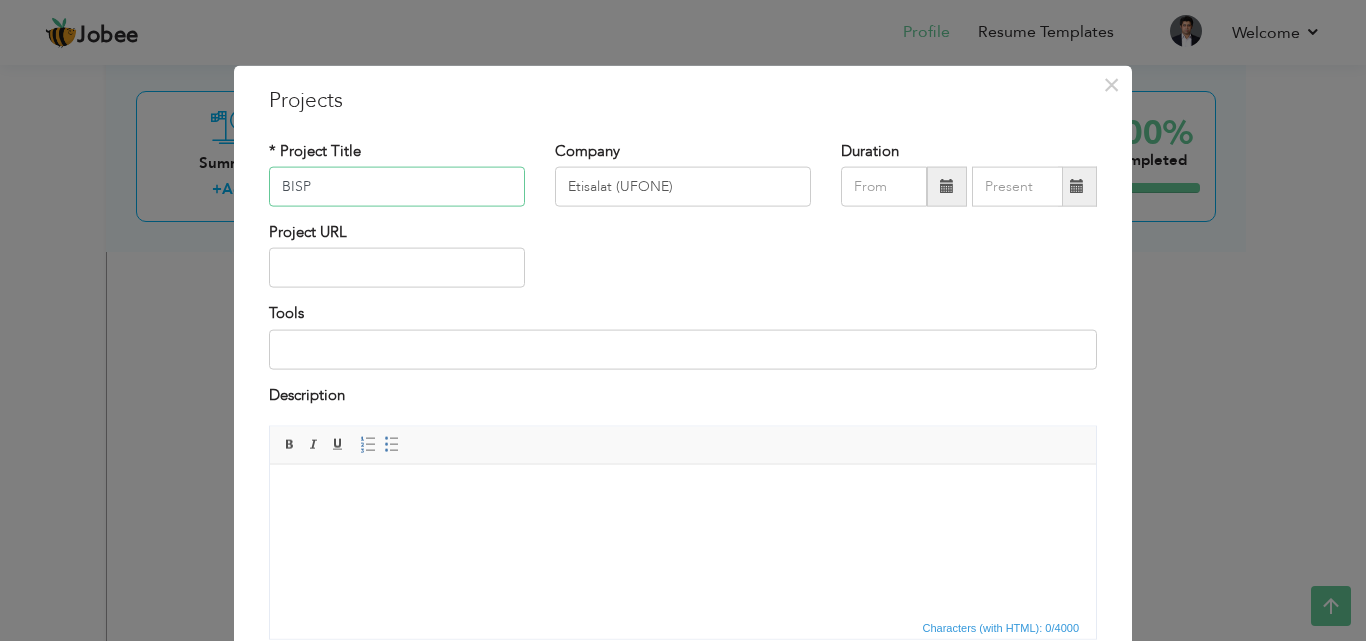 paste on "(Benazeer Income Support Program)" 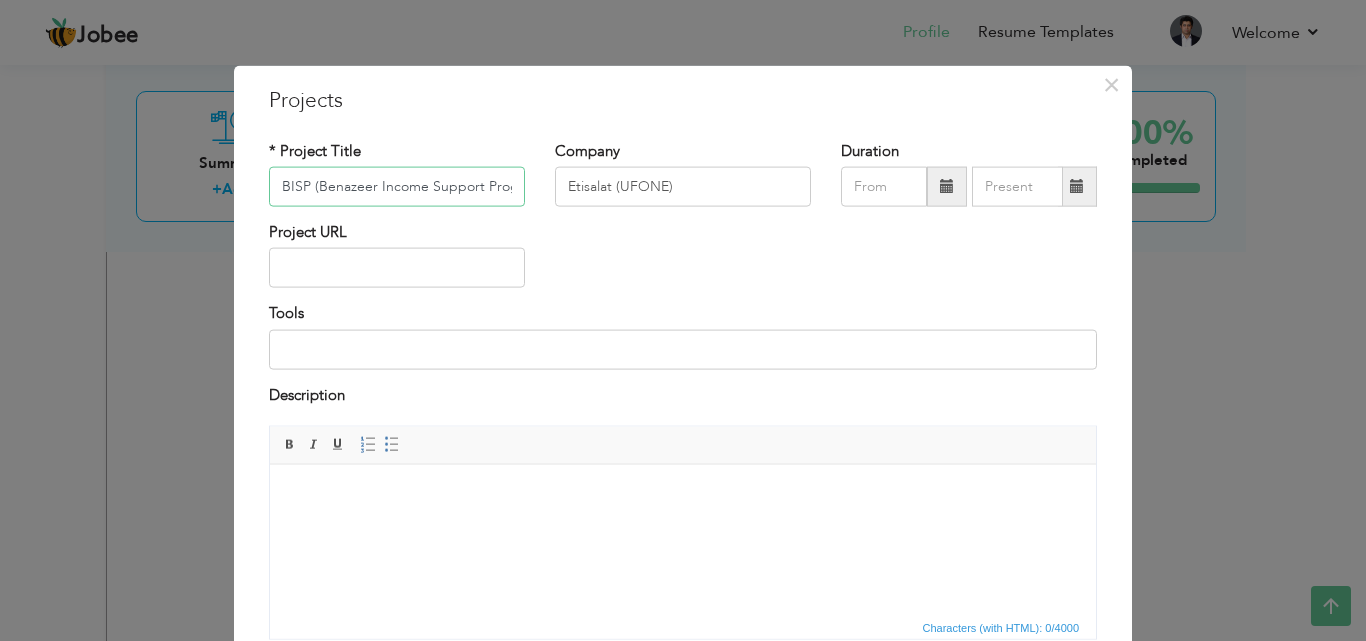 scroll, scrollTop: 0, scrollLeft: 28, axis: horizontal 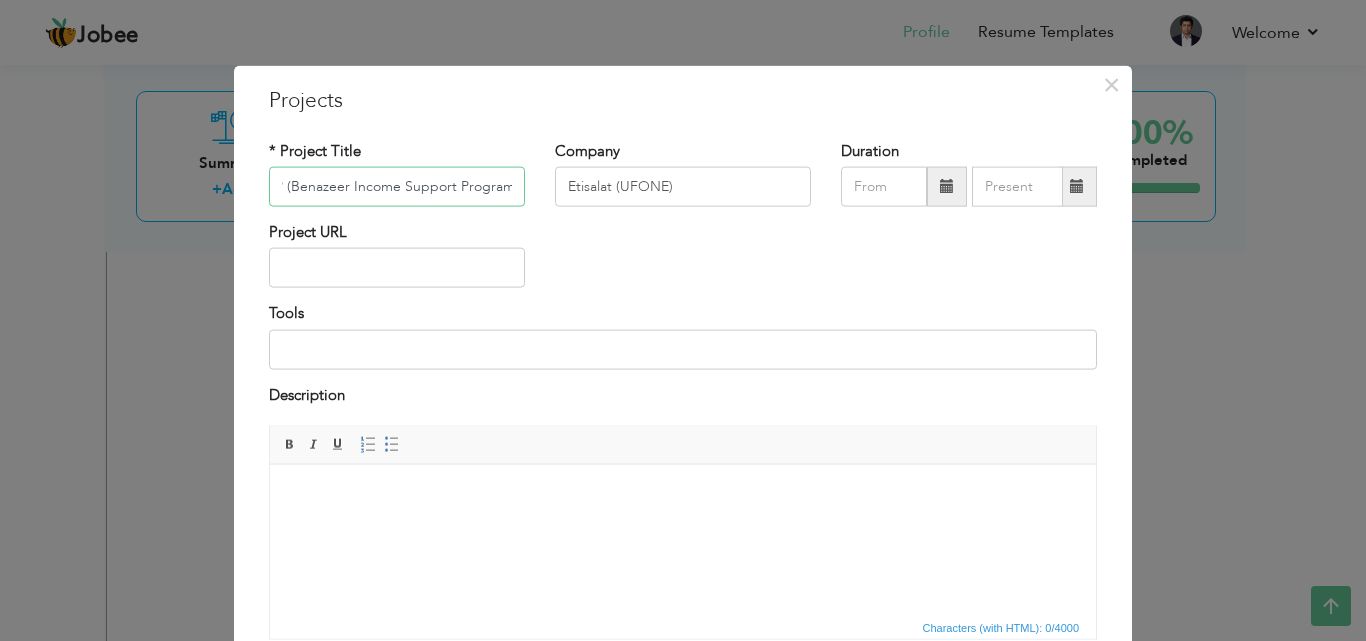 type on "BISP (Benazeer Income Support Program)" 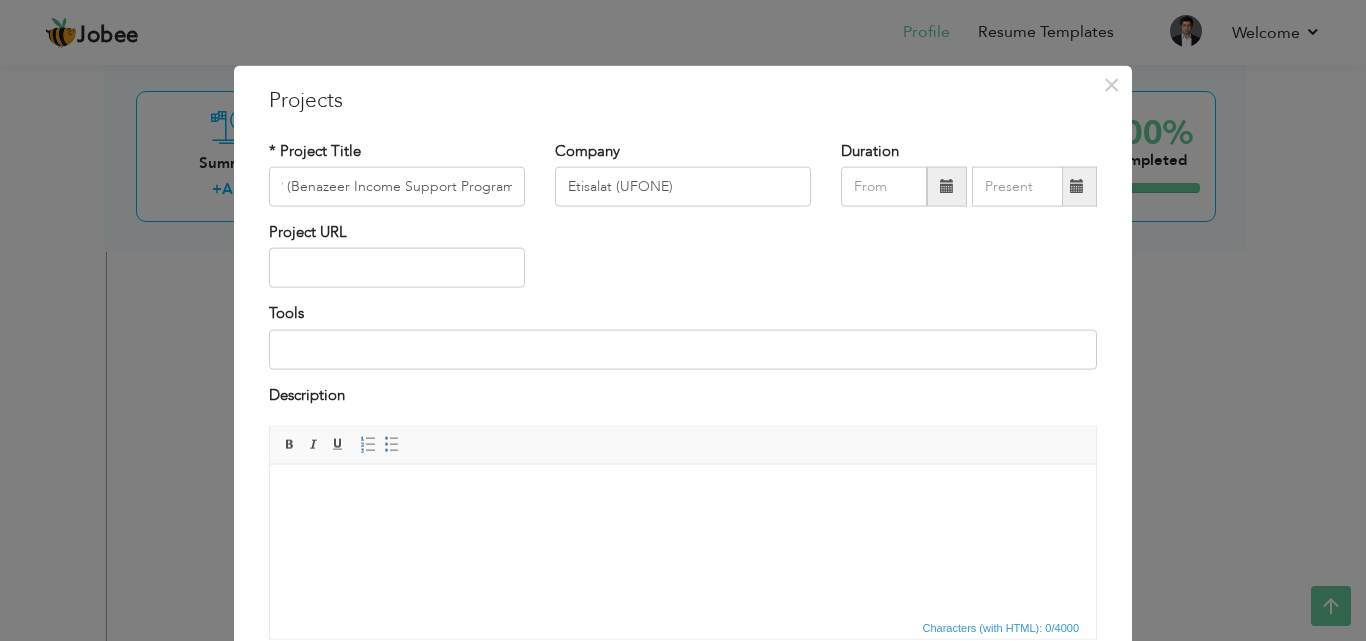 scroll, scrollTop: 0, scrollLeft: 0, axis: both 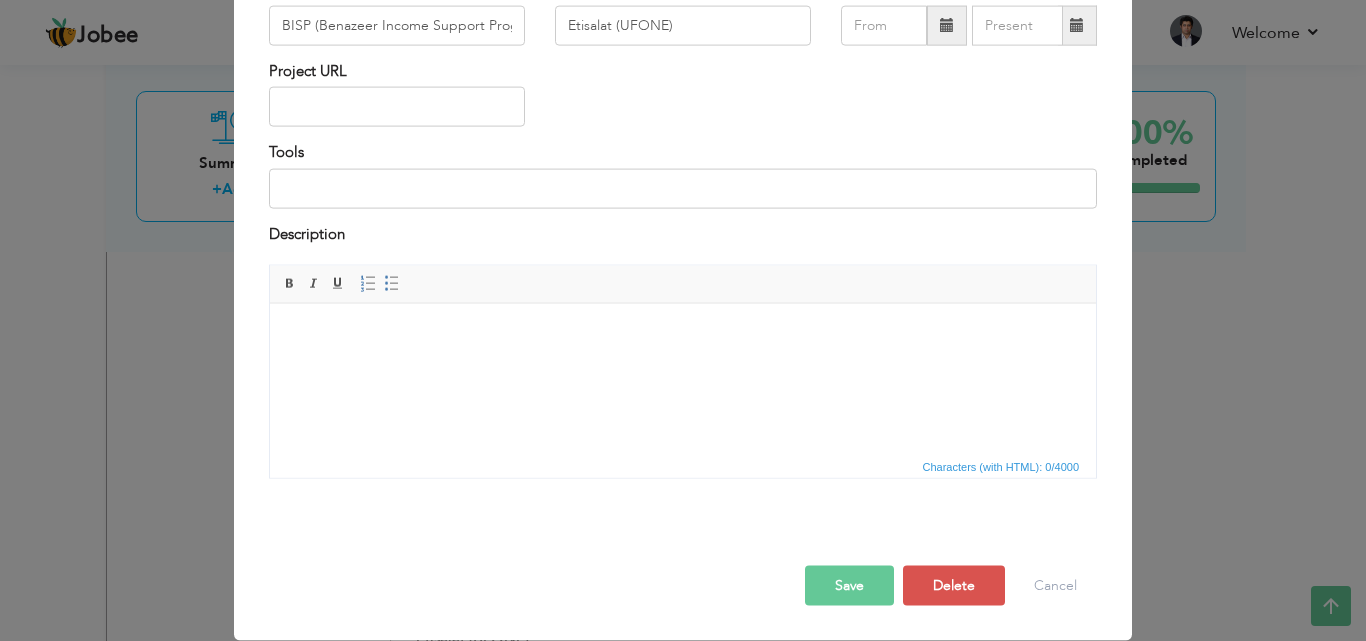 click on "Save" at bounding box center [849, 586] 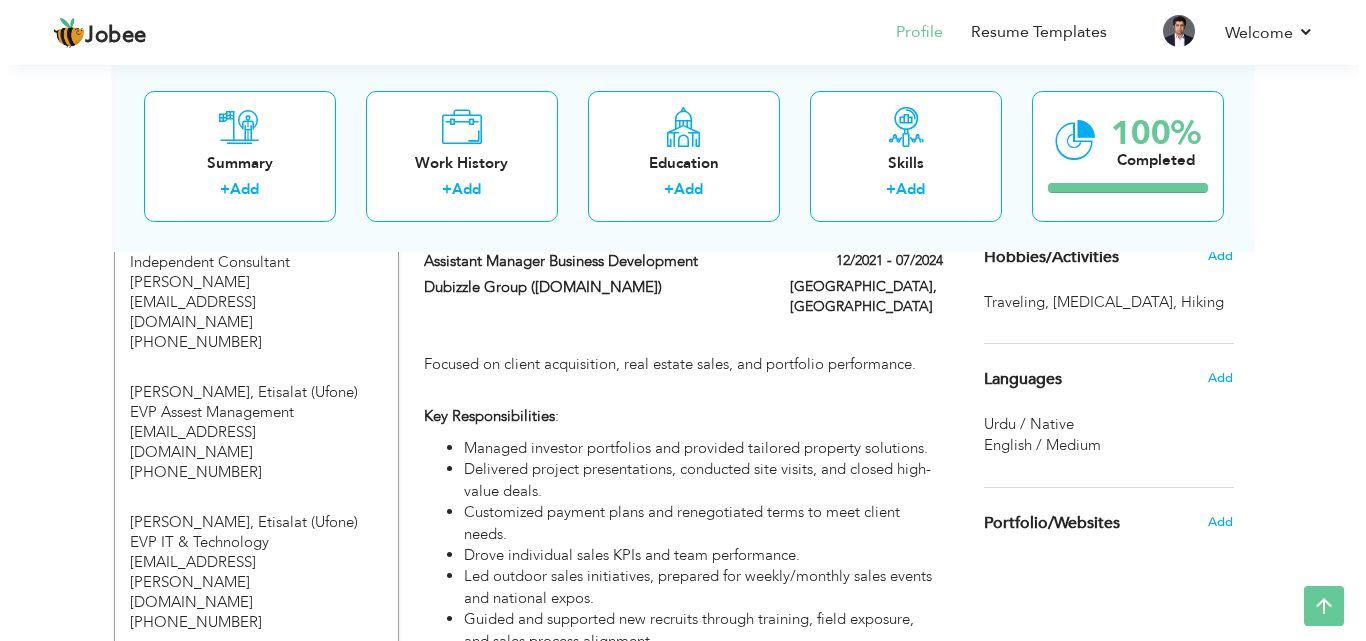 scroll, scrollTop: 1680, scrollLeft: 0, axis: vertical 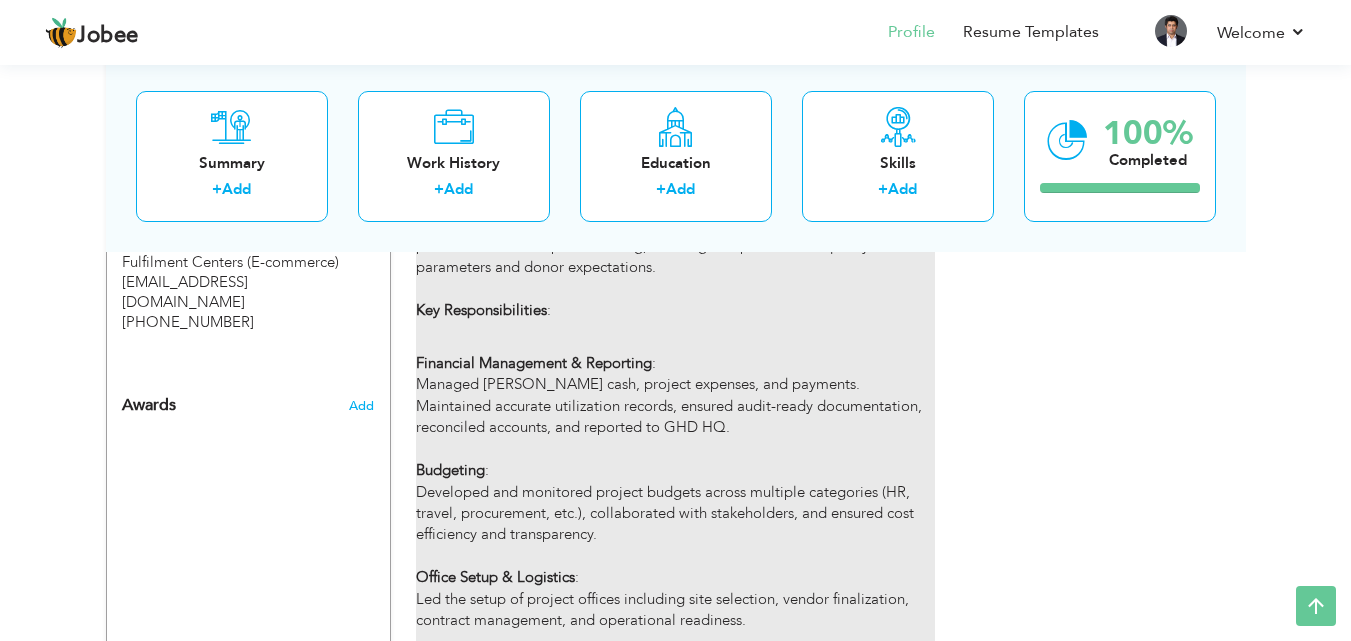 click on "Financial Management & Reporting :
Managed petty cash, project expenses, and payments. Maintained accurate utilization records, ensured audit-ready documentation, reconciled accounts, and reported to GHD HQ.
Budgeting :
Developed and monitored project budgets across multiple categories (HR, travel, procurement, etc.), collaborated with stakeholders, and ensured cost efficiency and transparency.
Office Setup & Logistics :
Led the setup of project offices including site selection, vendor finalization, contract management, and operational readiness.
Procurement Management :
Handled end-to-end procurement processes—requirement analysis, vendor evaluation, purchase execution, and asset documentation—with a focus on cost, compliance, and quality.
Travel Coordination :
Arranged national-level travel logistics considering security, weather, and budget, and ensured seamless coordination with vendors and staff." at bounding box center (675, 588) 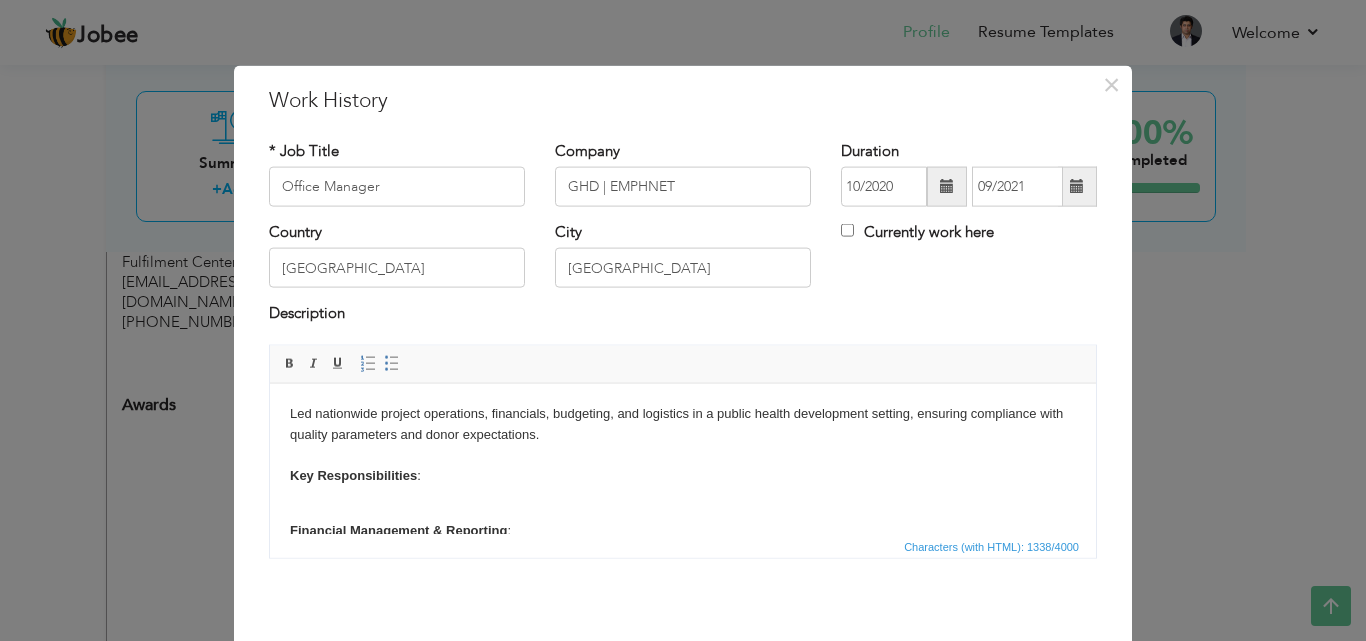 click on "Led nationwide project operations, financials, budgeting, and logistics in a public health development setting, ensuring compliance with quality parameters and donor expectations. Key Responsibilities :" at bounding box center (683, 455) 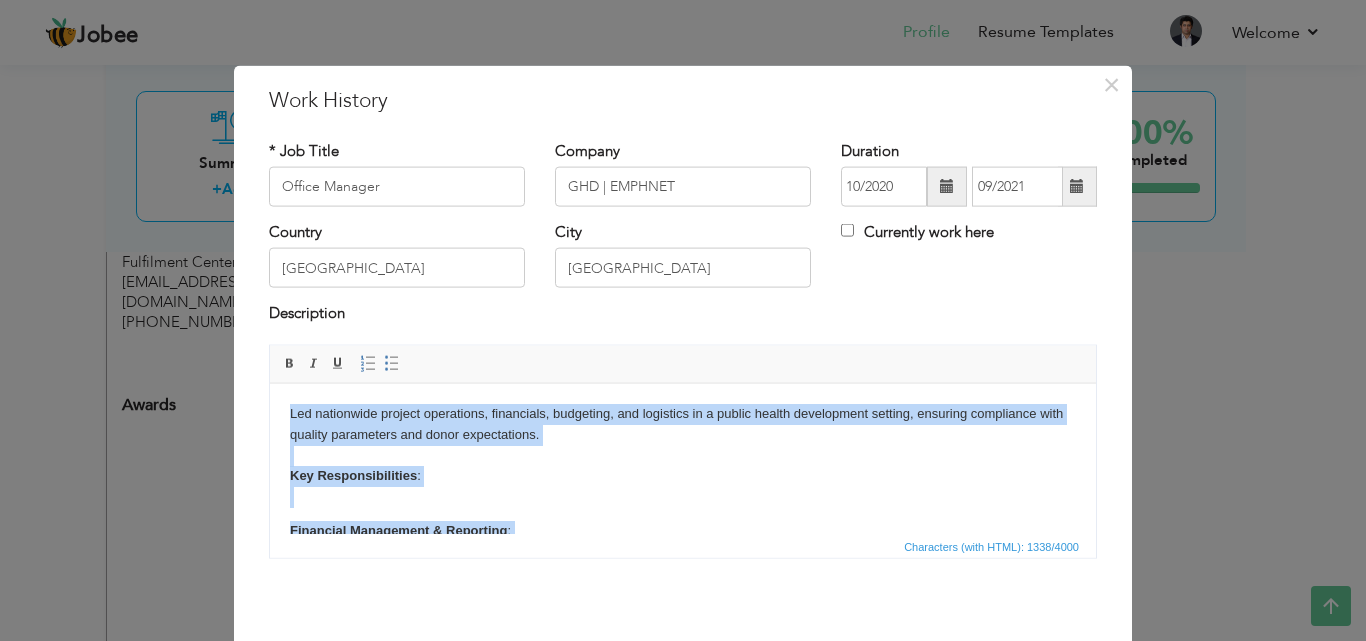 copy on "Led nationwide project operations, financials, budgeting, and logistics in a public health development setting, ensuring compliance with quality parameters and donor expectations. Key Responsibilities : Financial Management & Reporting : Managed petty cash, project expenses, and payments. Maintained accurate utilization records, ensured audit-ready documentation, reconciled accounts, and reported to GHD HQ. Budgeting : Developed and monitored project budgets across multiple categories (HR, travel, procurement, etc.), collaborated with stakeholders, and ensured cost efficiency and transparency. Office Setup & Logistics : Led the setup of project offices including site selection, vendor finalization, contract management, and operational readiness. Procurement Management : Handled end-to-end procurement processes—requirement analysis, vendor evaluation, purchase execution, and asset documentation—with a focus on cost, compliance, and quality. Travel Coordination : Arranged national-level travel logistics cons..." 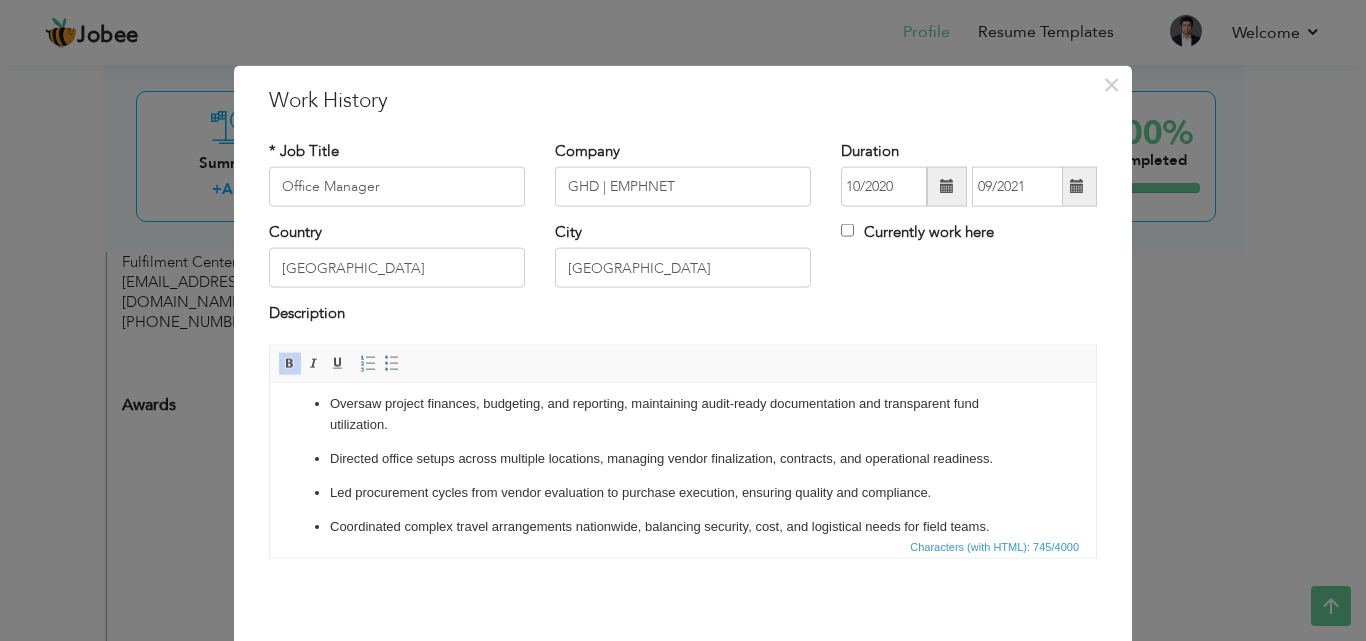 scroll, scrollTop: 22, scrollLeft: 0, axis: vertical 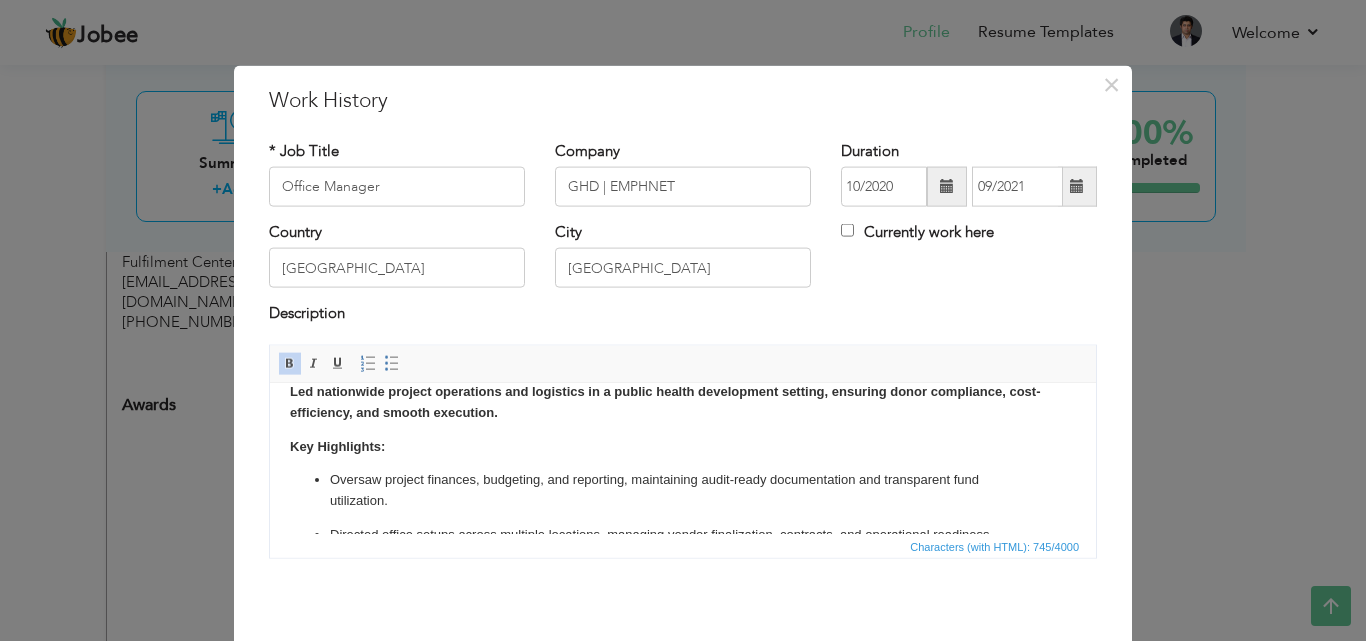 click on "Oversaw project finances, budgeting, and reporting, maintaining audit-ready documentation and transparent fund utilization." at bounding box center [683, 490] 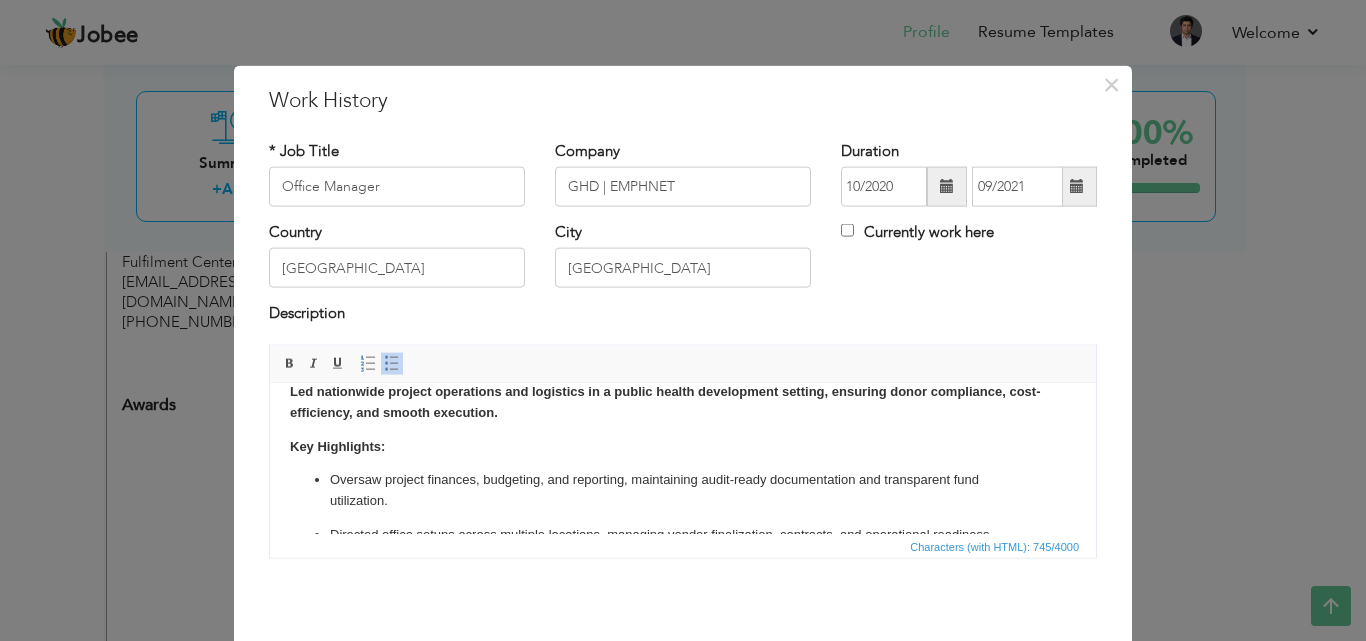scroll, scrollTop: 30, scrollLeft: 0, axis: vertical 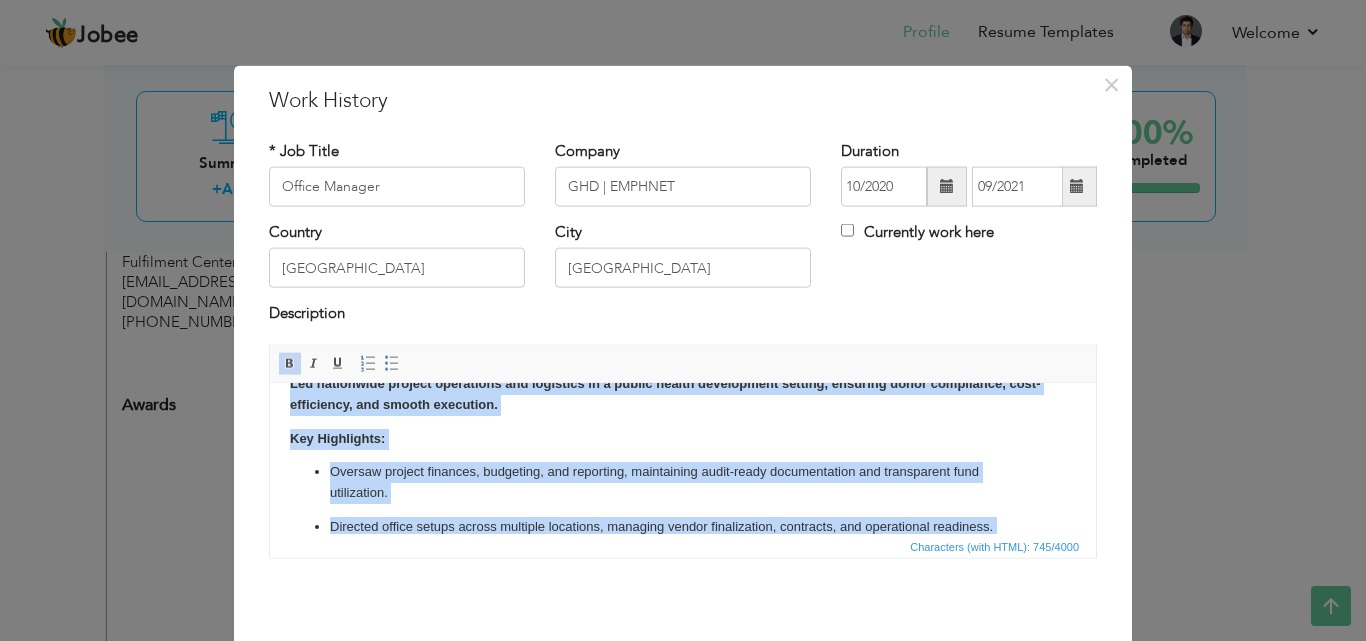 copy on "Led nationwide project operations and logistics in a public health development setting, ensuring donor compliance, cost-efficiency, and smooth execution. Key Highlights: Oversaw project finances, budgeting, and reporting, maintaining audit-ready documentation and transparent fund utilization. Directed office setups across multiple locations, managing vendor finalization, contracts, and operational readiness. Led procurement cycles from vendor evaluation to purchase execution, ensuring quality and compliance. Coordinated complex travel arrangements nationwide, balancing security, cost, and logistical needs for field teams." 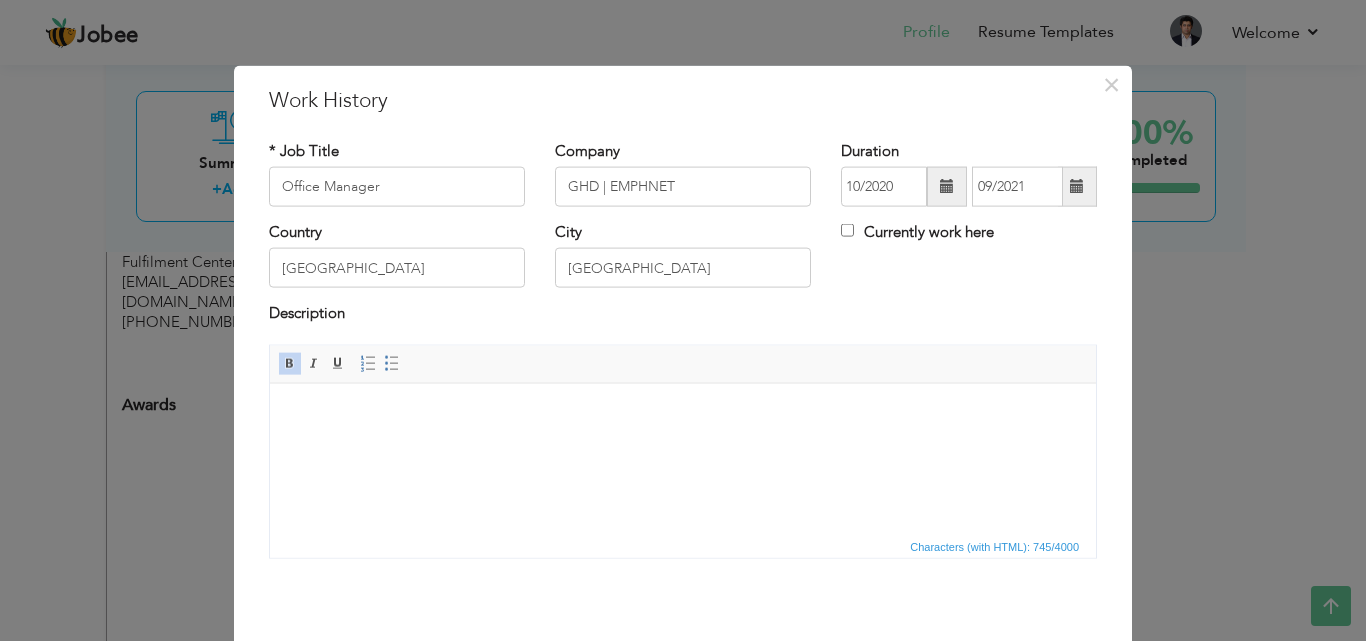 scroll, scrollTop: 0, scrollLeft: 0, axis: both 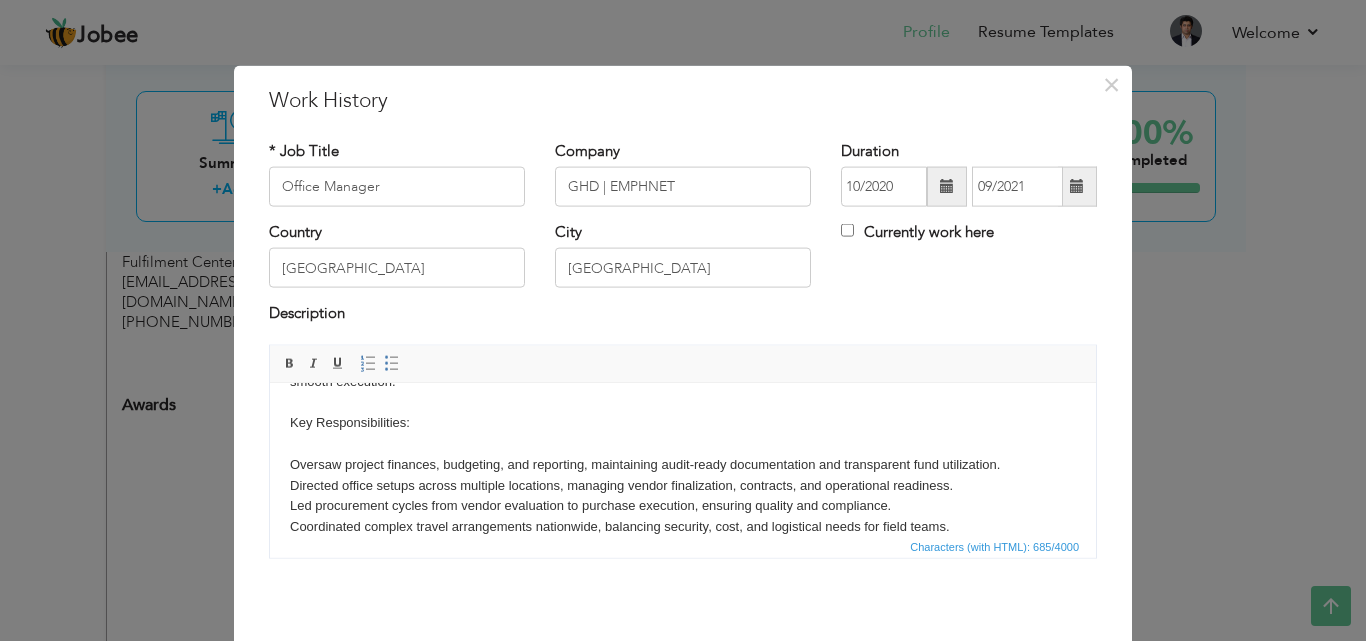 click on "Led nationwide project operations and logistics in a public health development setting, ensuring donor compliance, cost-efficiency, and smooth execution. Key Responsibilities: Oversaw project finances, budgeting, and reporting, maintaining audit-ready documentation and transparent fund utilization. Directed office setups across multiple locations, managing vendor finalization, contracts, and operational readiness. Led procurement cycles from vendor evaluation to purchase execution, ensuring quality and compliance. Coordinated complex travel arrangements nationwide, balancing security, cost, and logistical needs for field teams." at bounding box center (683, 433) 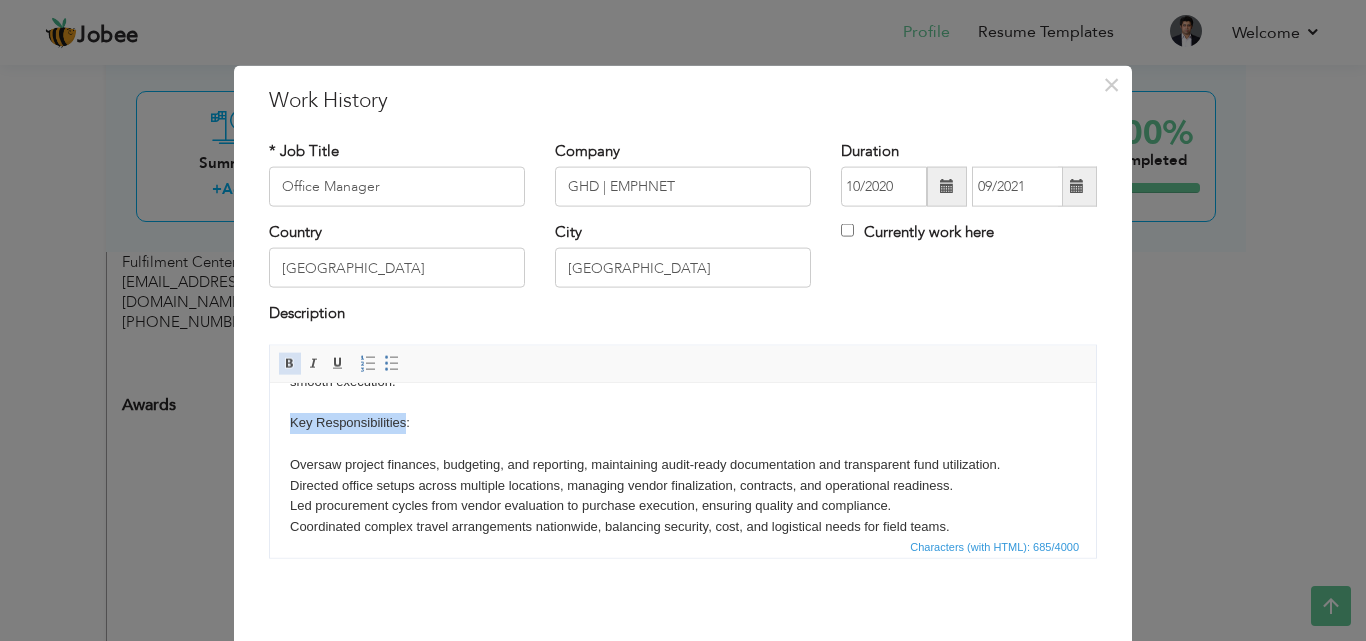 click at bounding box center (290, 363) 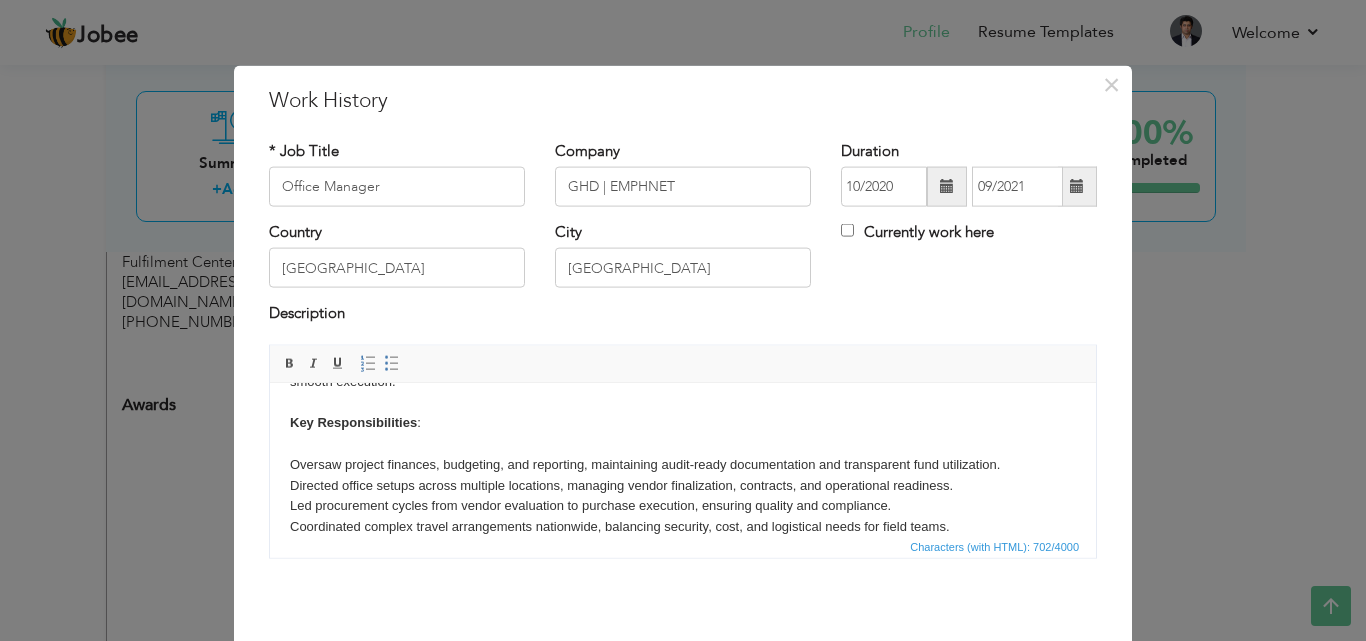click on "Led nationwide project operations and logistics in a public health development setting, ensuring donor compliance, cost-efficiency, and smooth execution. Key Responsibilities : Oversaw project finances, budgeting, and reporting, maintaining audit-ready documentation and transparent fund utilization. Directed office setups across multiple locations, managing vendor finalization, contracts, and operational readiness. Led procurement cycles from vendor evaluation to purchase execution, ensuring quality and compliance. Coordinated complex travel arrangements nationwide, balancing security, cost, and logistical needs for field teams." at bounding box center (683, 433) 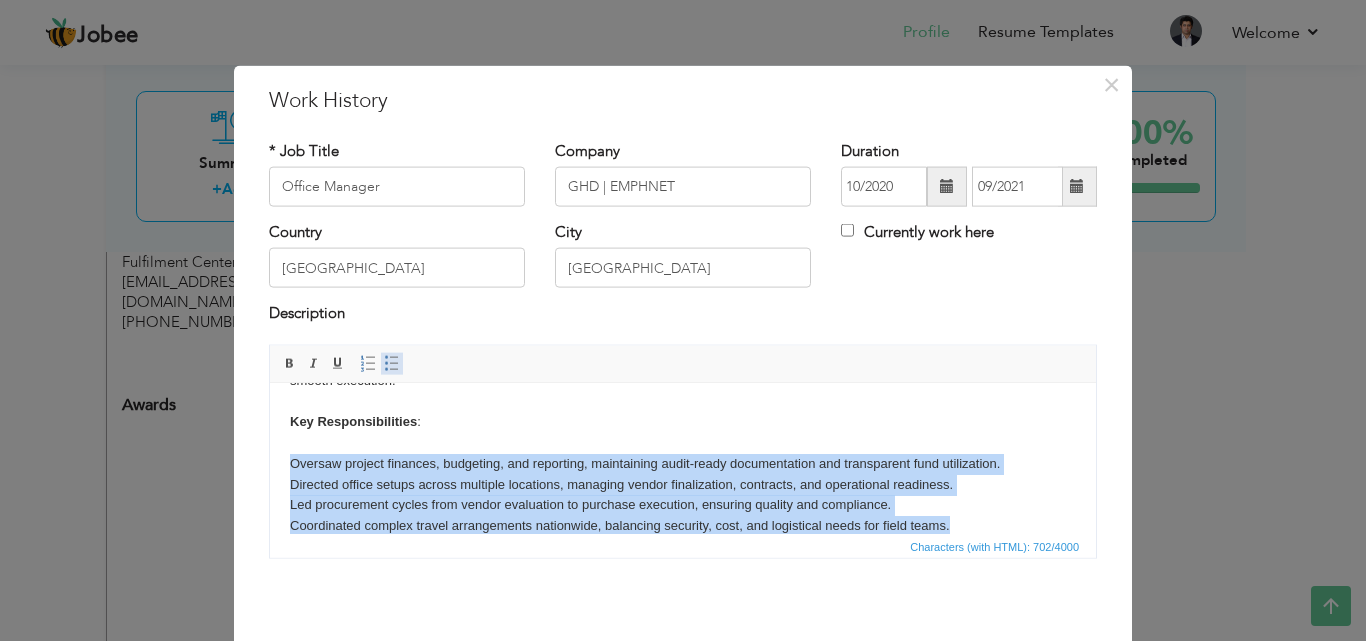 click at bounding box center (392, 363) 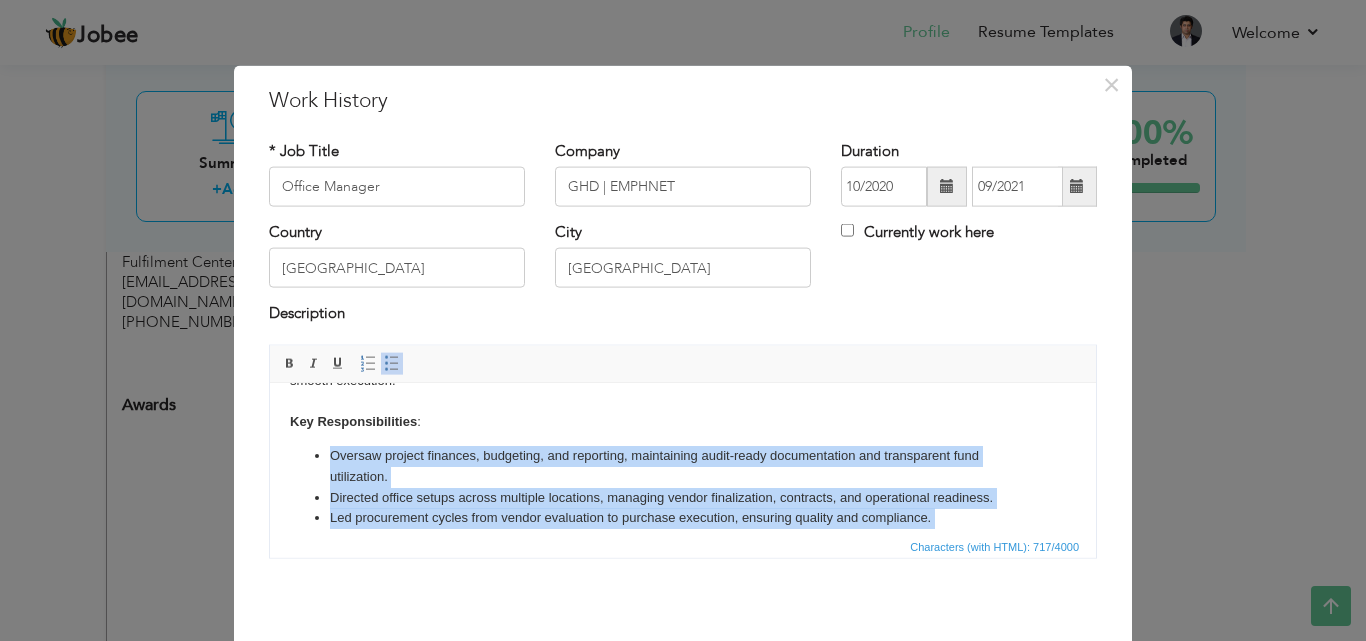 scroll, scrollTop: 111, scrollLeft: 0, axis: vertical 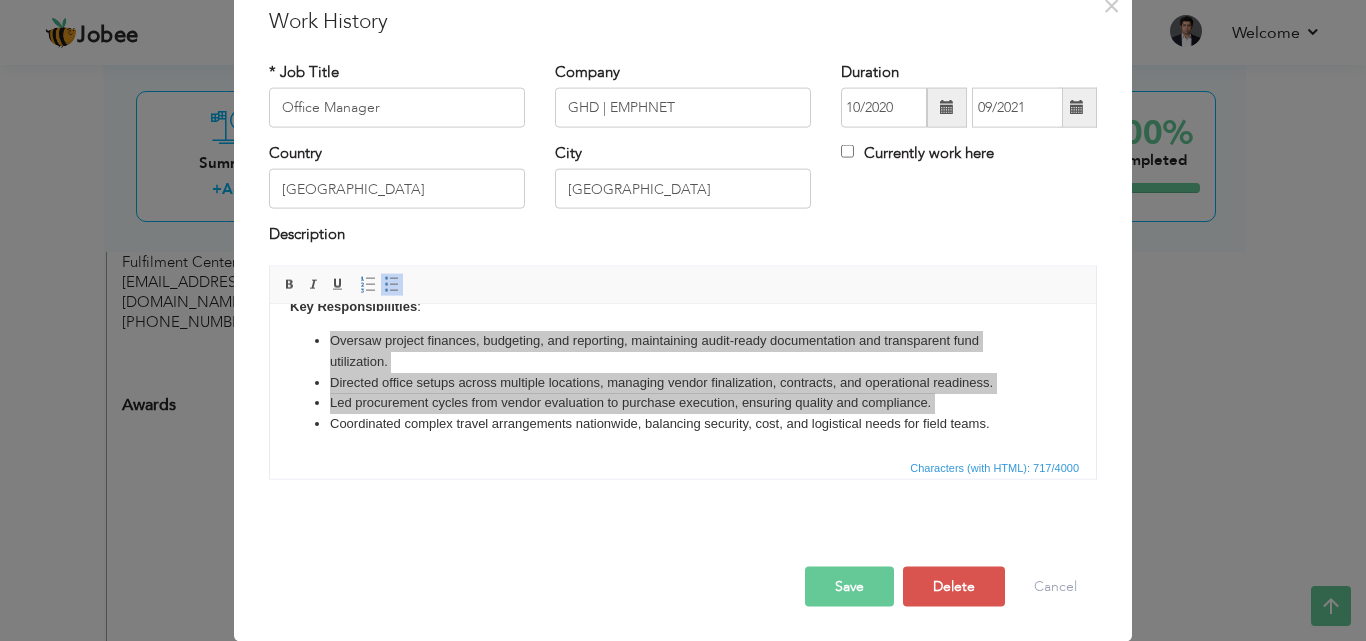 click on "Save" at bounding box center [849, 586] 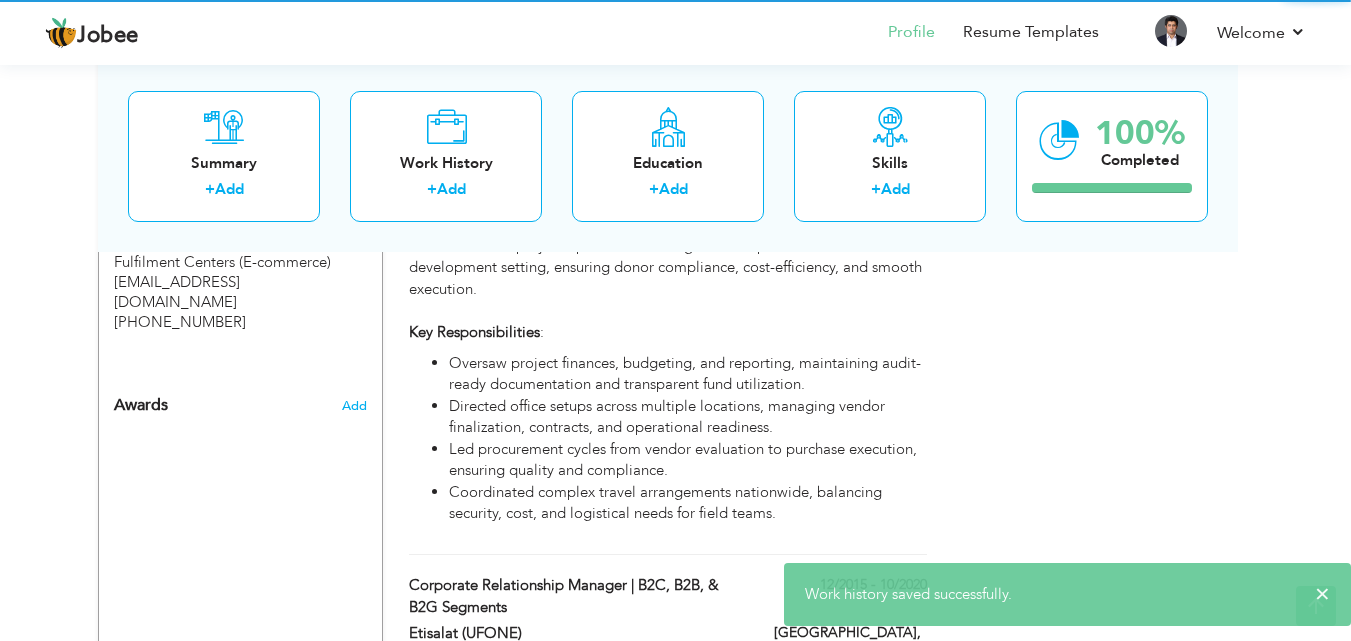 scroll, scrollTop: 0, scrollLeft: 0, axis: both 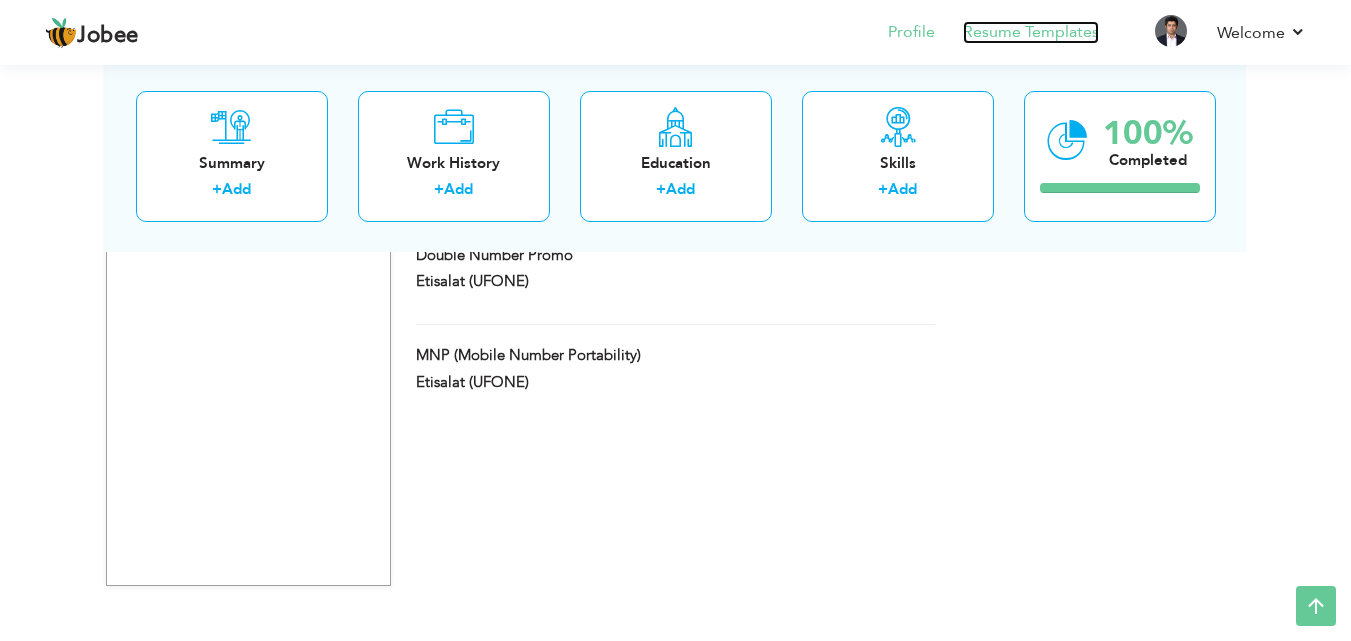 click on "Resume Templates" at bounding box center (1031, 32) 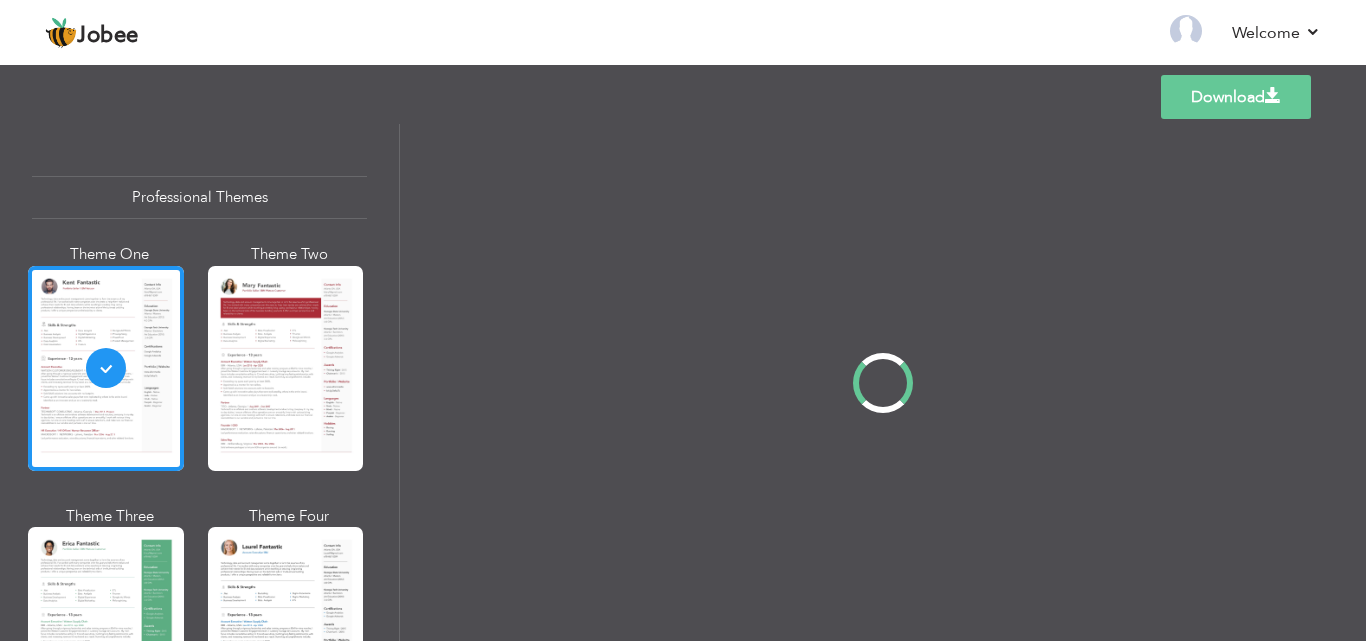 scroll, scrollTop: 0, scrollLeft: 0, axis: both 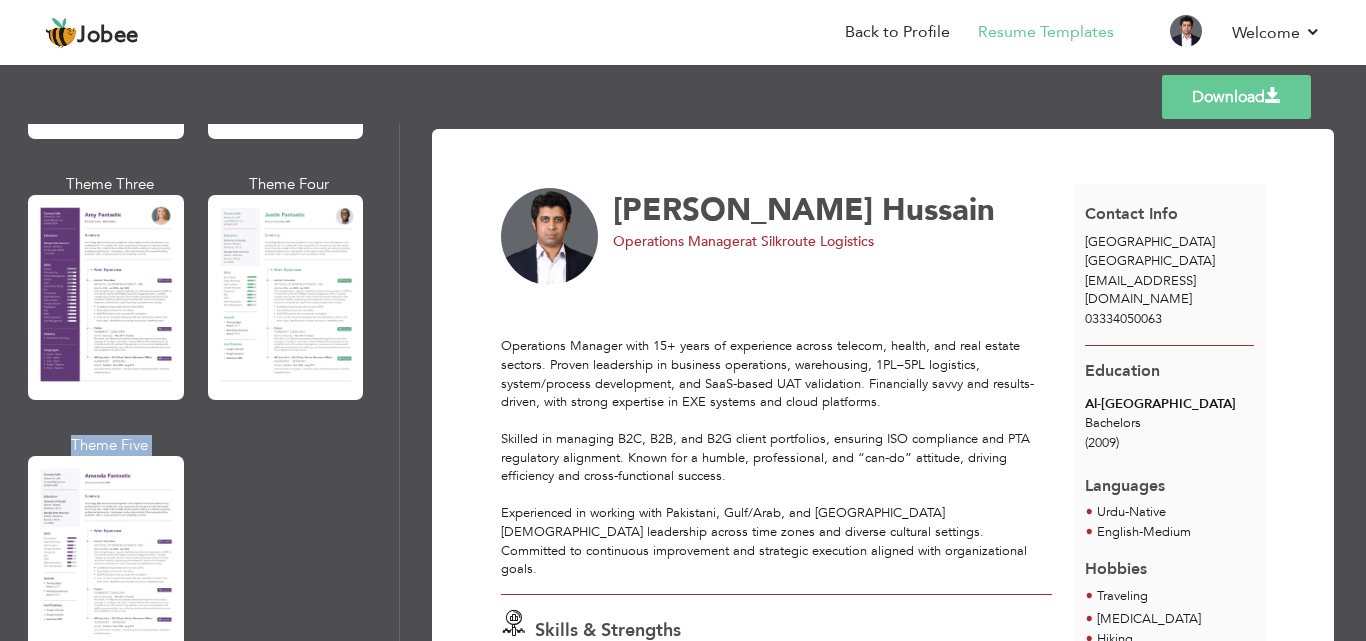drag, startPoint x: 378, startPoint y: 392, endPoint x: 369, endPoint y: 596, distance: 204.19843 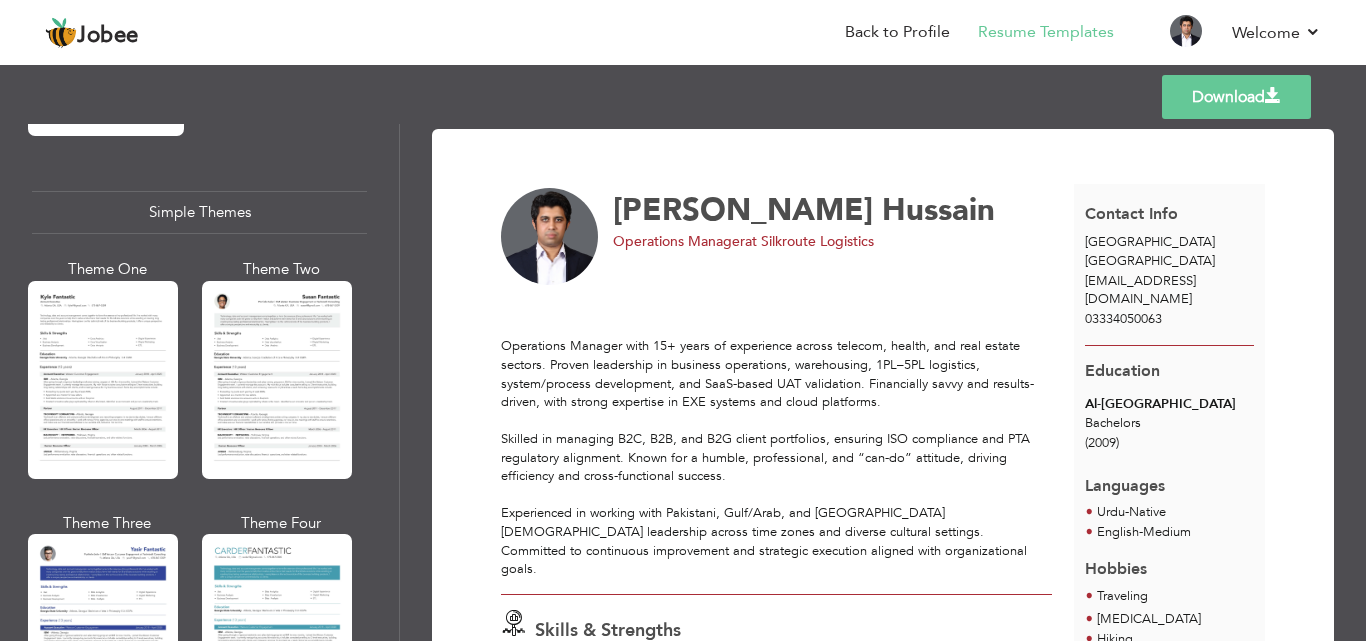 scroll, scrollTop: 3513, scrollLeft: 0, axis: vertical 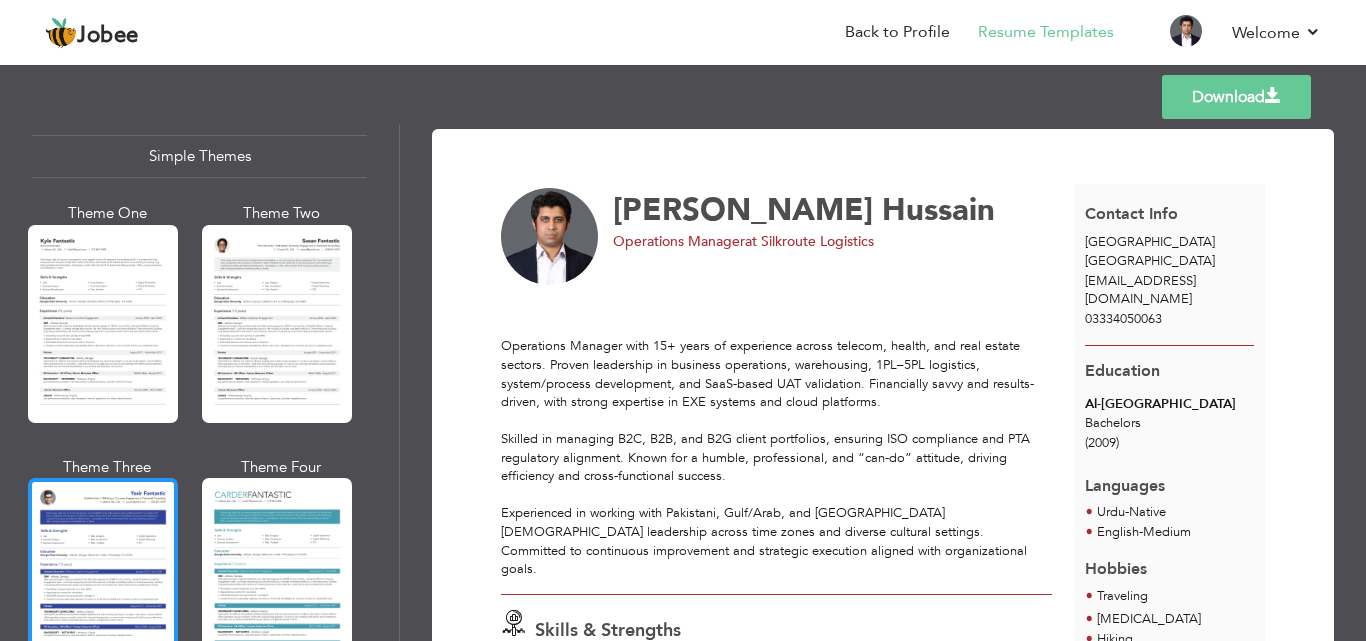 click at bounding box center (103, 577) 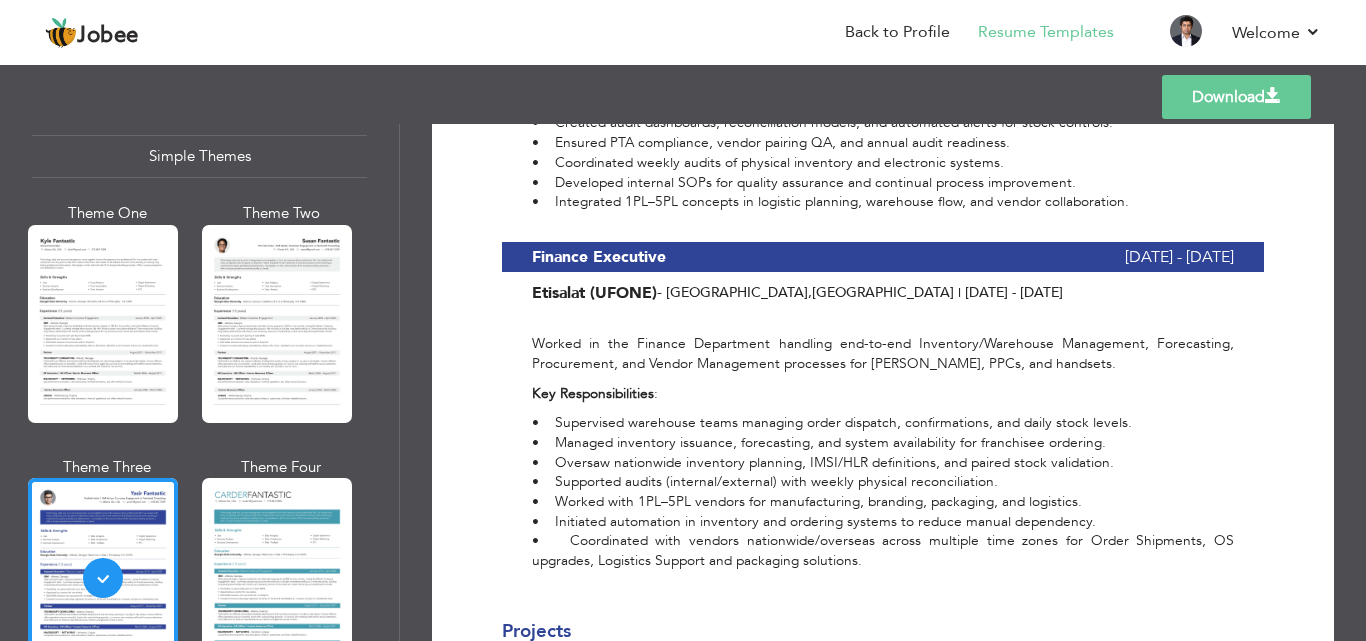 scroll, scrollTop: 2718, scrollLeft: 0, axis: vertical 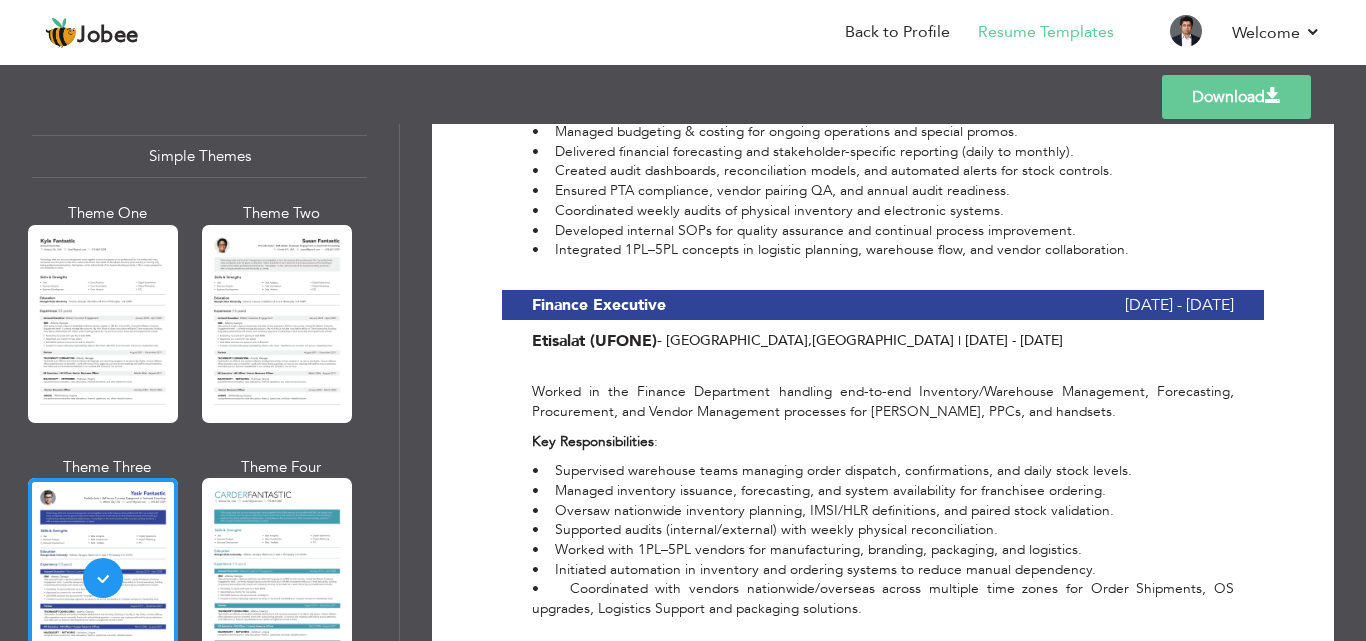 click on "Download" at bounding box center [1236, 97] 